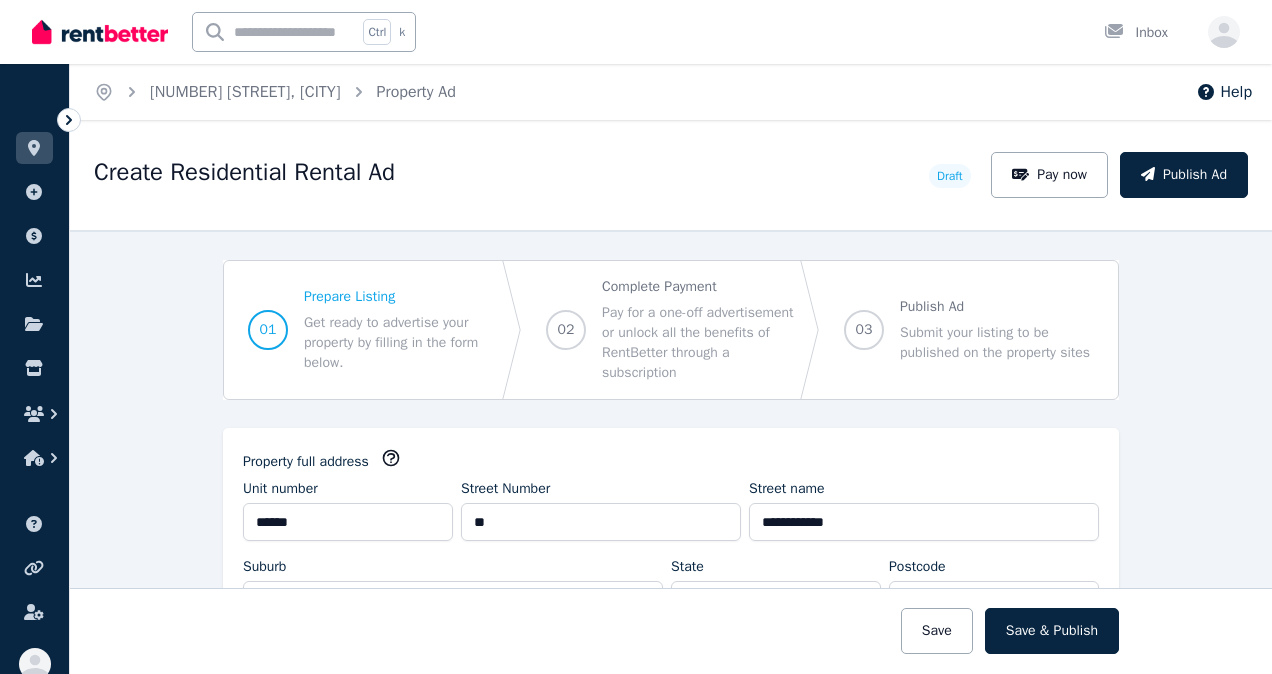 select on "***" 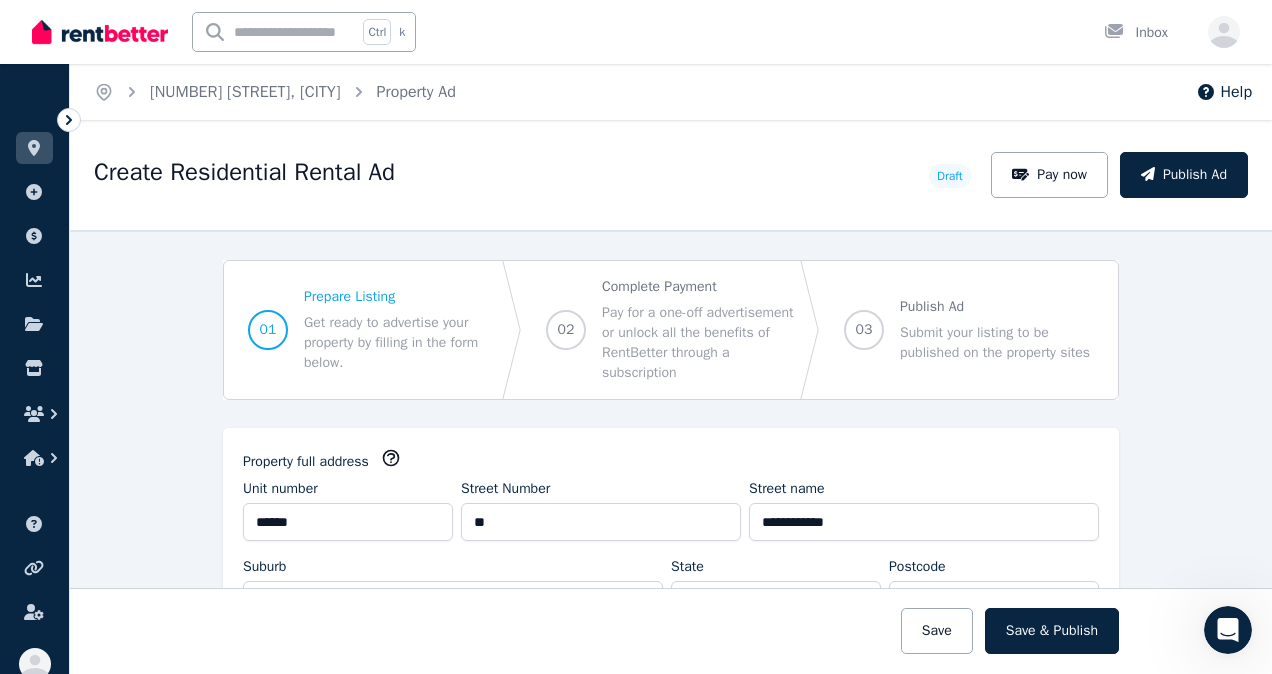 scroll, scrollTop: 0, scrollLeft: 0, axis: both 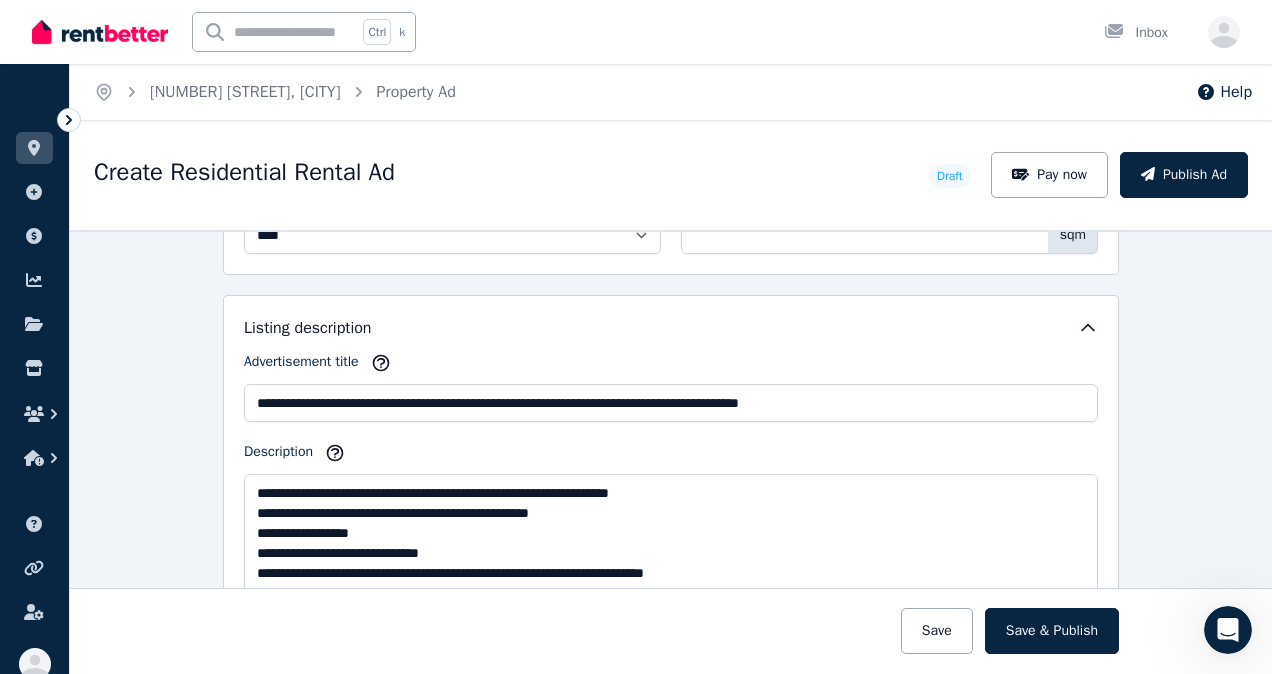 click on "**********" at bounding box center (671, 543) 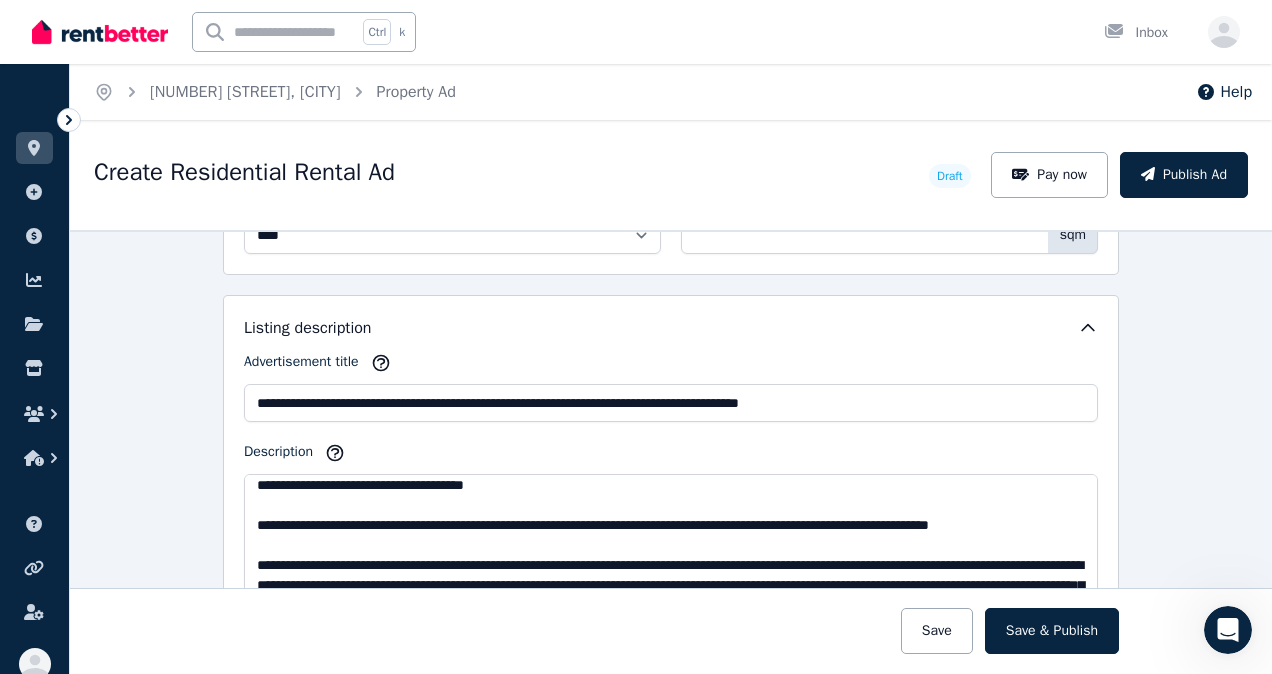 scroll, scrollTop: 200, scrollLeft: 0, axis: vertical 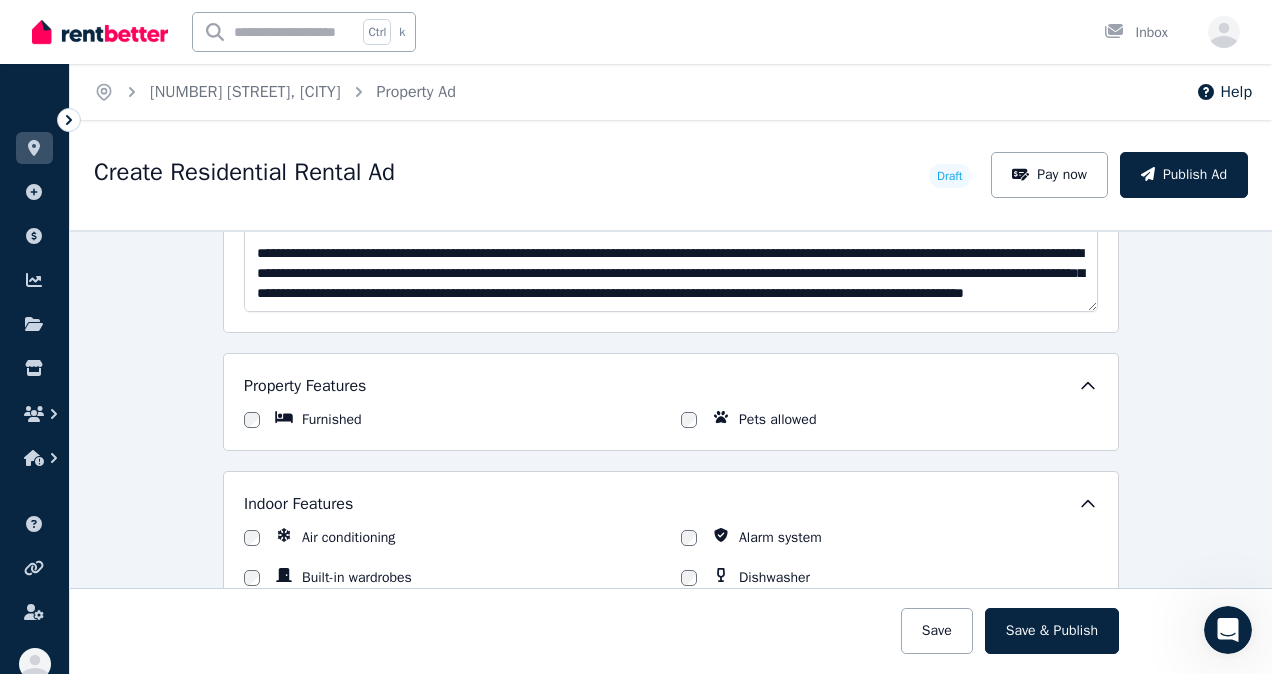 drag, startPoint x: 248, startPoint y: 495, endPoint x: 881, endPoint y: 577, distance: 638.2891 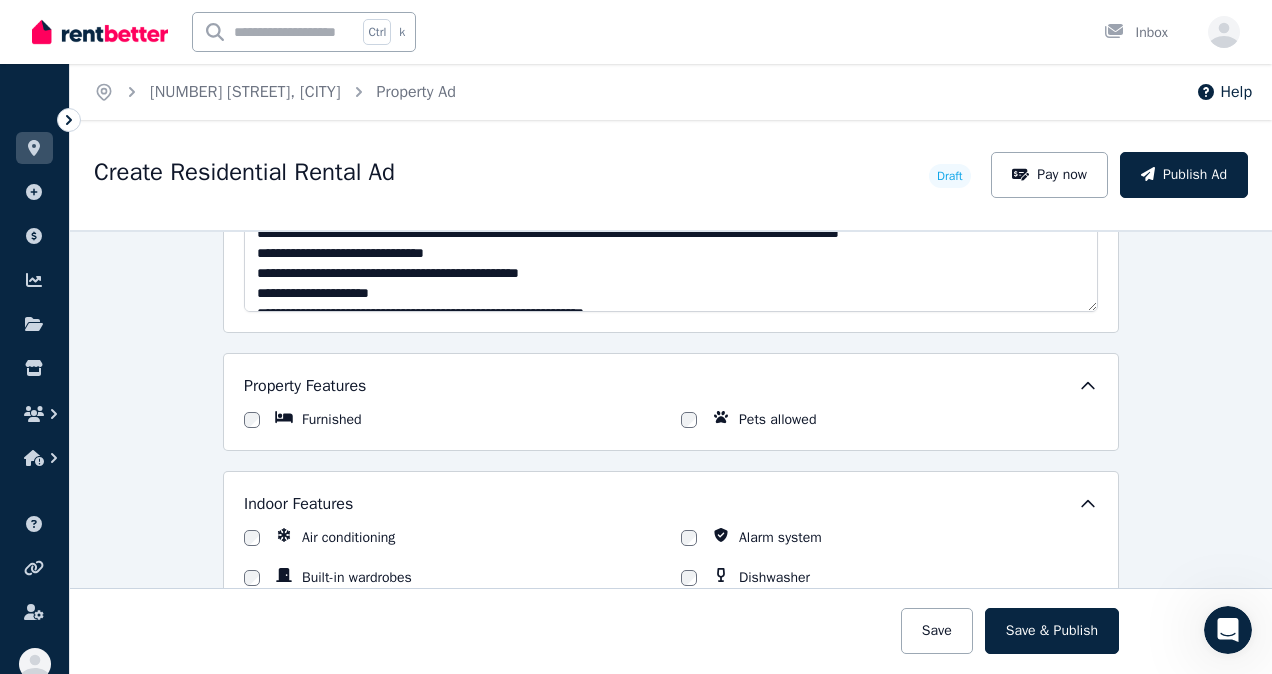 scroll, scrollTop: 291, scrollLeft: 0, axis: vertical 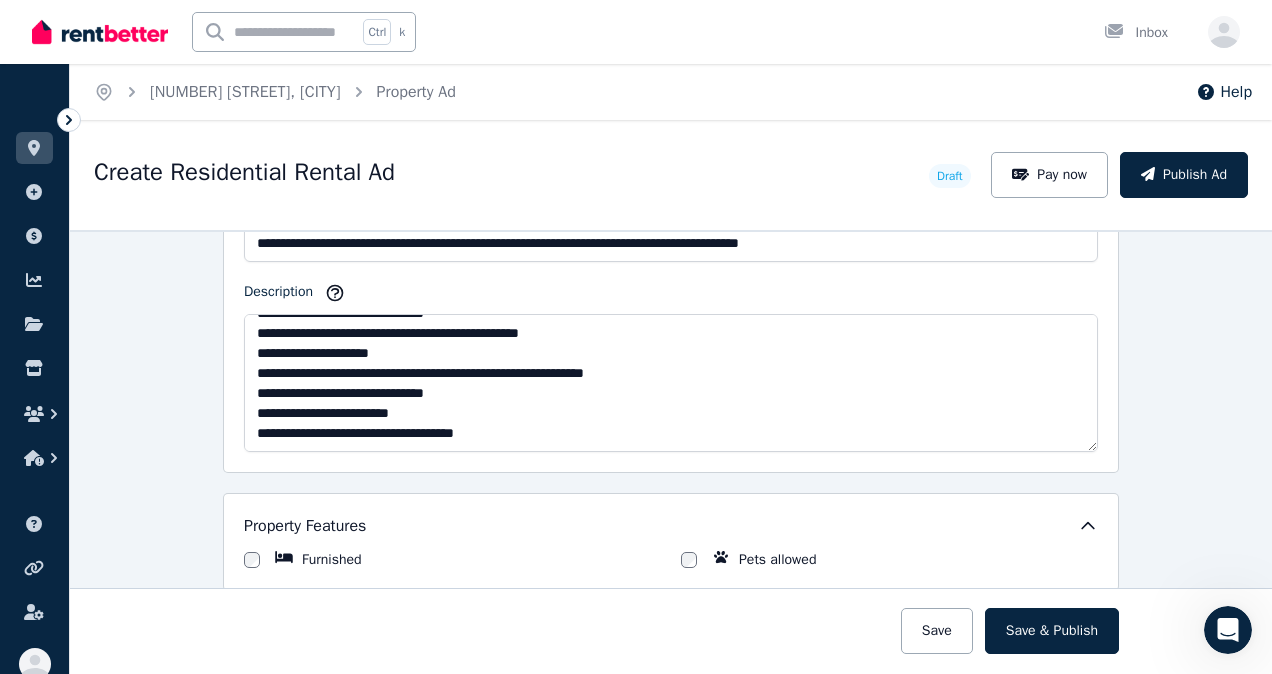 drag, startPoint x: 362, startPoint y: 409, endPoint x: 388, endPoint y: 446, distance: 45.221676 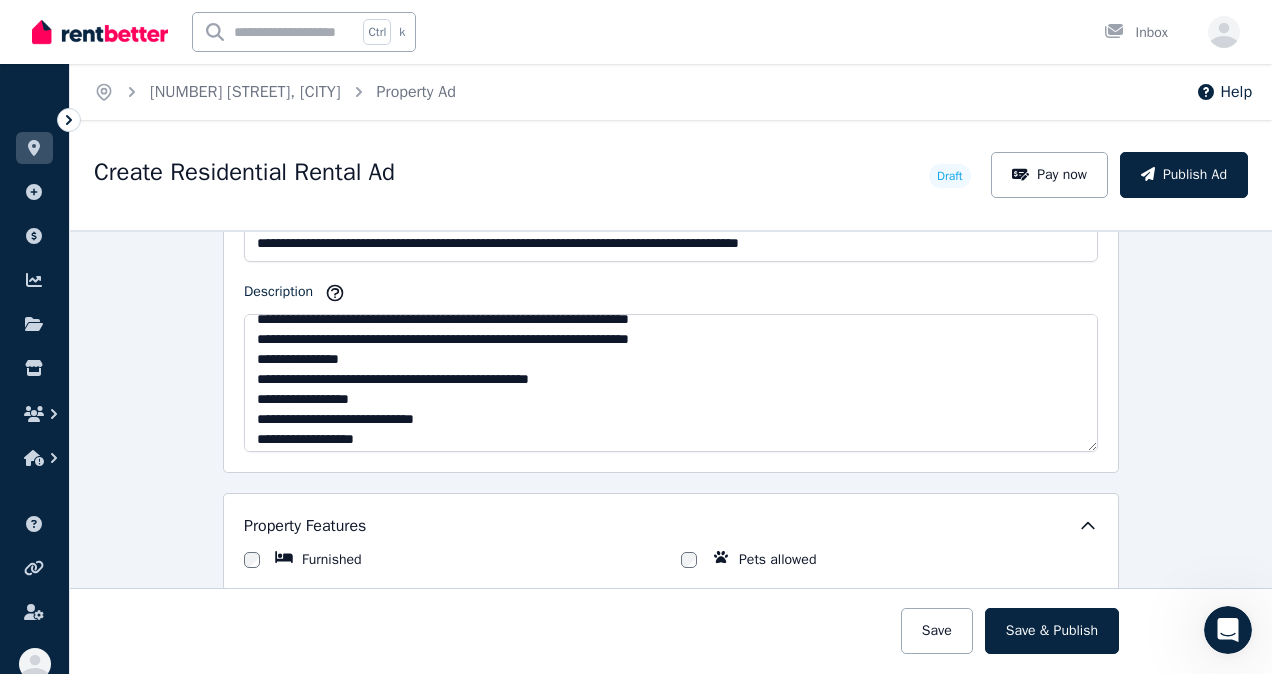 scroll, scrollTop: 0, scrollLeft: 0, axis: both 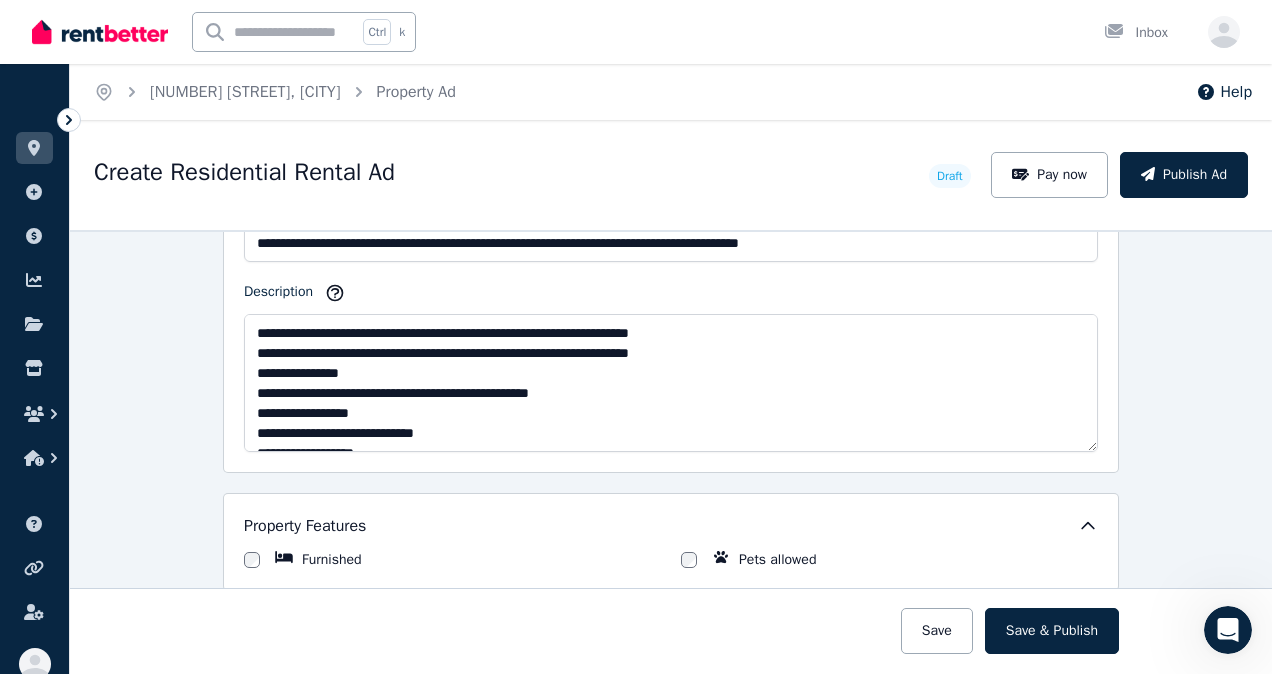 click on "**********" at bounding box center (671, 383) 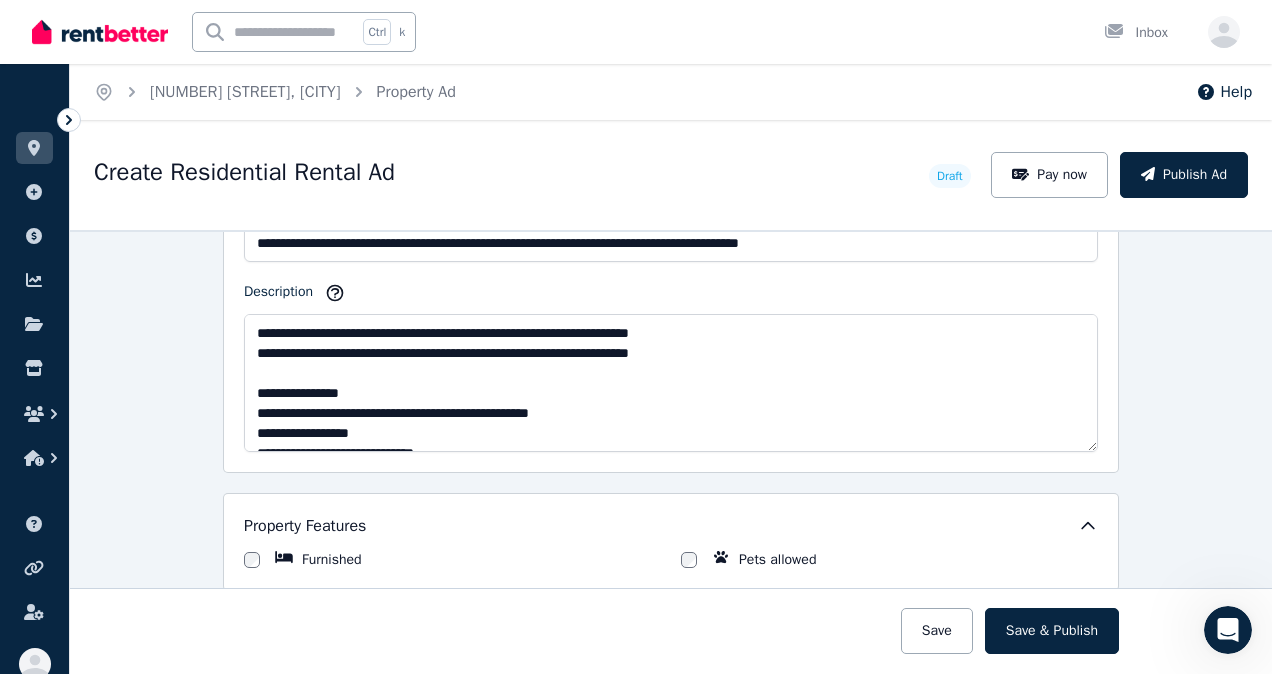 click on "**********" at bounding box center (671, 383) 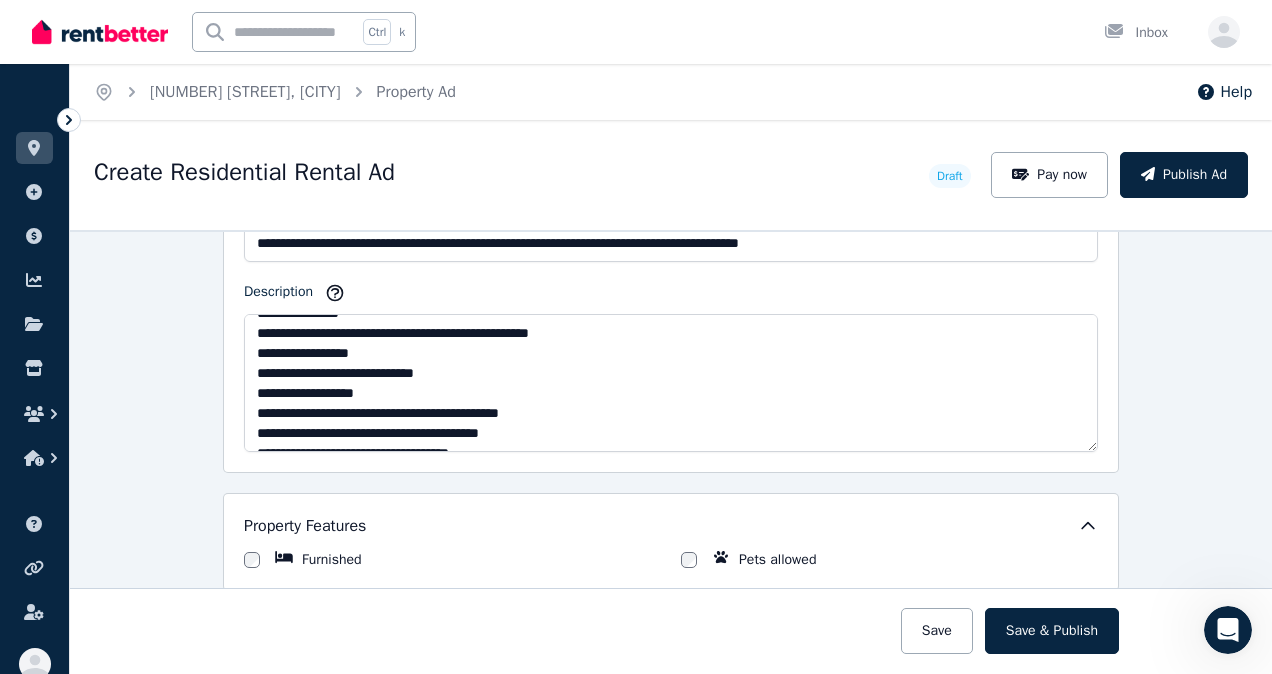 scroll, scrollTop: 200, scrollLeft: 0, axis: vertical 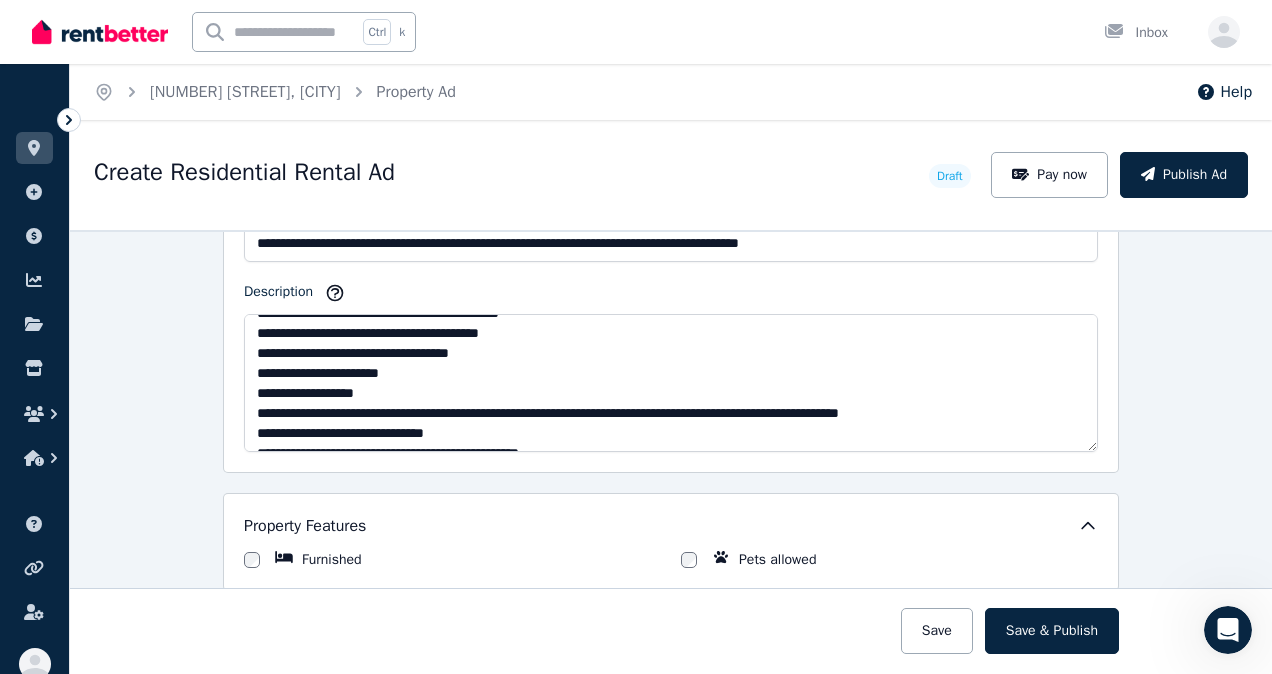 click on "**********" at bounding box center [671, 383] 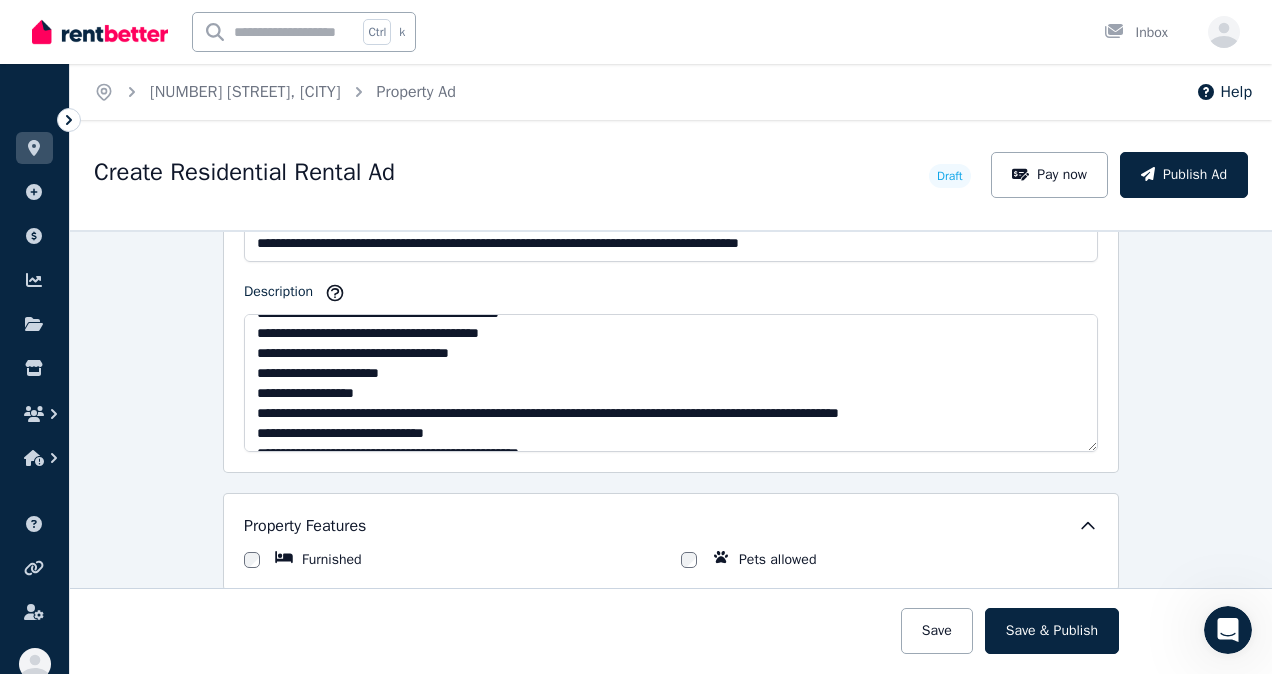 type on "**********" 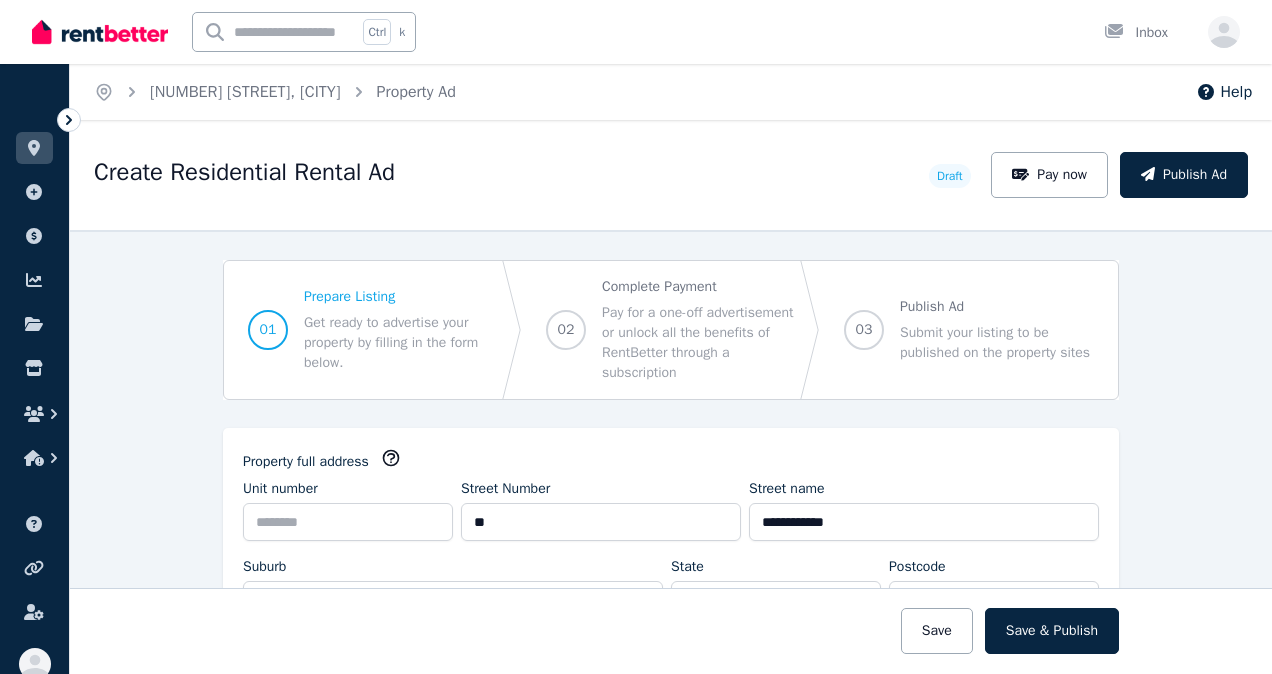 select on "***" 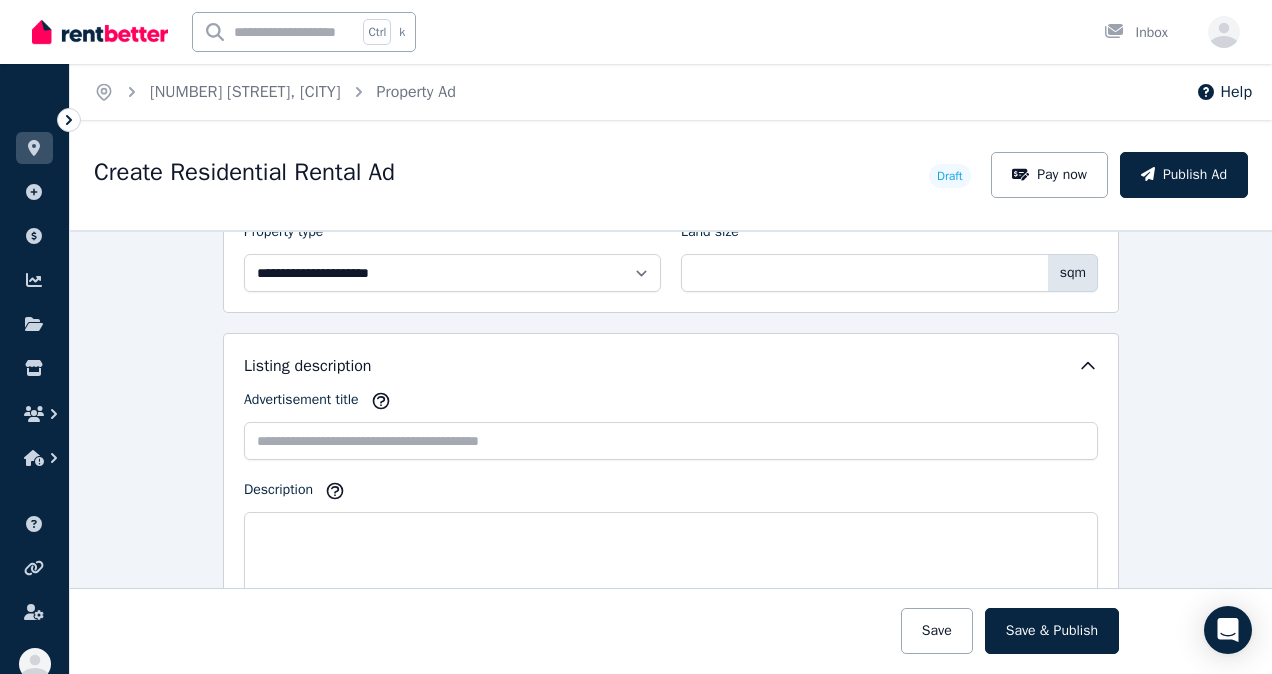 scroll, scrollTop: 1200, scrollLeft: 0, axis: vertical 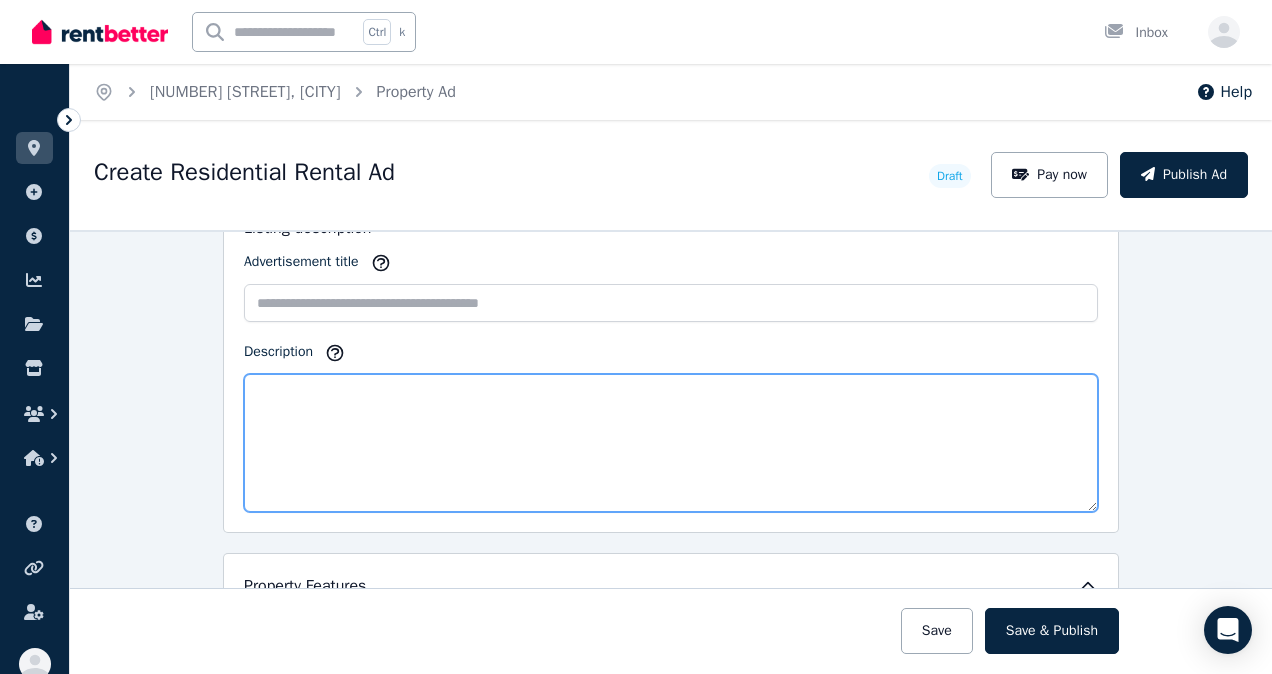 click on "Description" at bounding box center [671, 443] 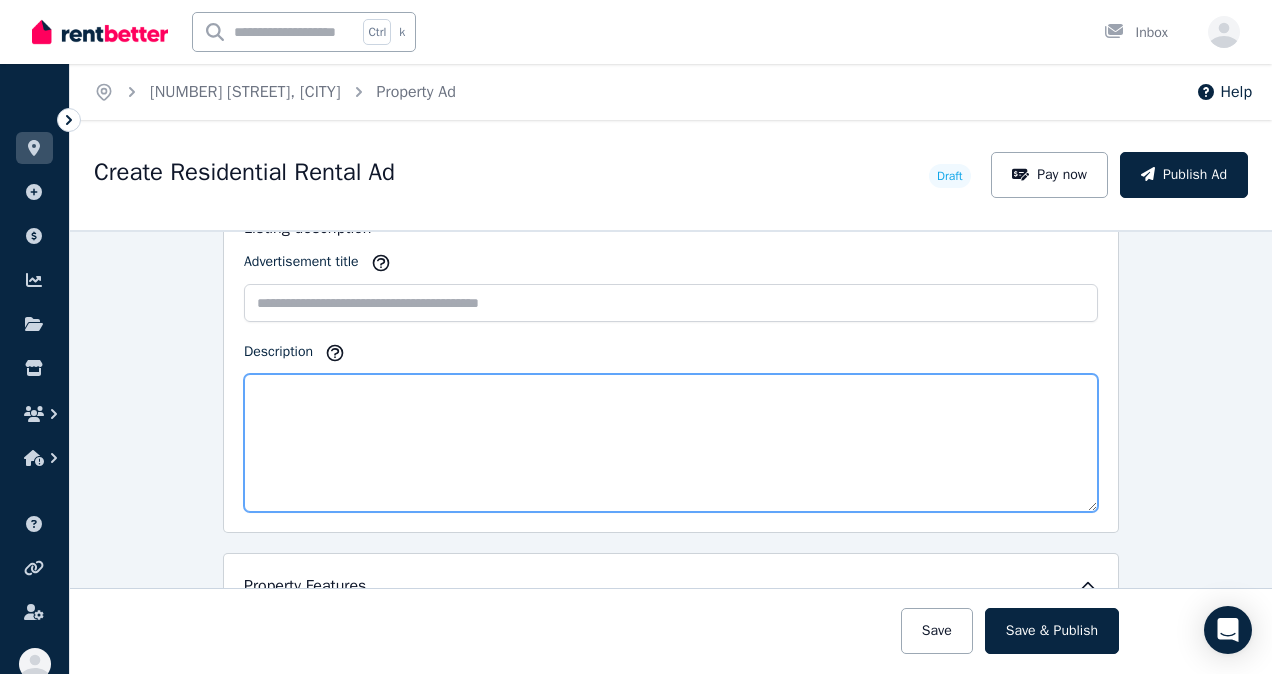 paste on "**********" 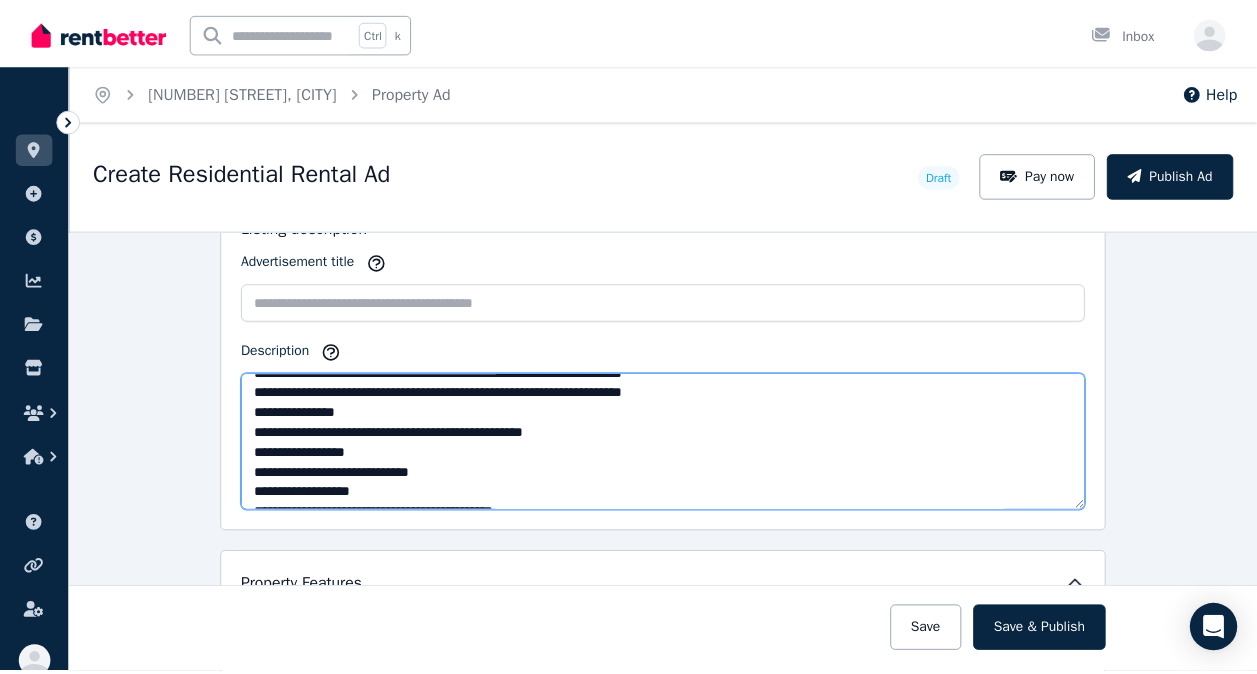 scroll, scrollTop: 0, scrollLeft: 0, axis: both 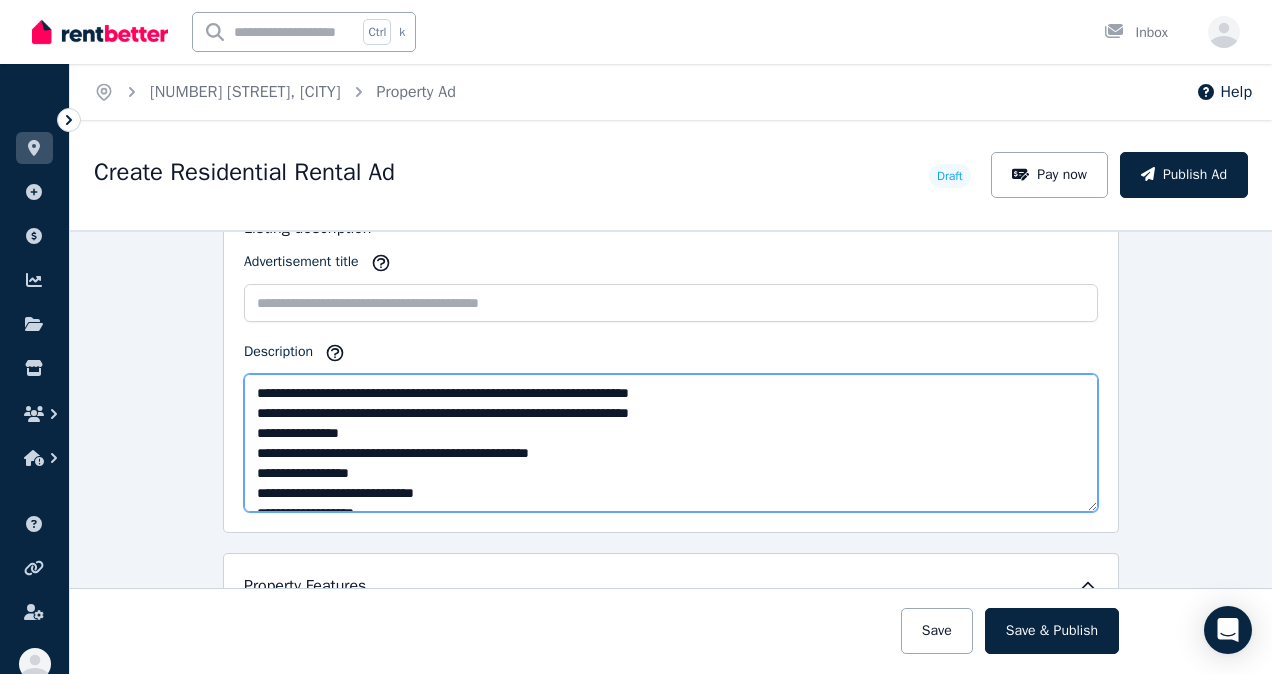 click on "**********" at bounding box center [671, 443] 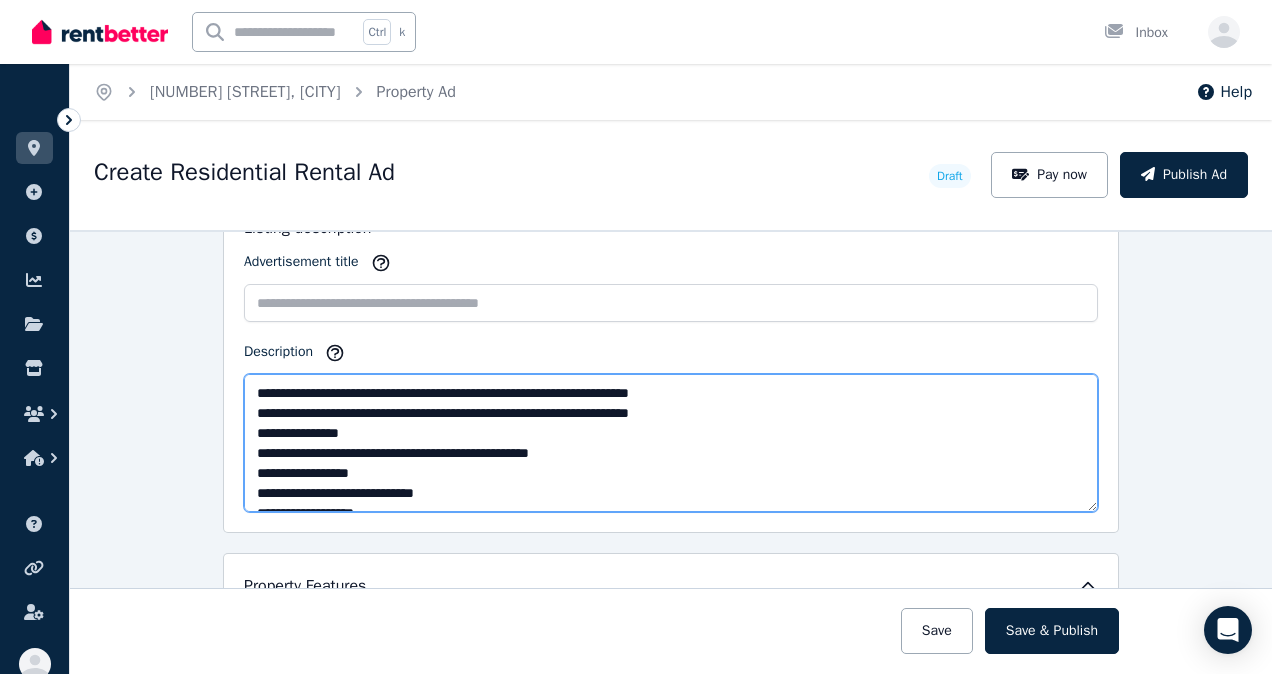type on "**********" 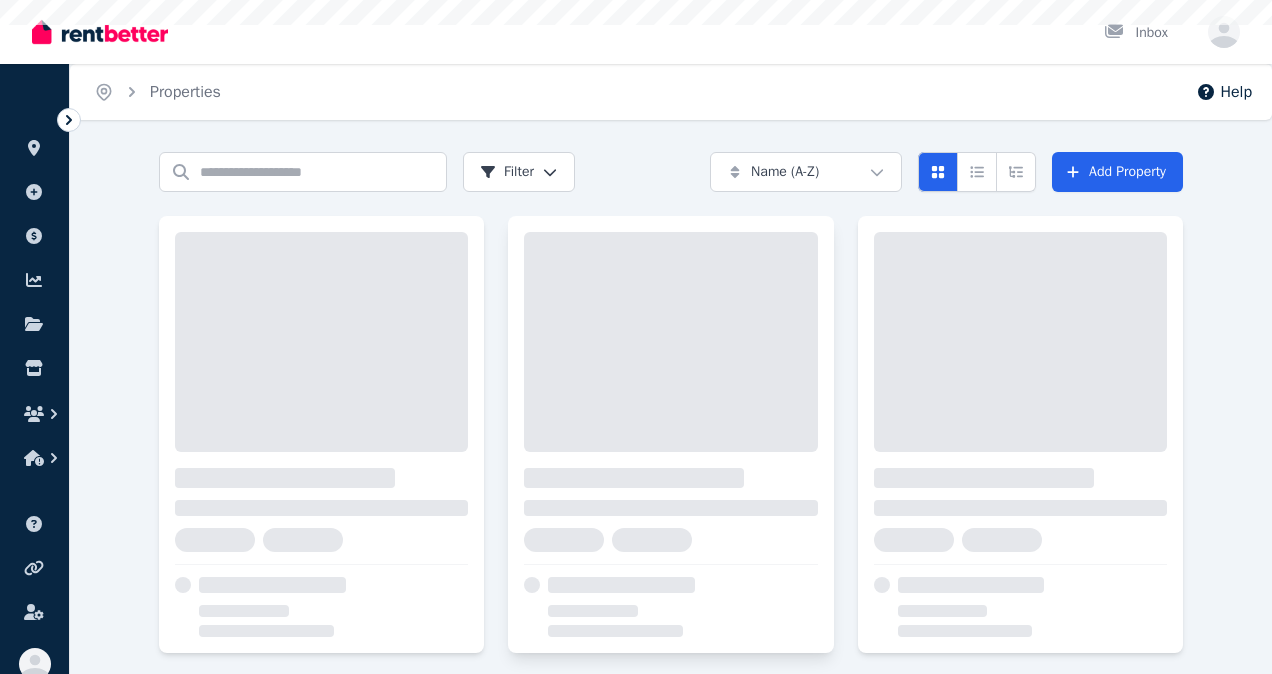 scroll, scrollTop: 0, scrollLeft: 0, axis: both 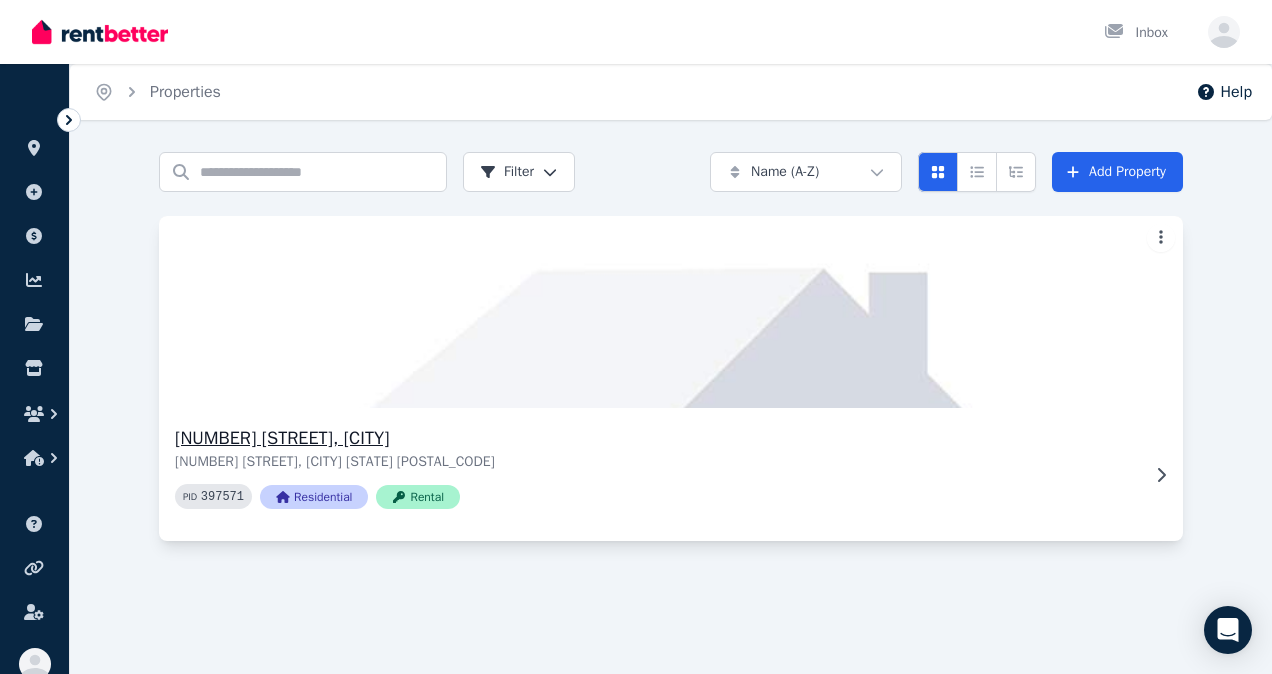 click on "Rental" at bounding box center (418, 497) 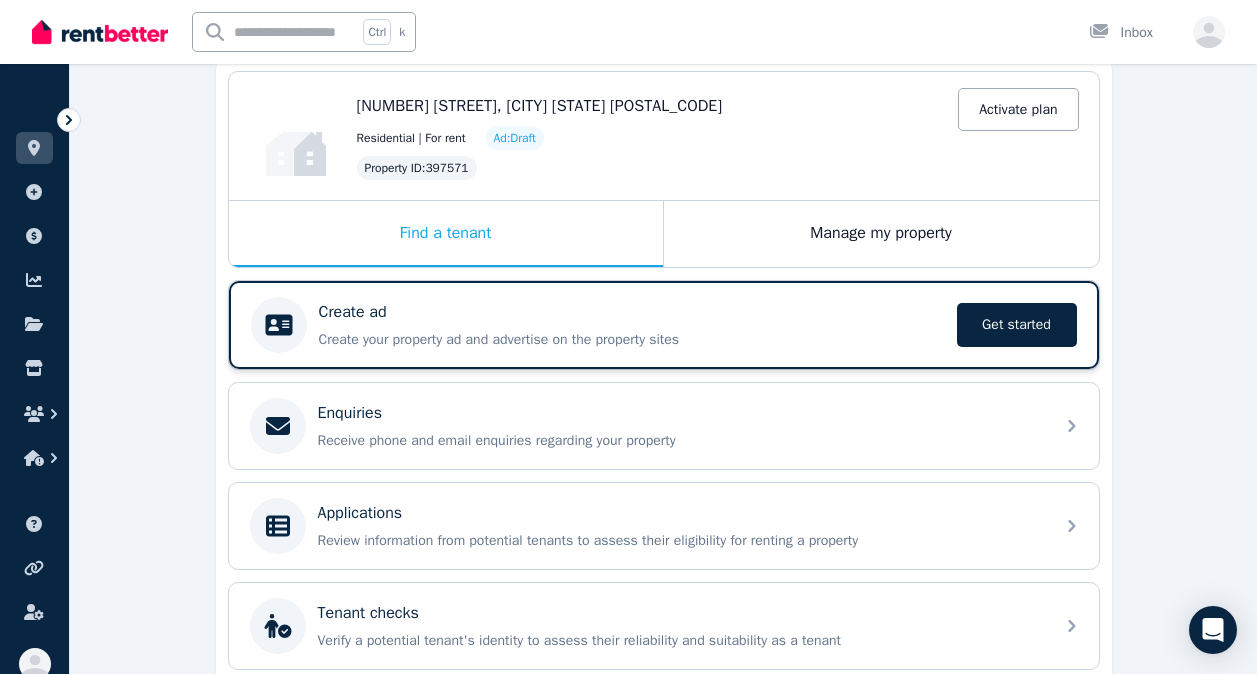 scroll, scrollTop: 200, scrollLeft: 0, axis: vertical 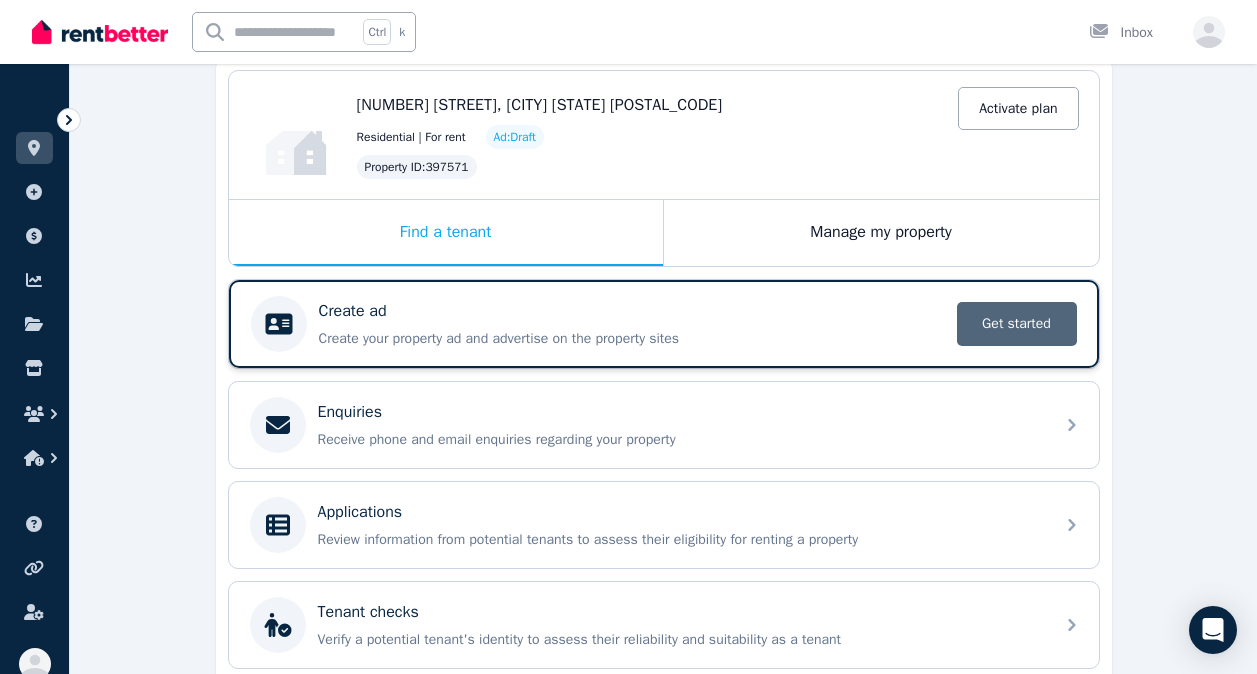 click on "Get started" at bounding box center [1017, 324] 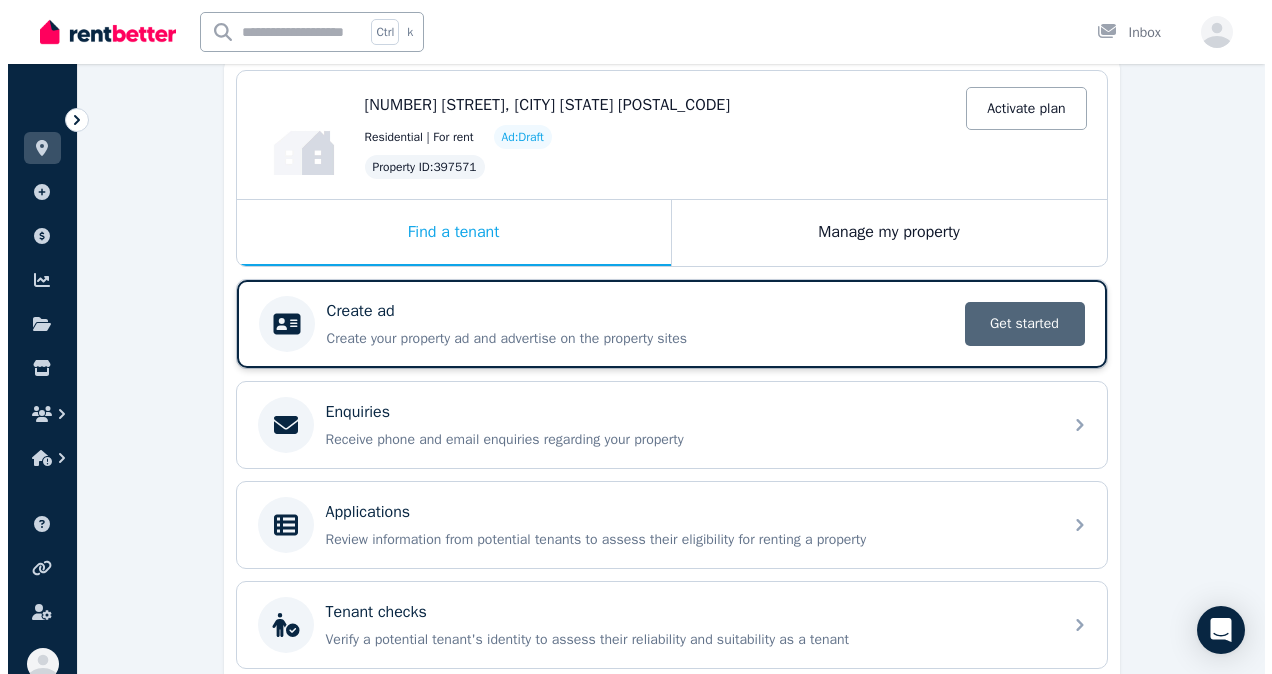 scroll, scrollTop: 0, scrollLeft: 0, axis: both 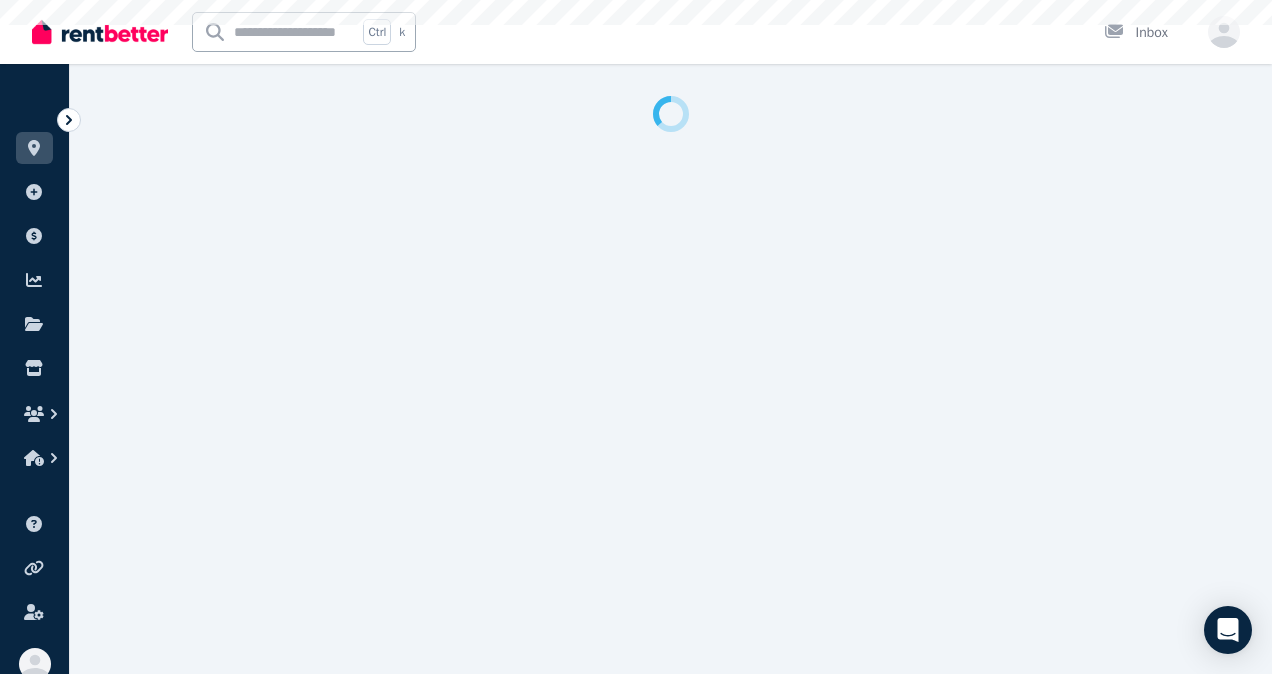 select on "***" 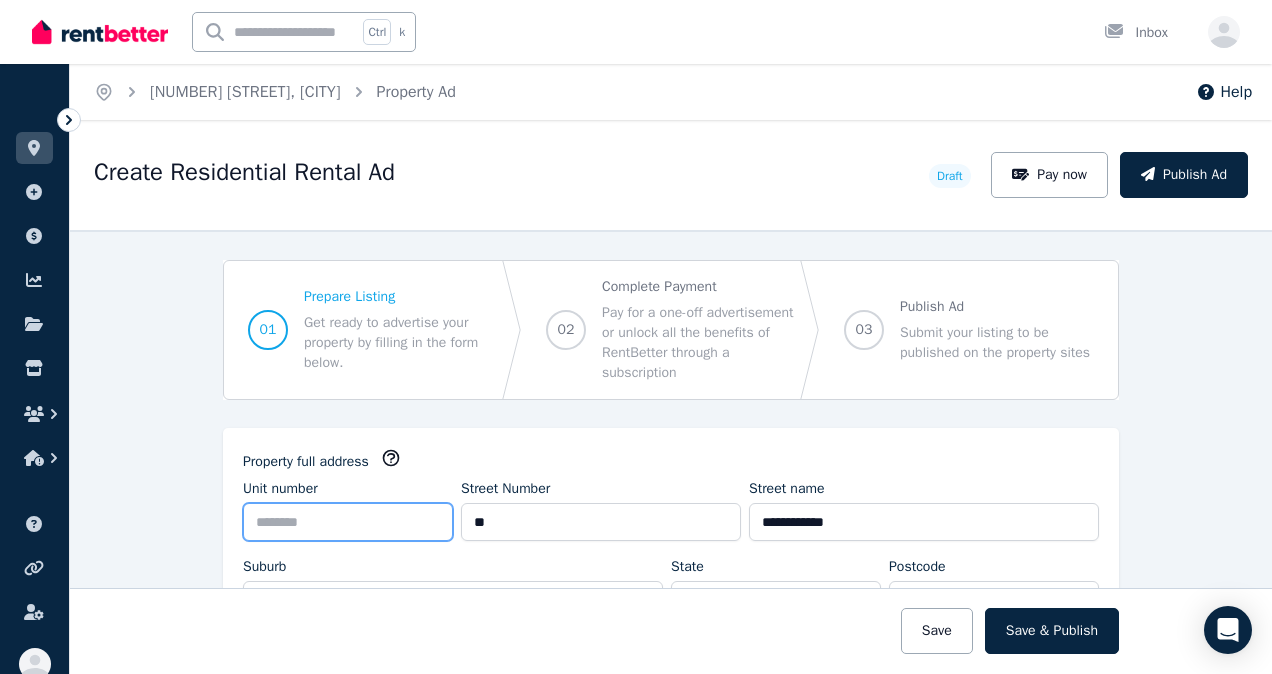 click on "Unit number" at bounding box center (348, 522) 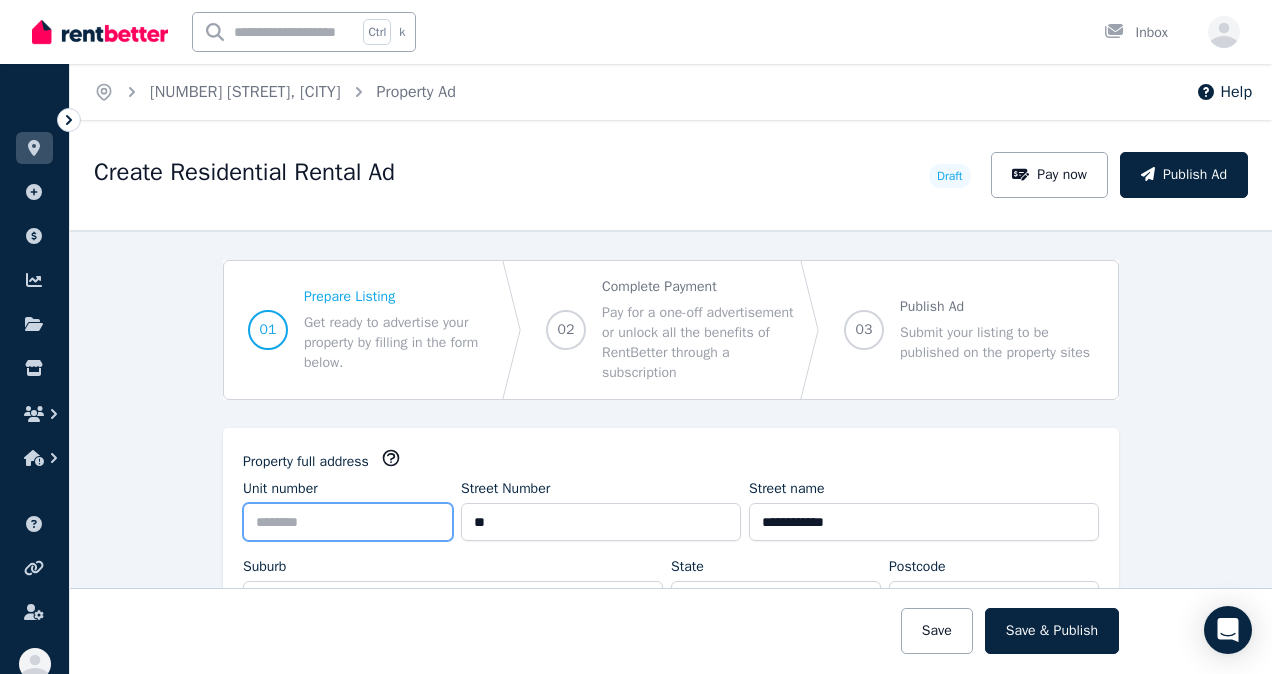 type on "*" 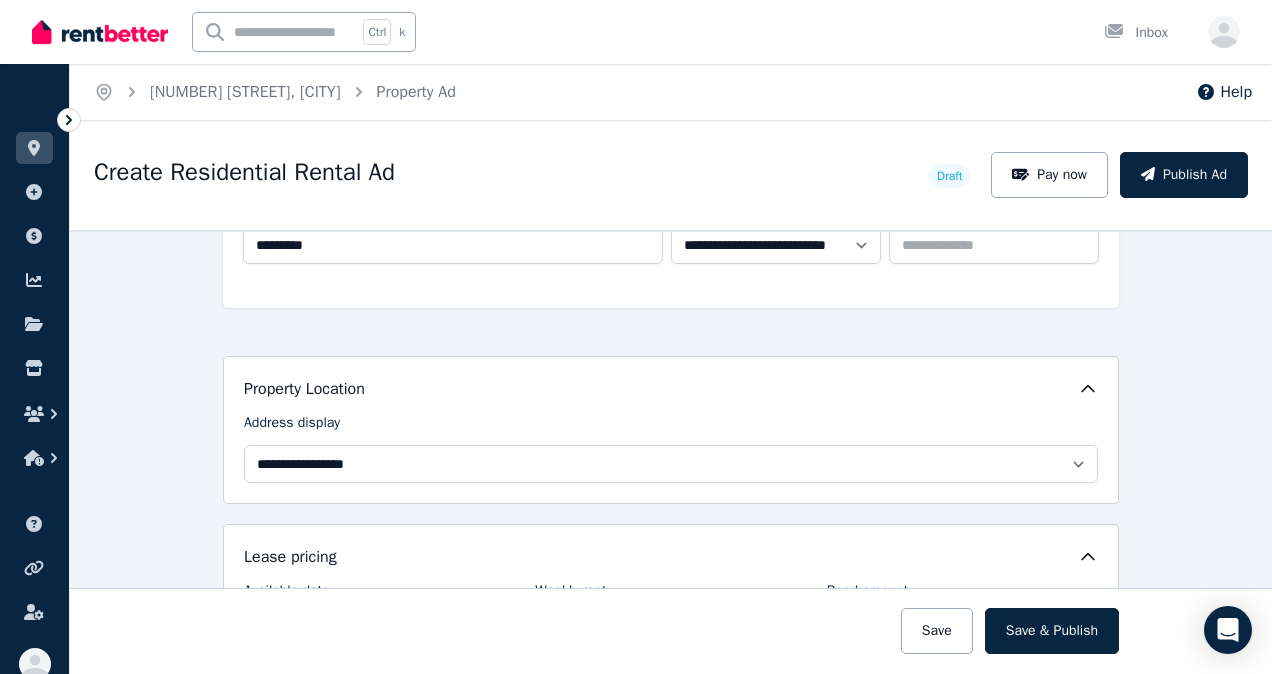 scroll, scrollTop: 400, scrollLeft: 0, axis: vertical 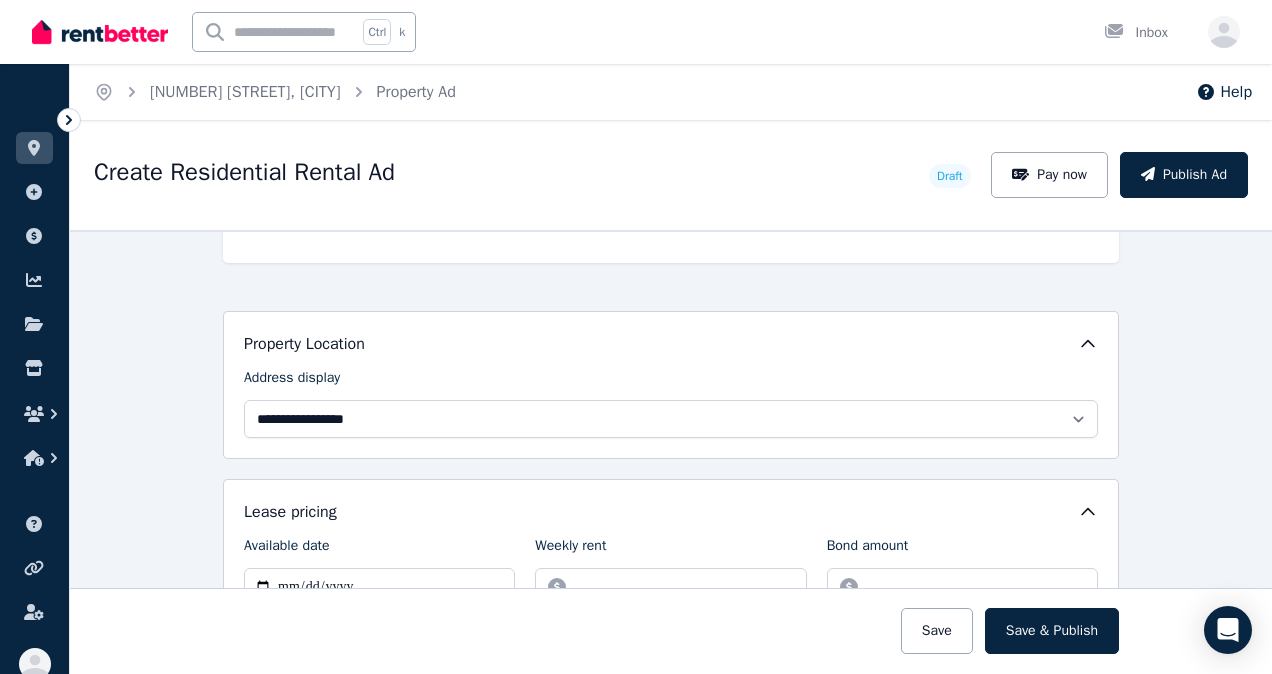 type on "******" 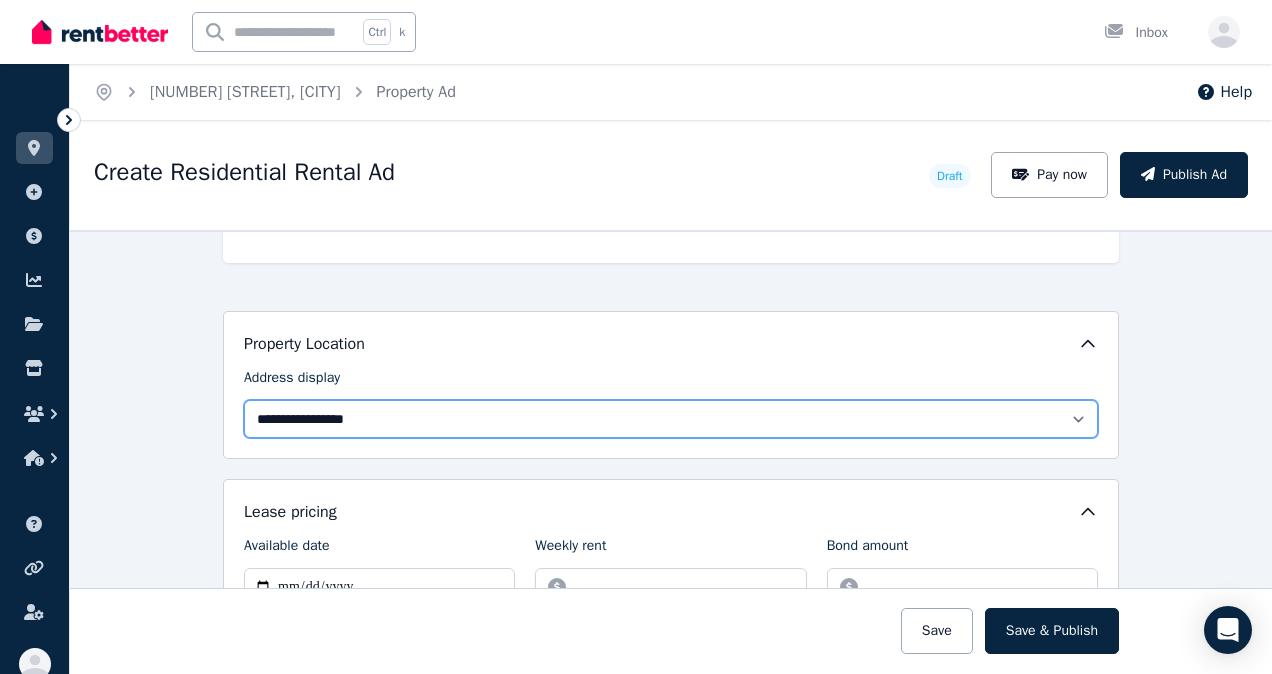 click on "**********" at bounding box center [671, 419] 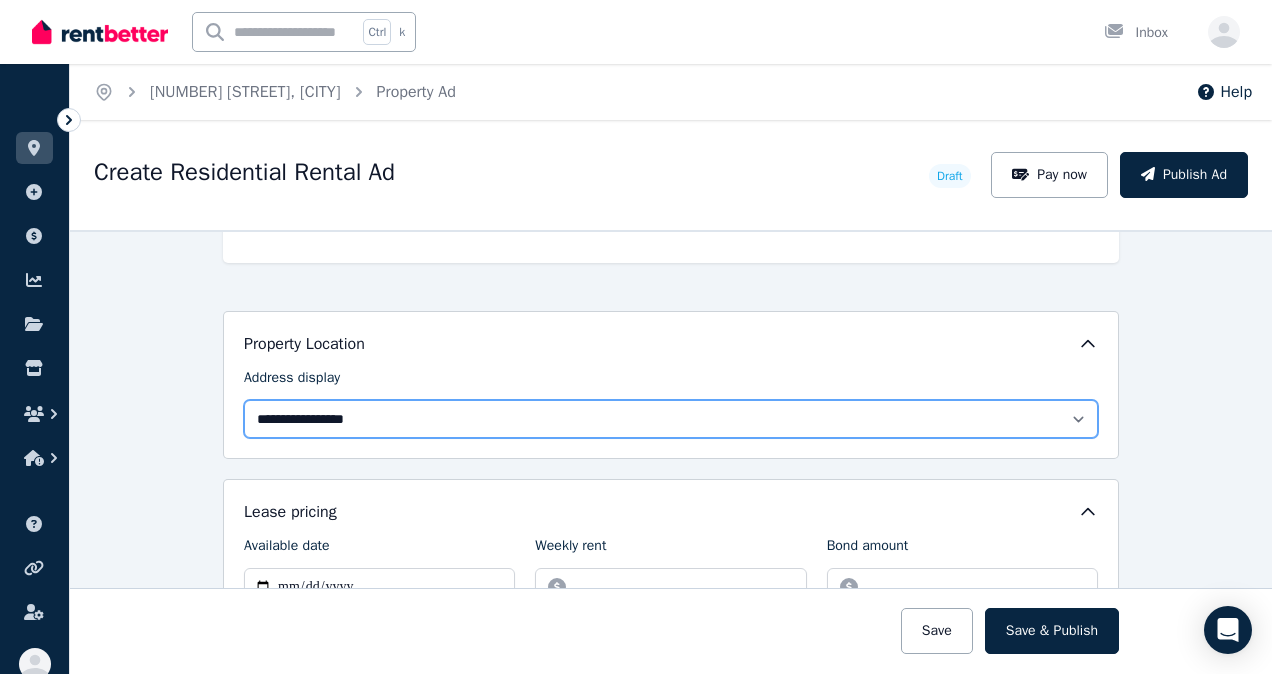 select on "**********" 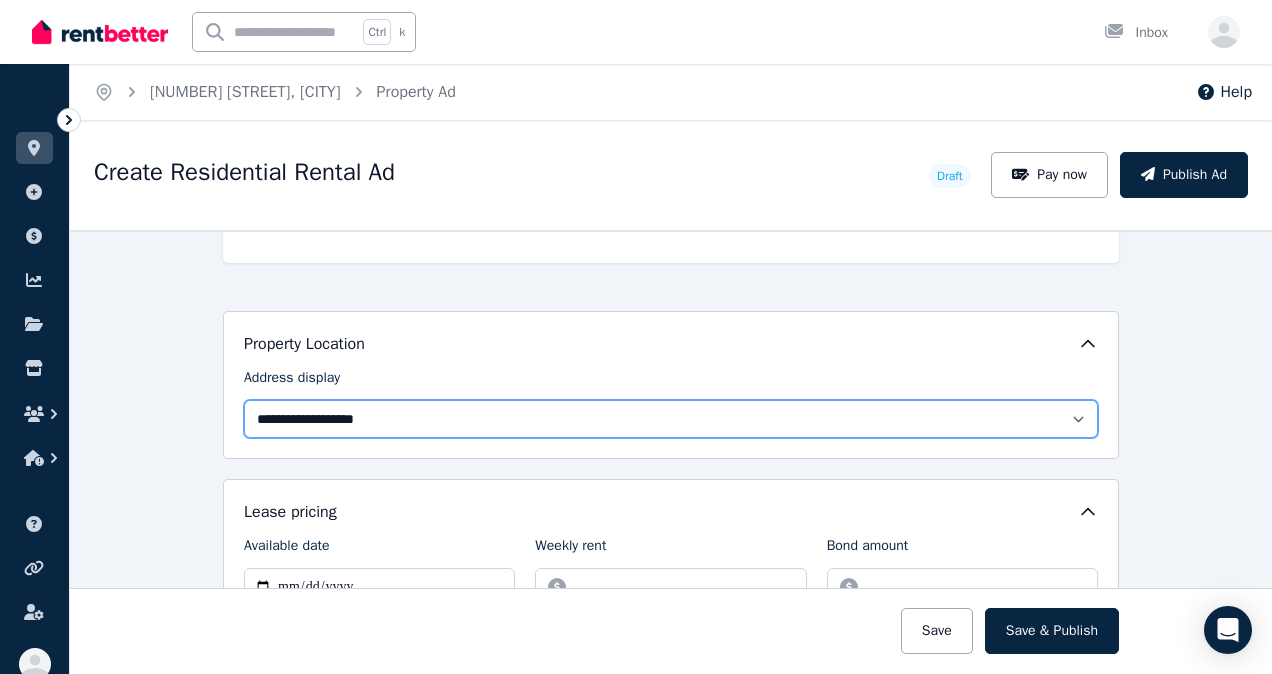 click on "**********" at bounding box center (671, 419) 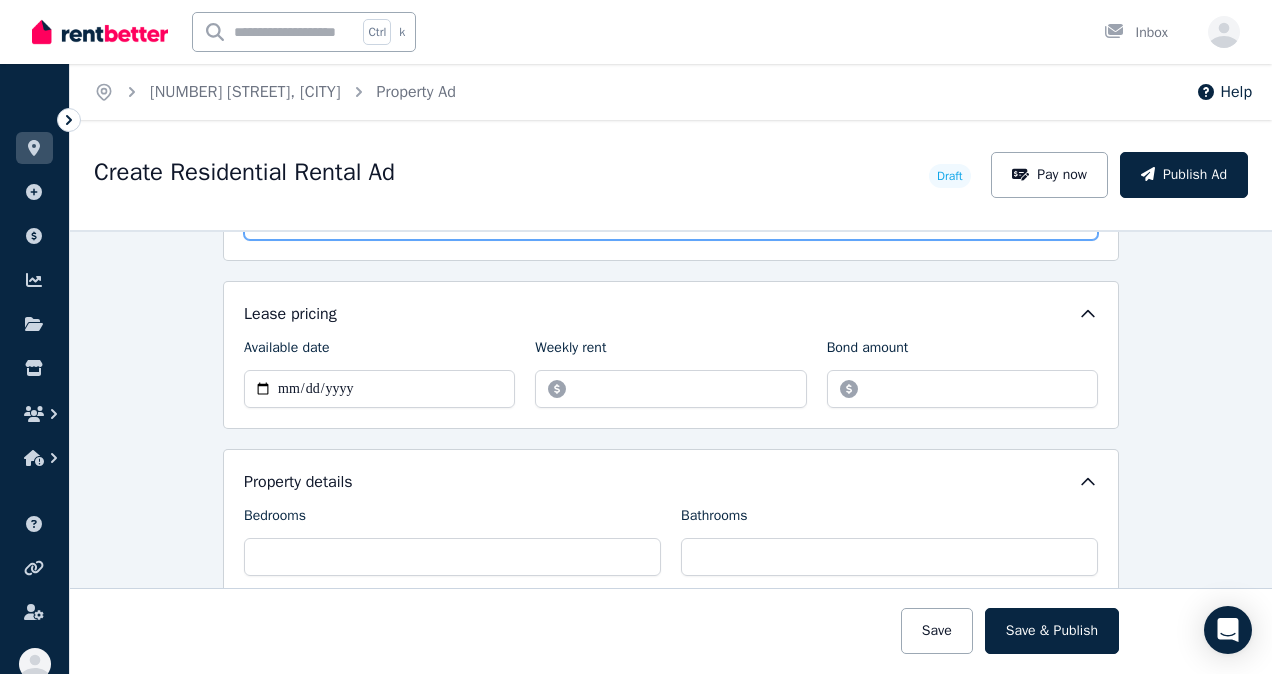 scroll, scrollTop: 600, scrollLeft: 0, axis: vertical 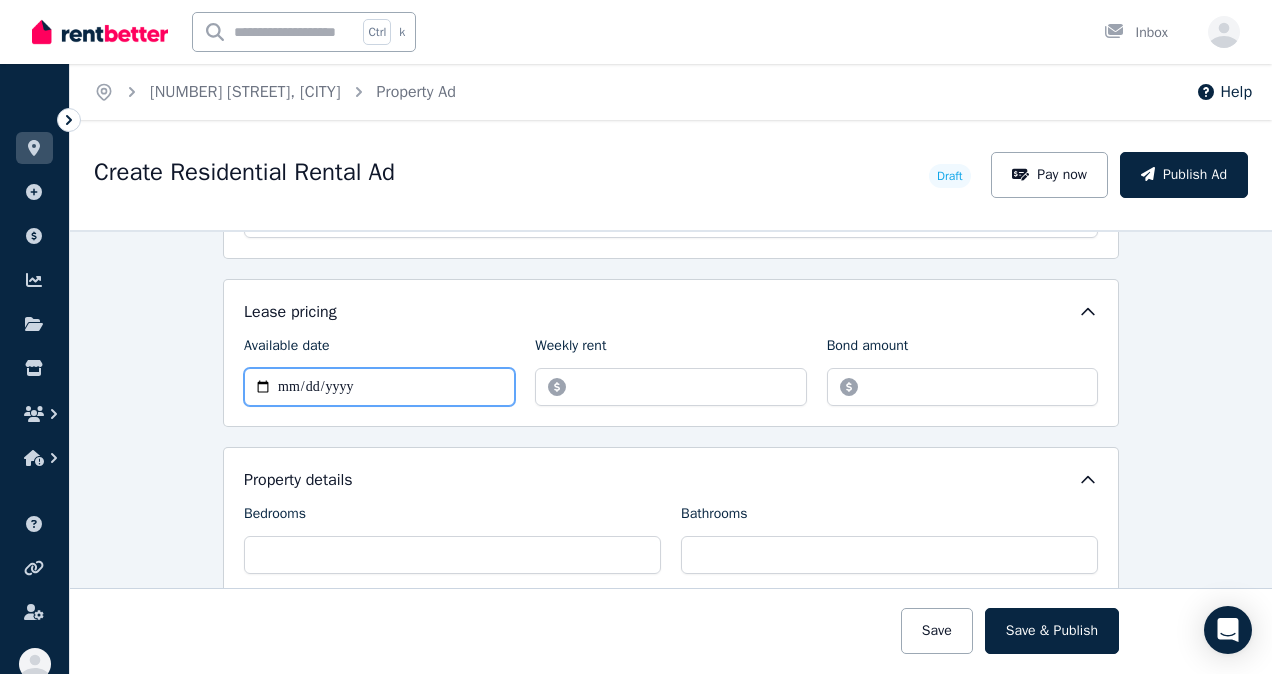 click on "Available date" at bounding box center (379, 387) 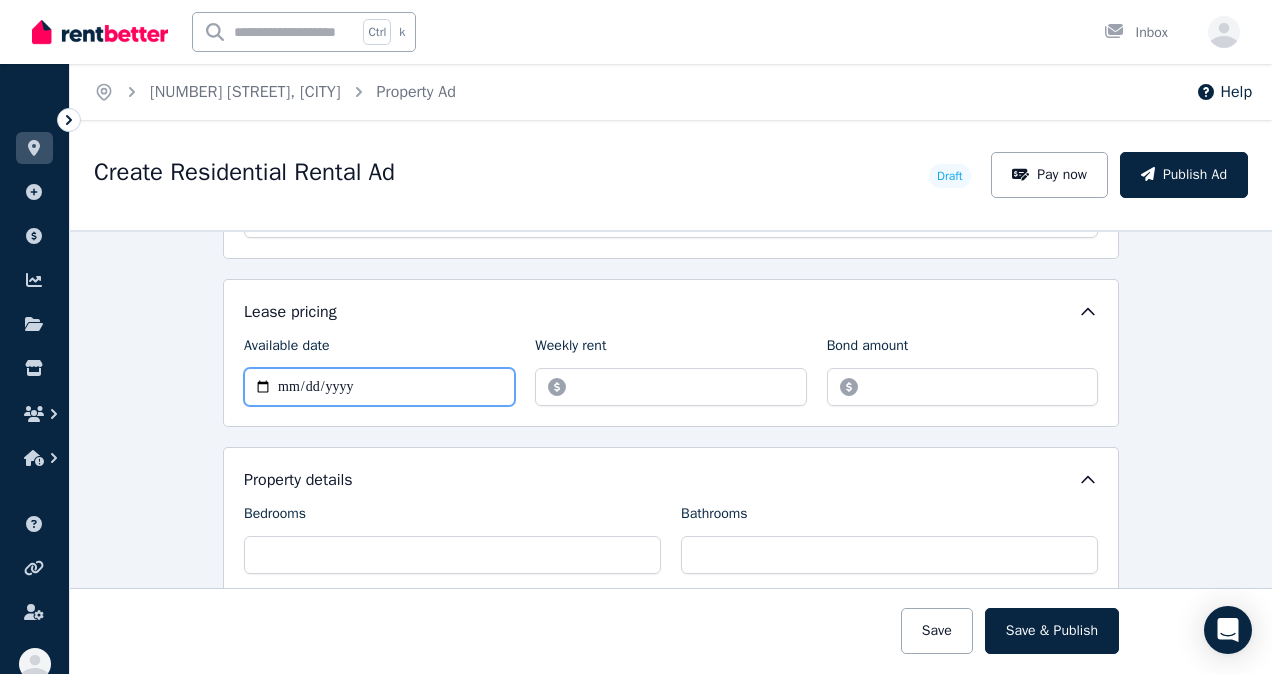type on "**********" 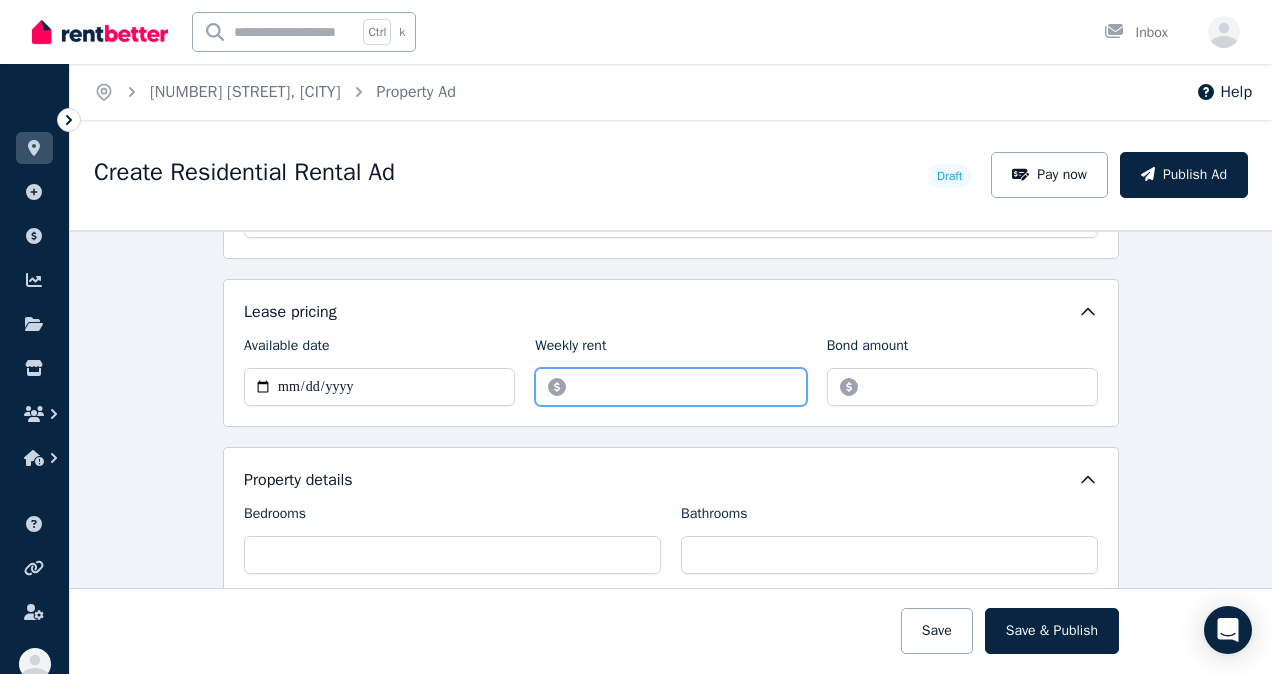 click on "Weekly rent" at bounding box center [670, 387] 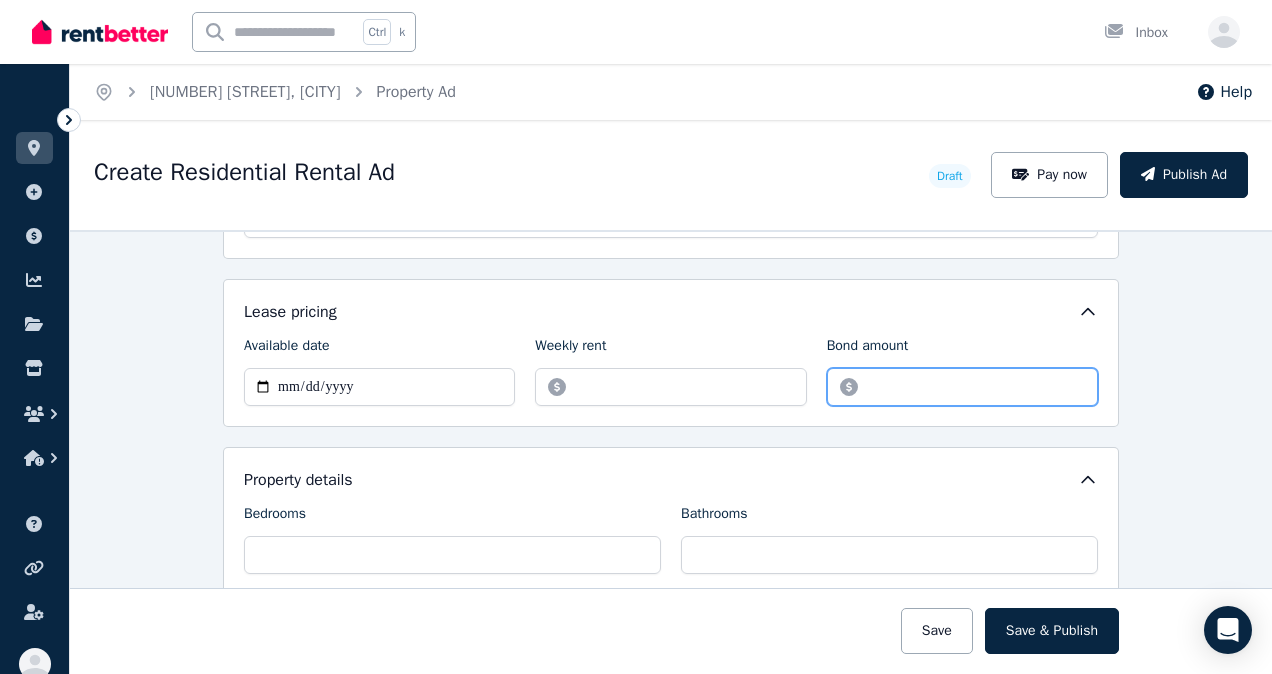 click on "Bond amount" at bounding box center [962, 387] 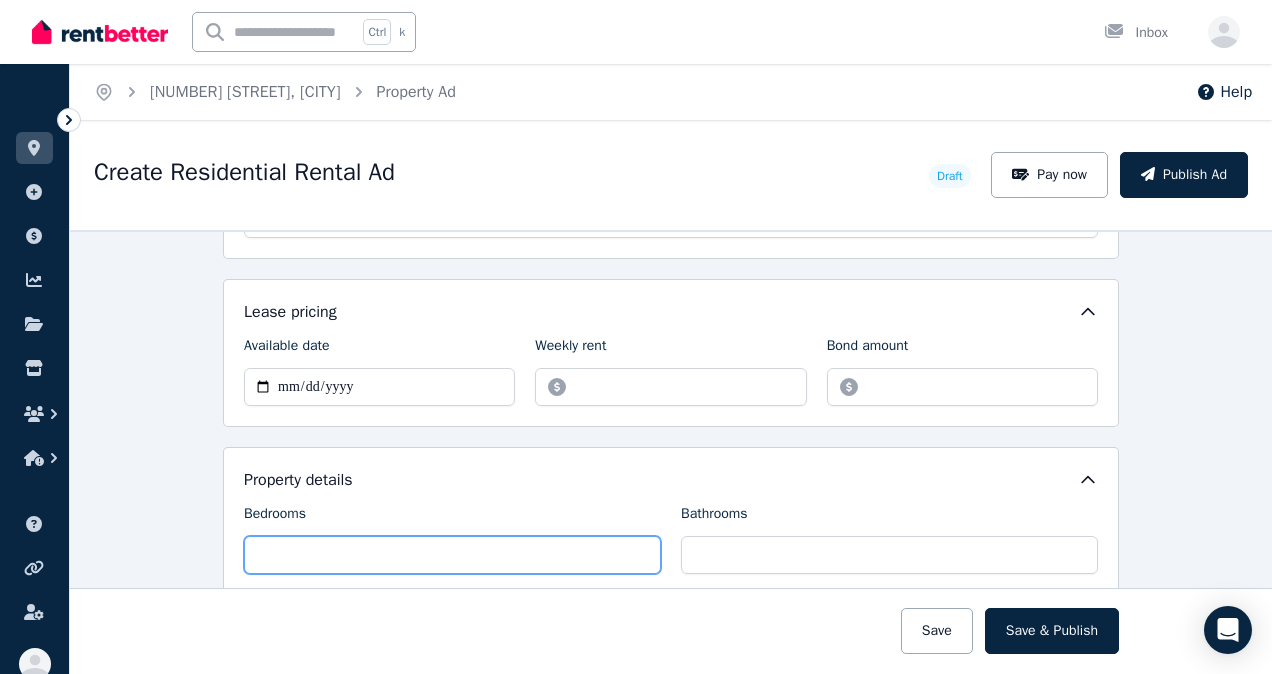 click on "Bedrooms" at bounding box center (452, 555) 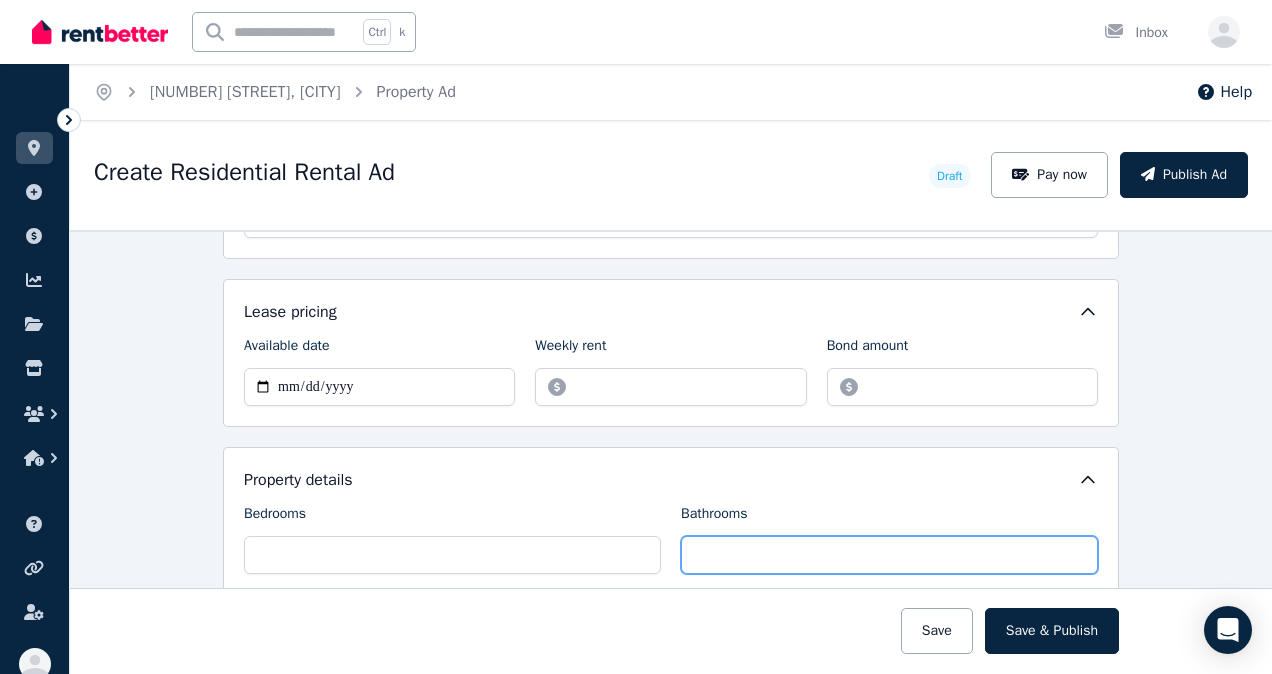 click on "Bathrooms" at bounding box center (889, 555) 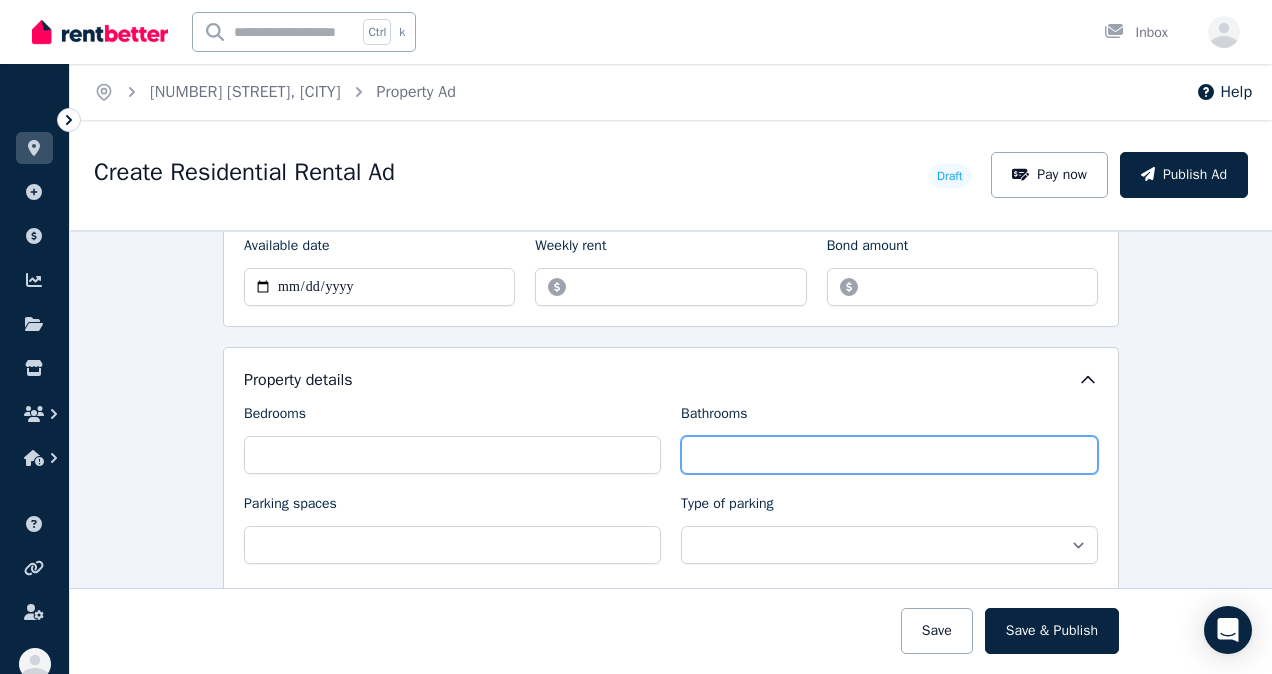 scroll, scrollTop: 800, scrollLeft: 0, axis: vertical 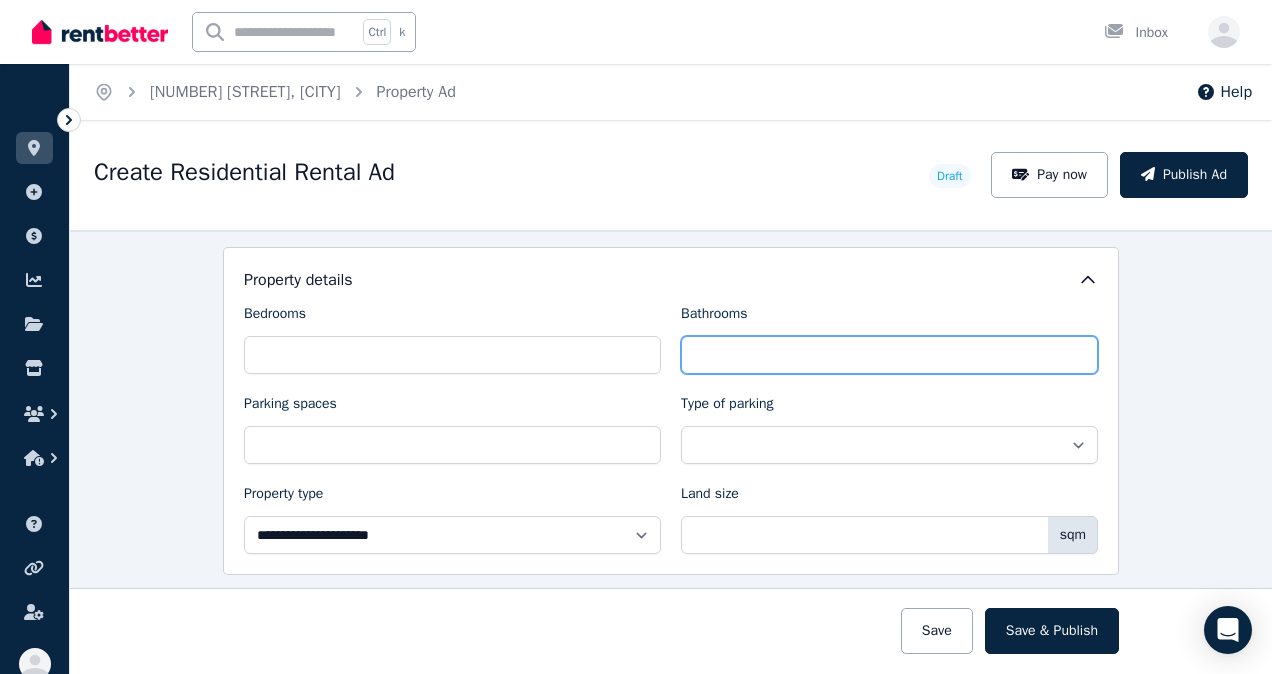 type on "*" 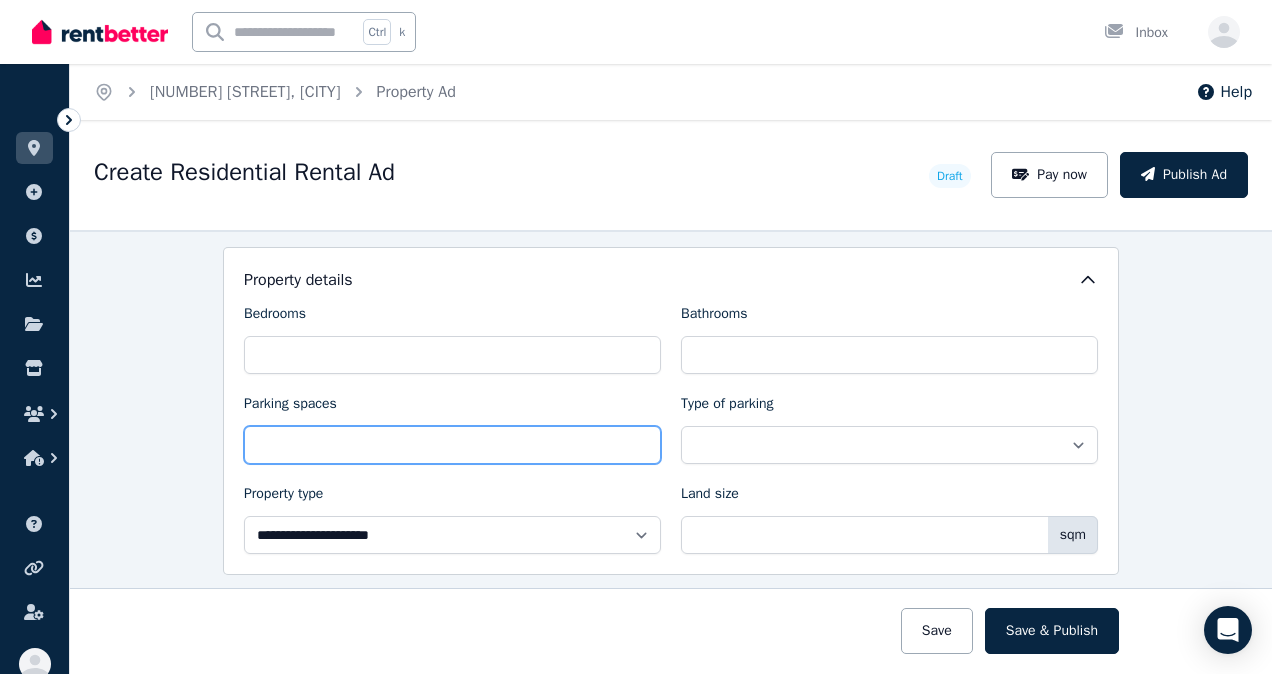click on "Parking spaces" at bounding box center [452, 445] 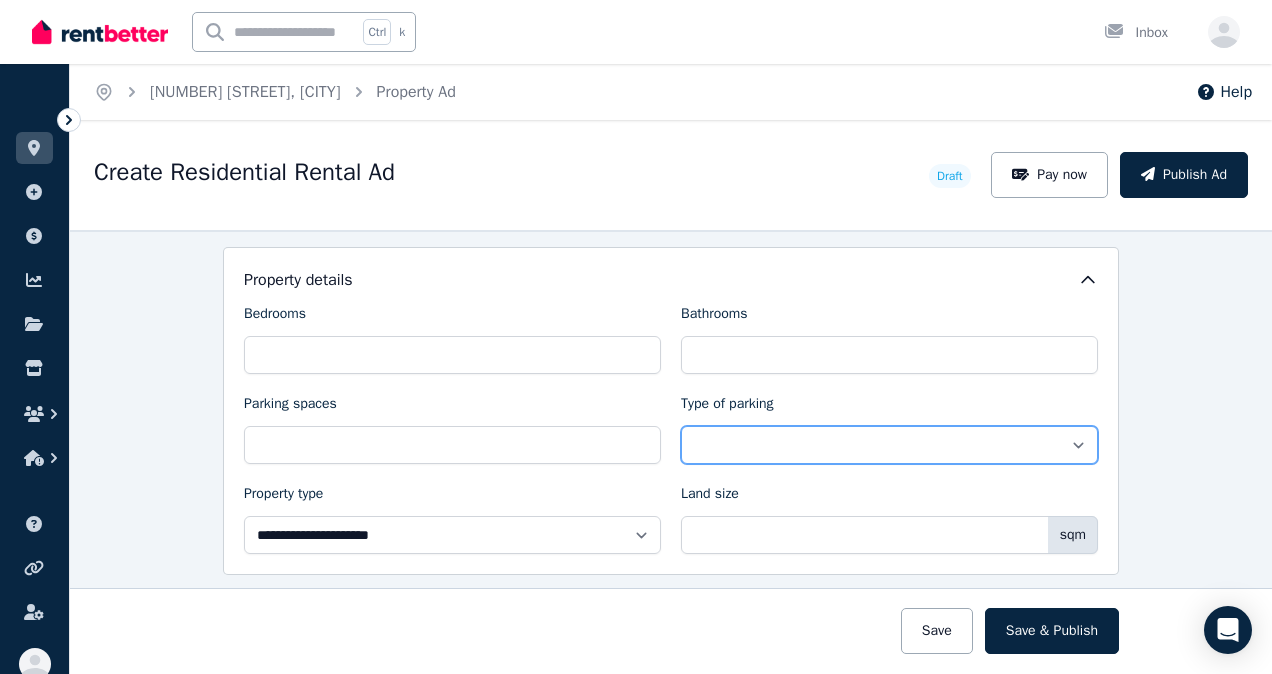 click on "**********" at bounding box center [889, 445] 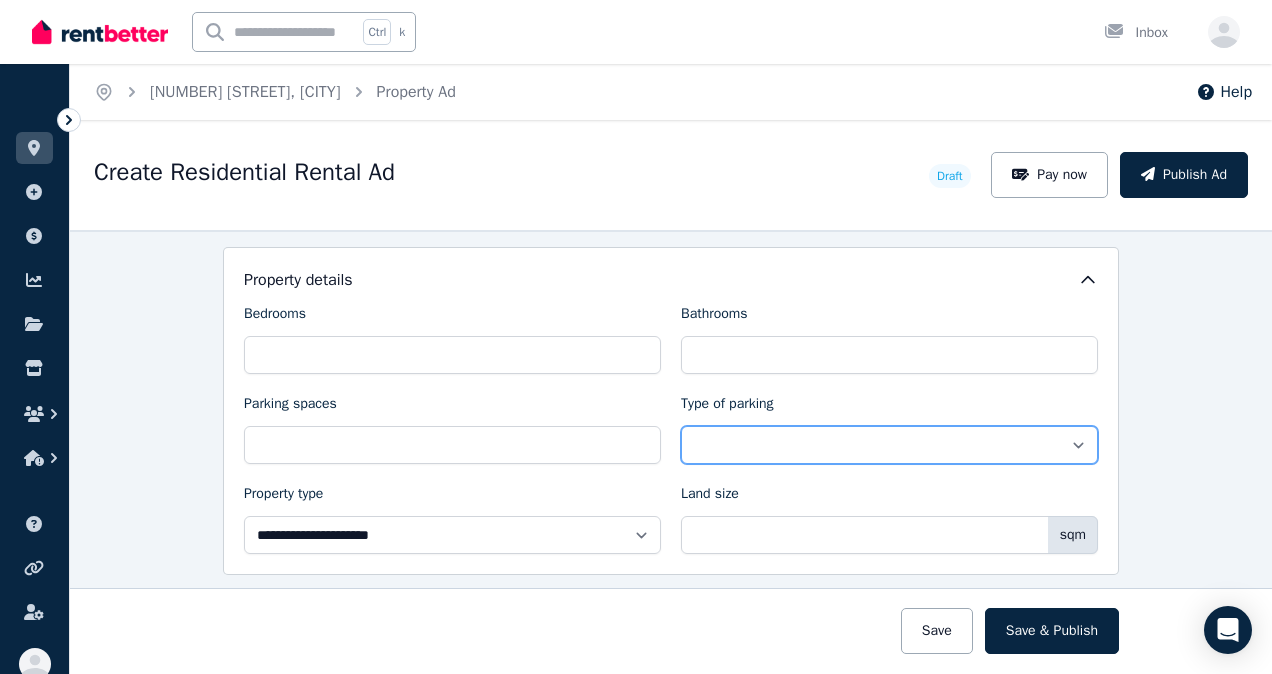 select on "**********" 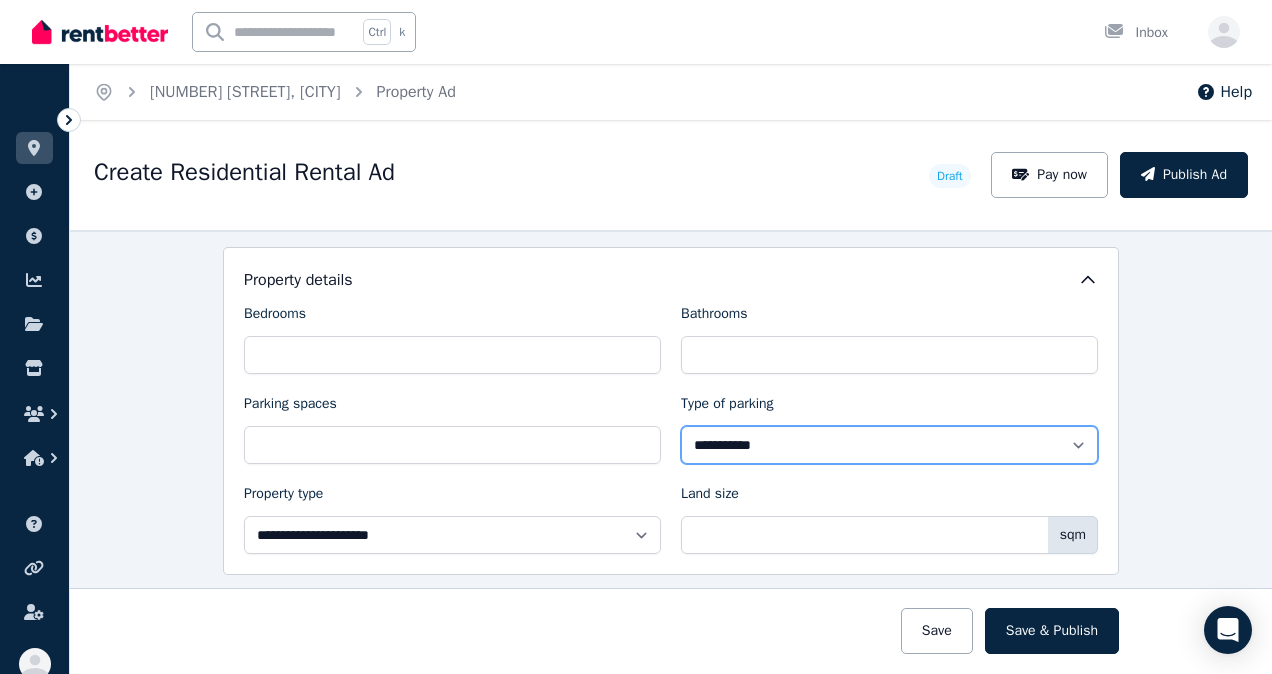 click on "**********" at bounding box center [889, 445] 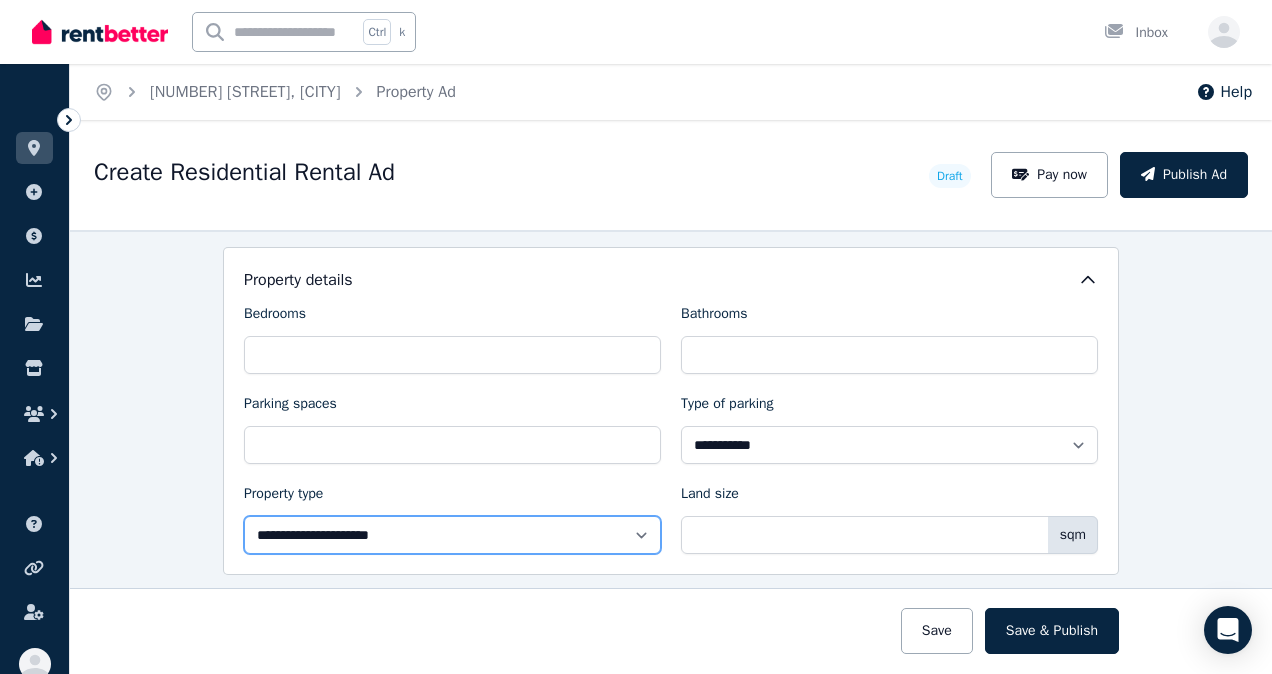 click on "**********" at bounding box center [452, 535] 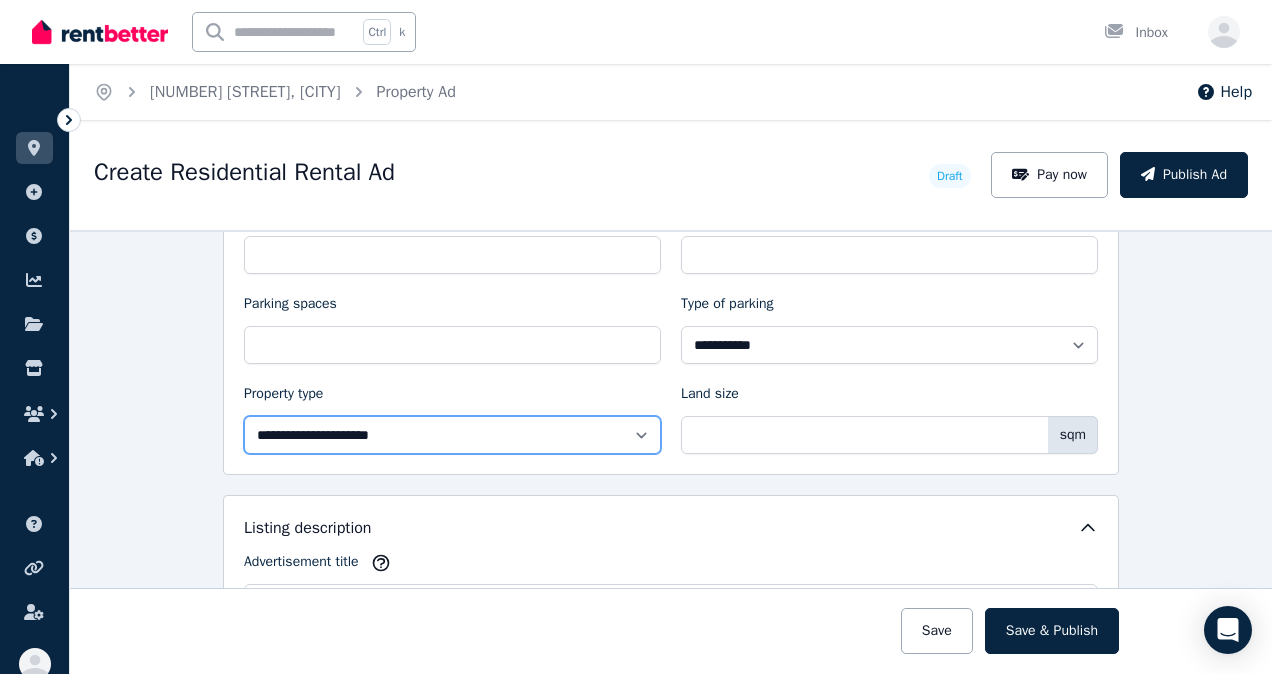 click on "**********" at bounding box center [452, 435] 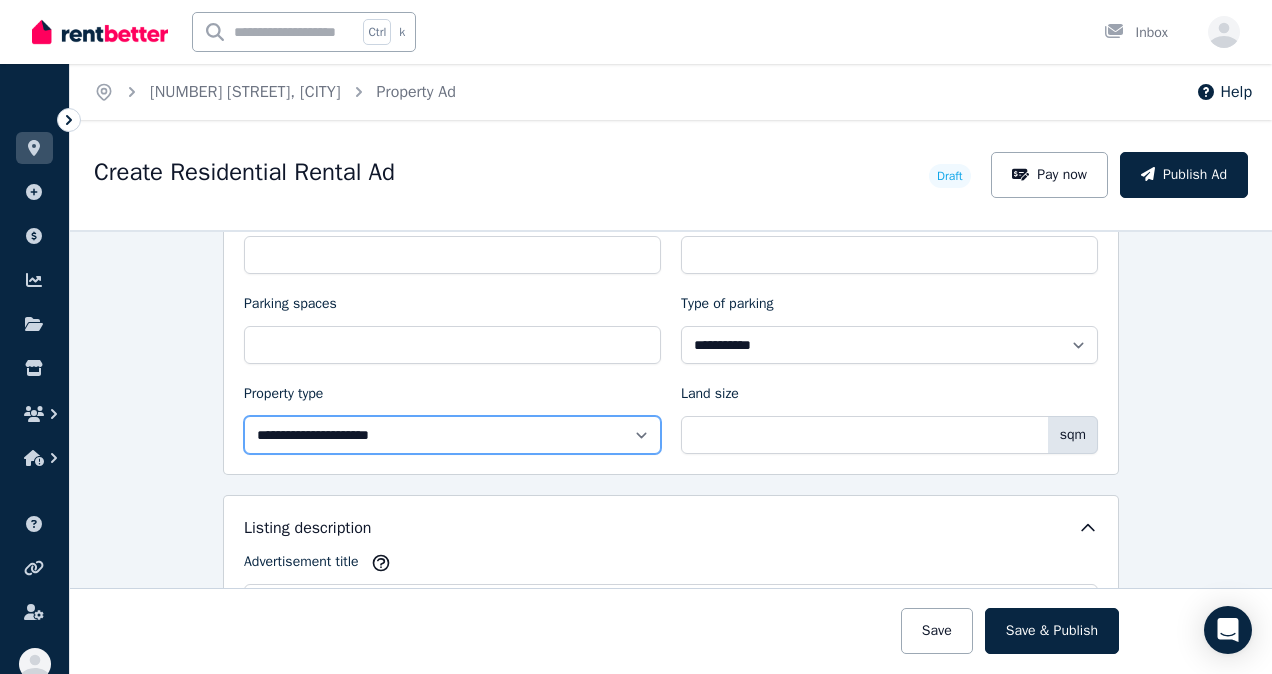 select on "**********" 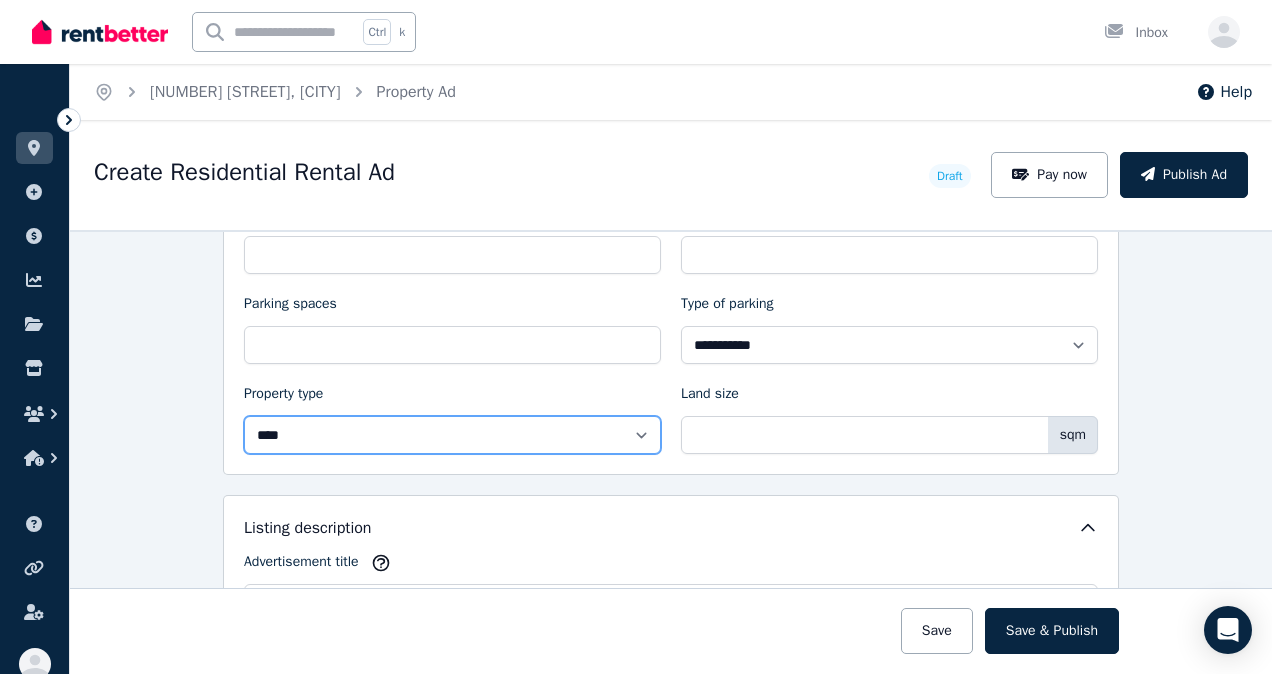 click on "**********" at bounding box center [452, 435] 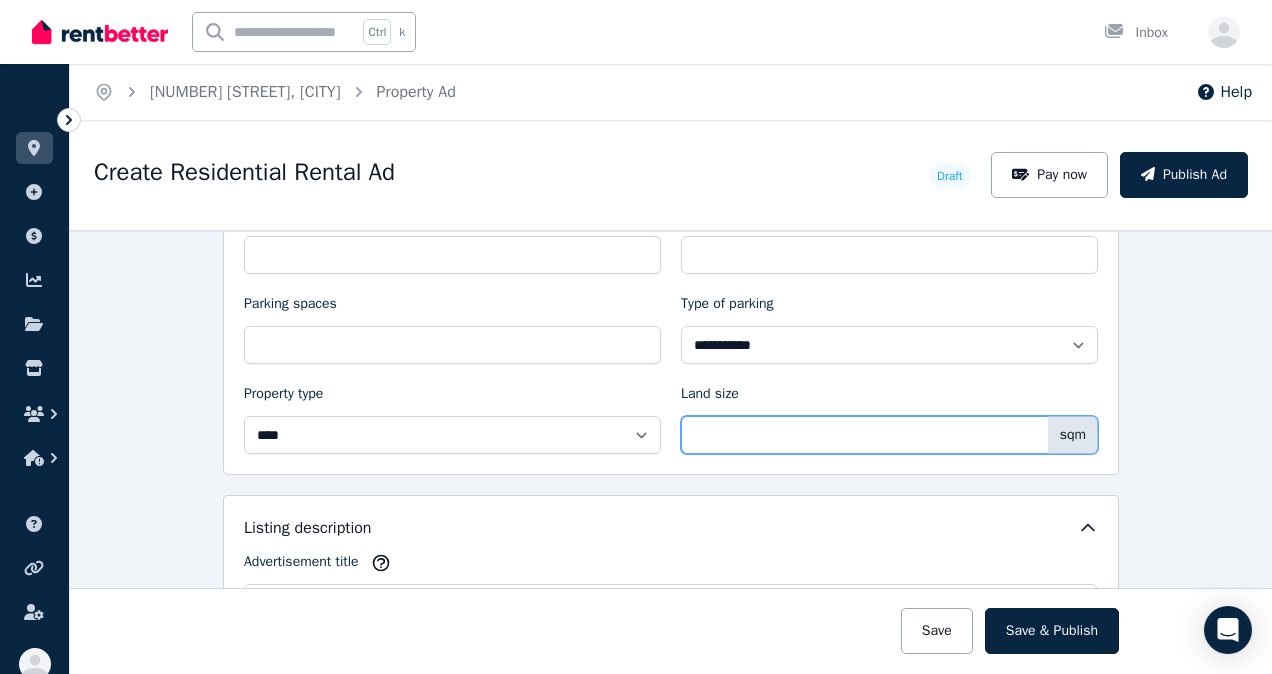 click on "Land size" at bounding box center [889, 435] 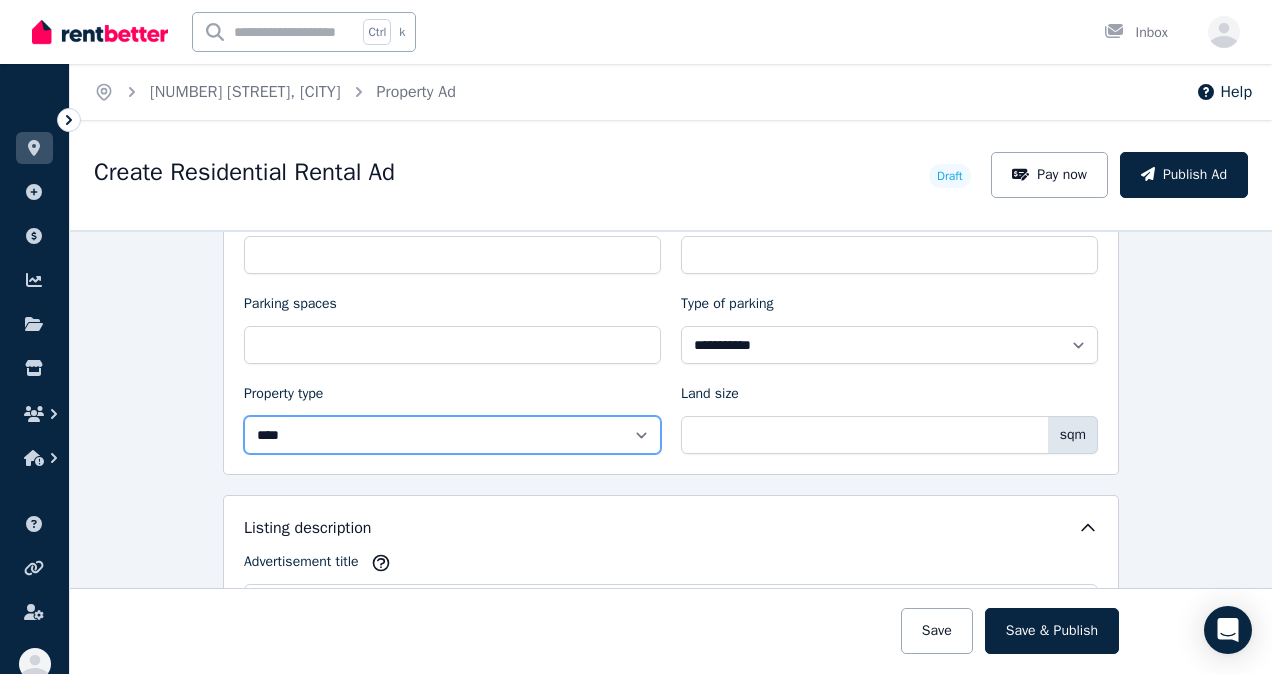 click on "**********" at bounding box center (452, 435) 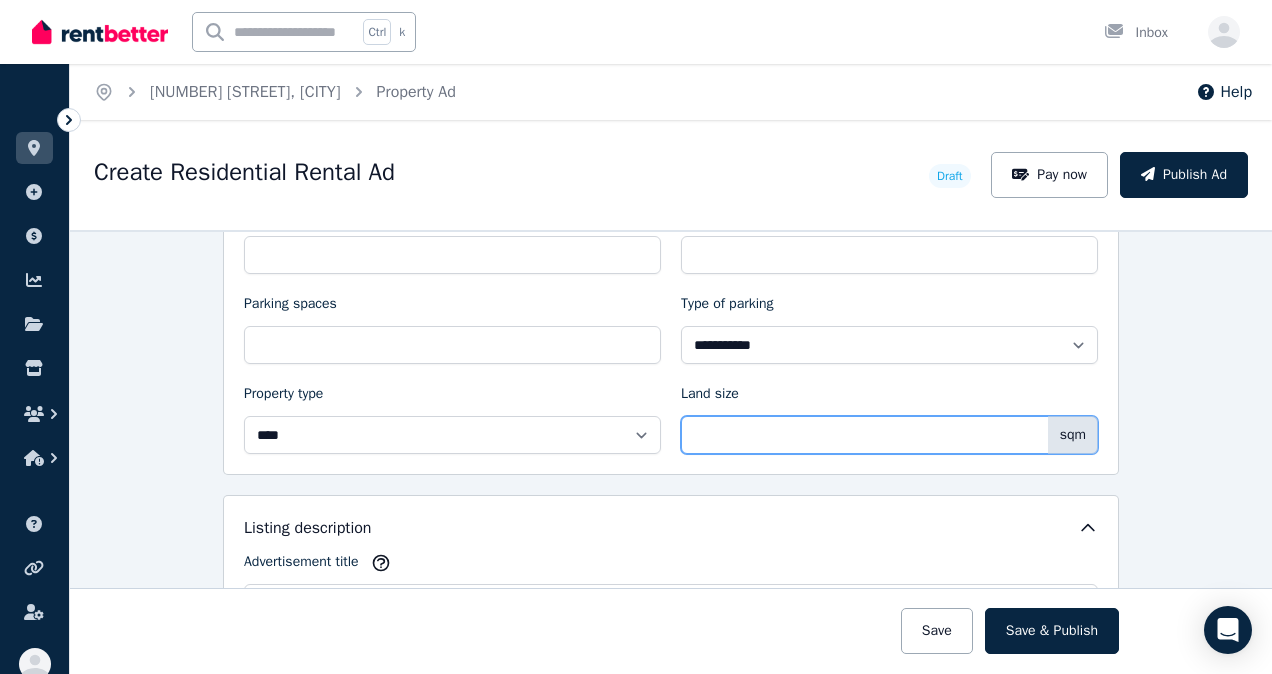 click on "Land size" at bounding box center (889, 435) 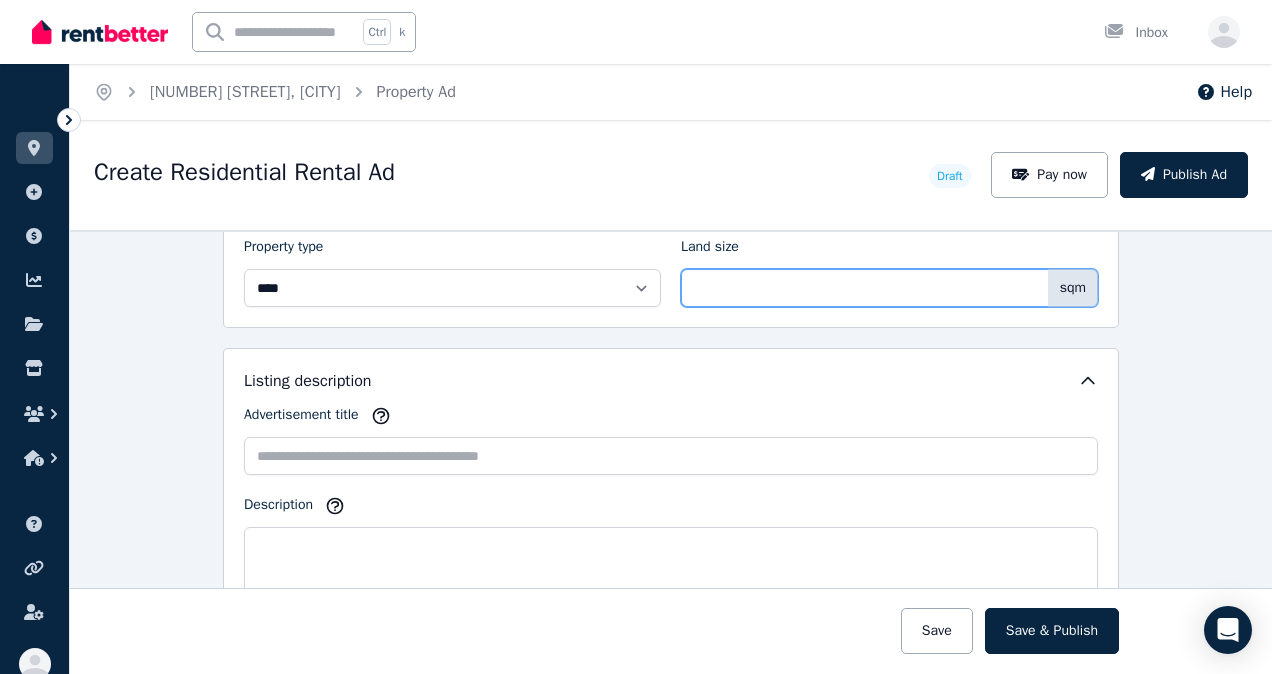 scroll, scrollTop: 1100, scrollLeft: 0, axis: vertical 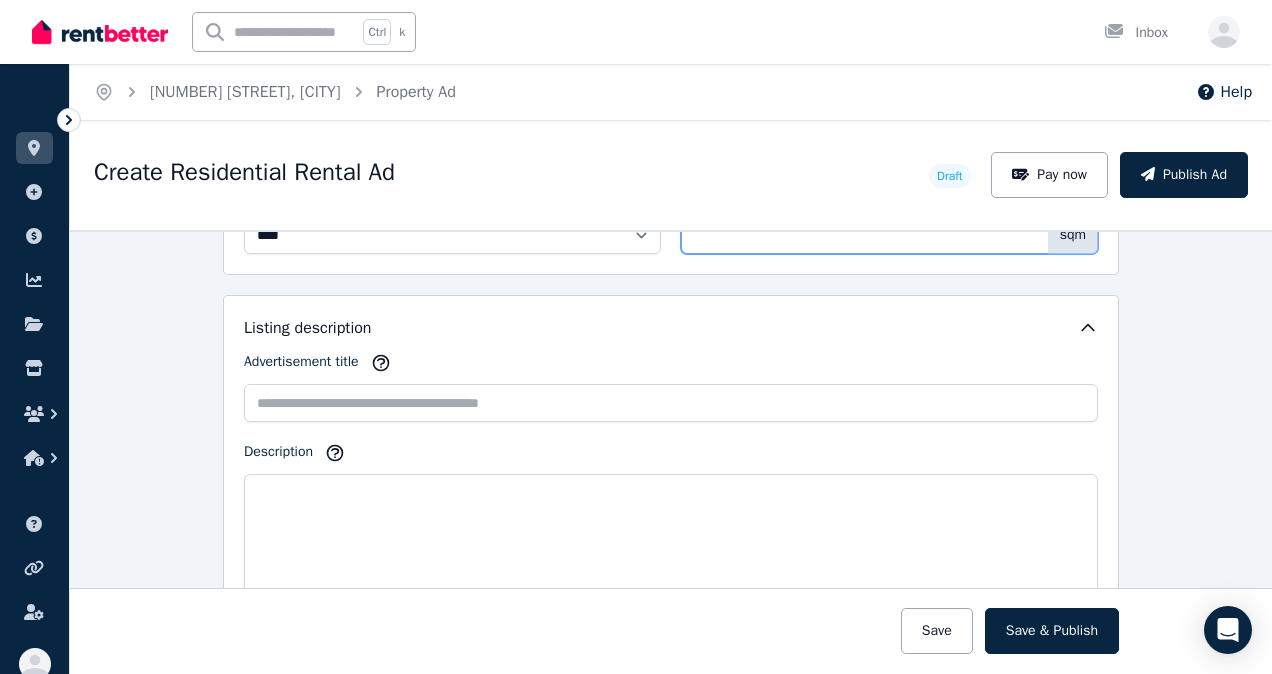 type on "****" 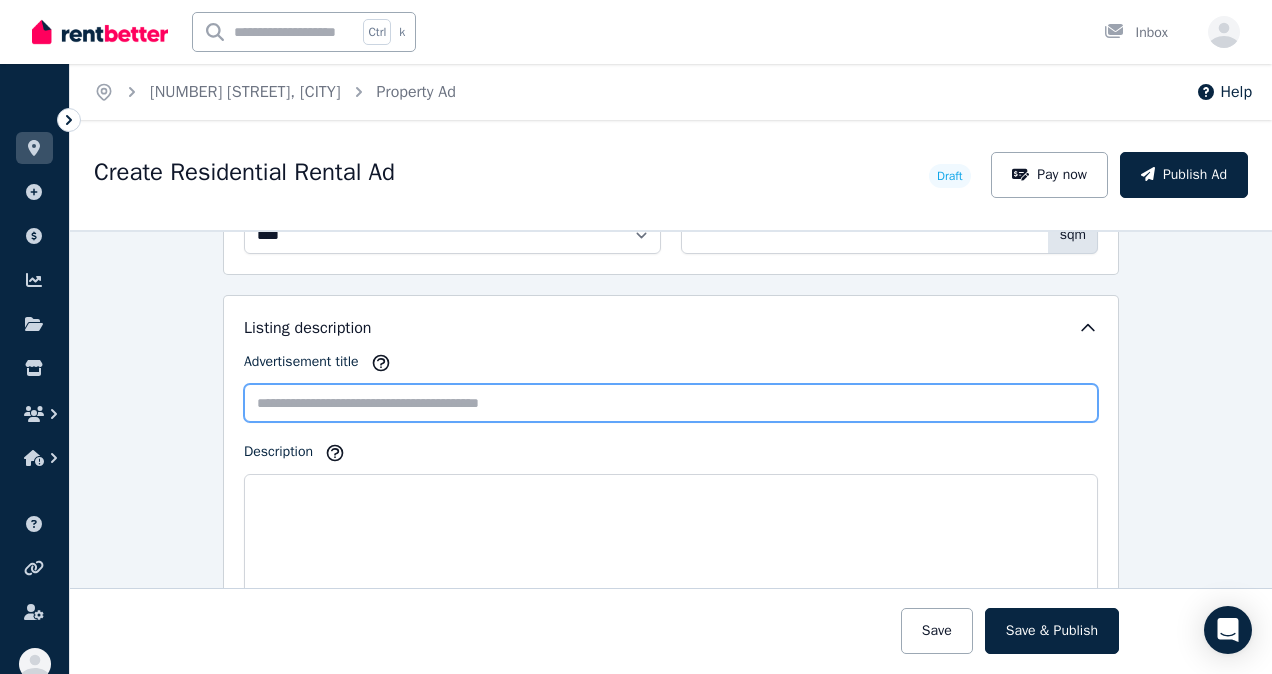 click on "Advertisement title" at bounding box center [671, 403] 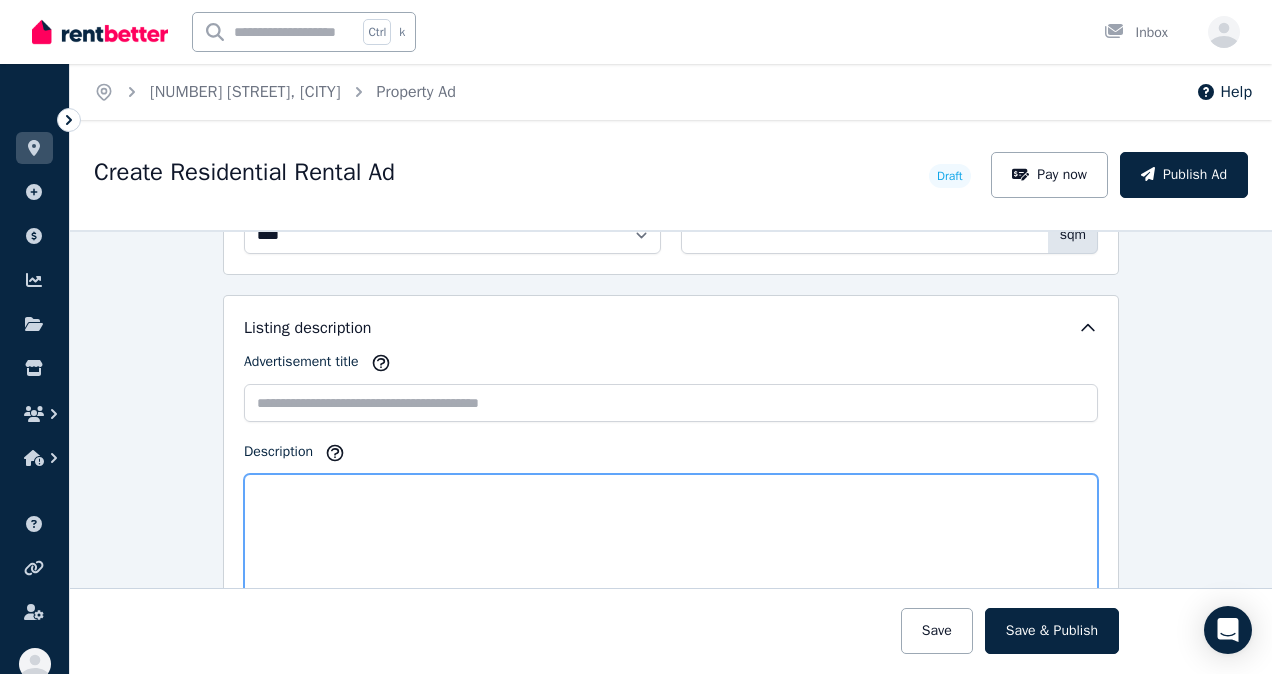 click on "Description" at bounding box center (671, 543) 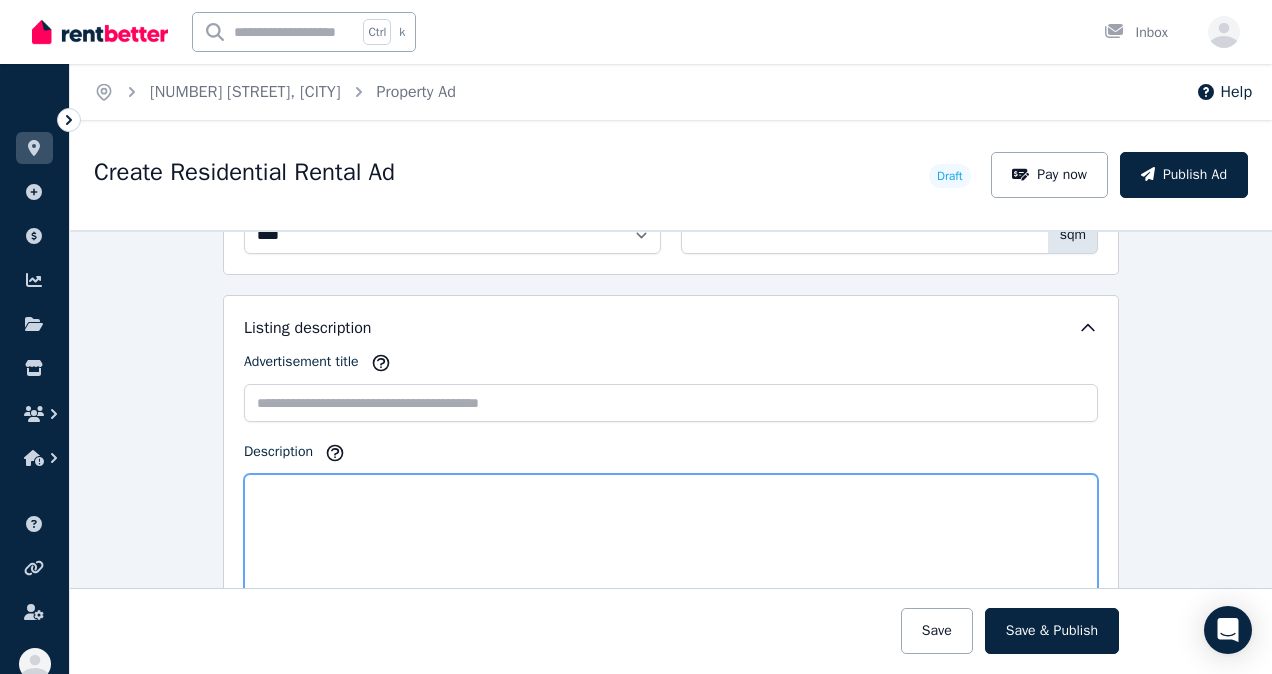 paste on "**********" 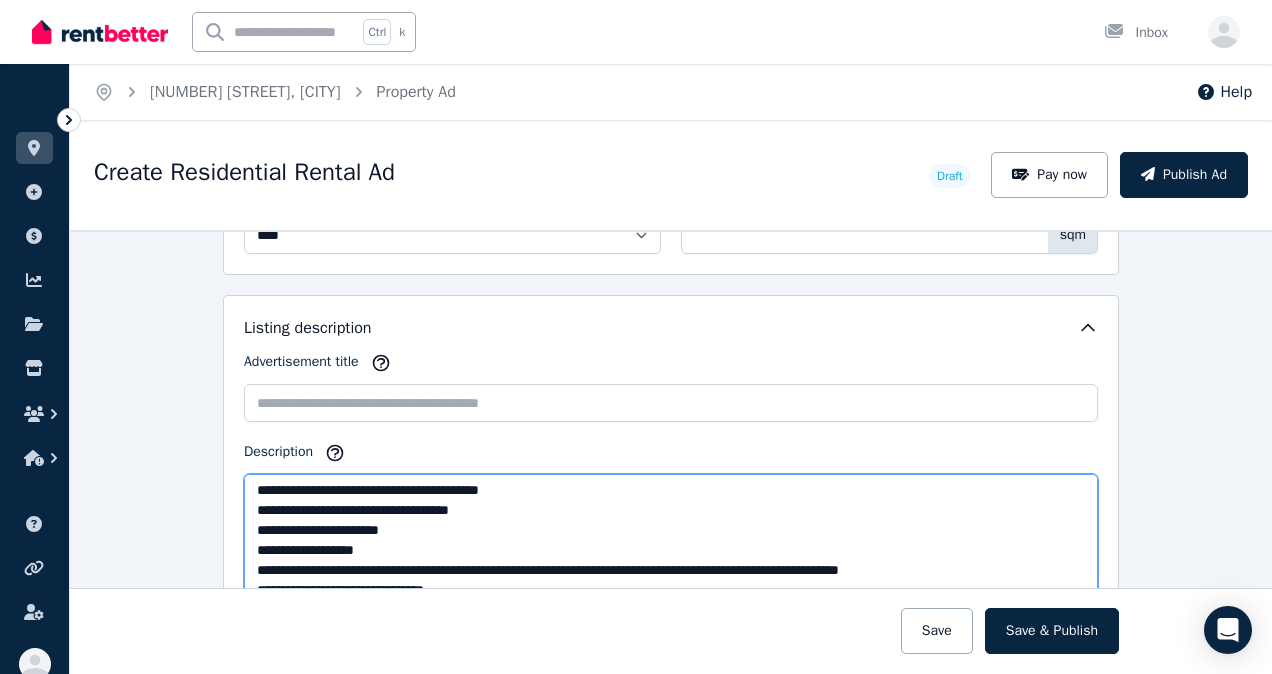 scroll, scrollTop: 0, scrollLeft: 0, axis: both 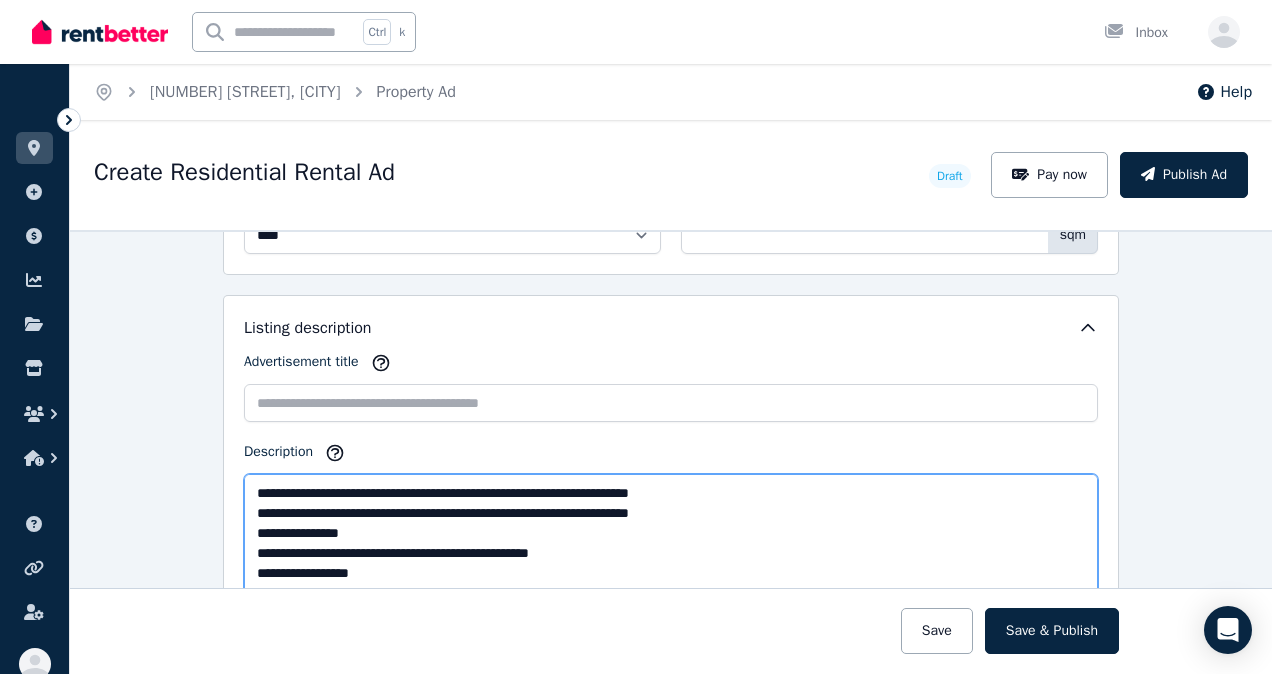 click on "**********" at bounding box center [671, 543] 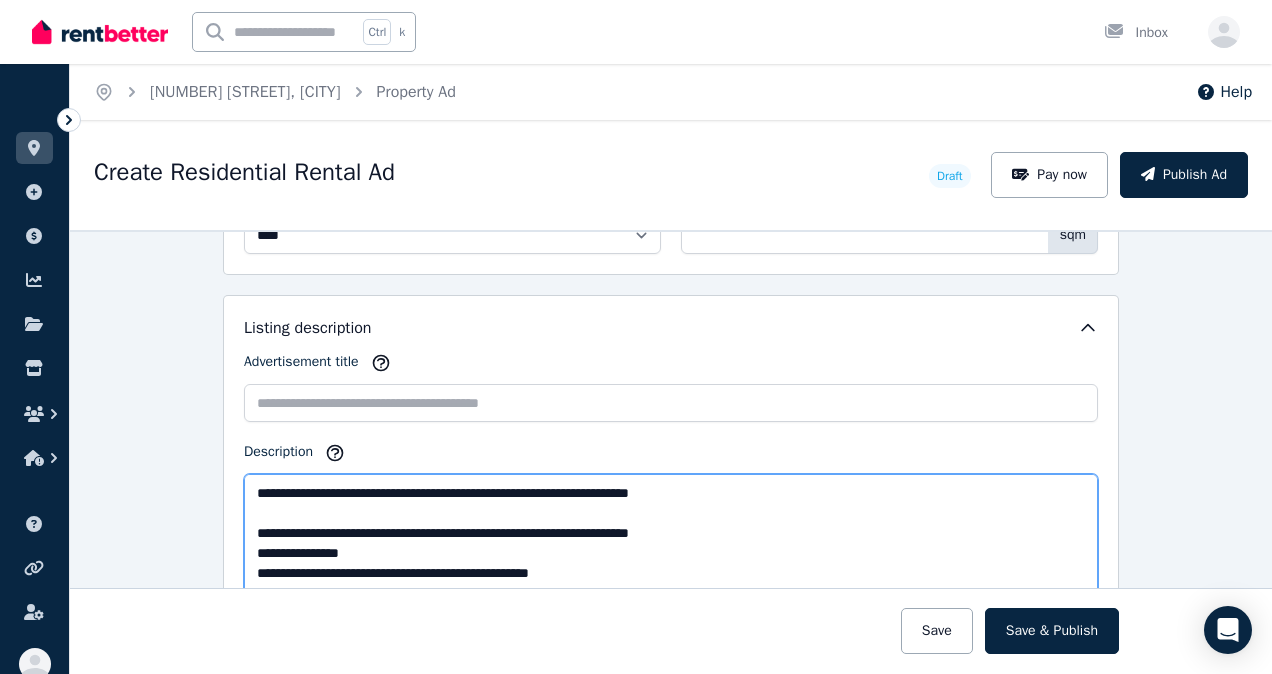click on "**********" at bounding box center (671, 543) 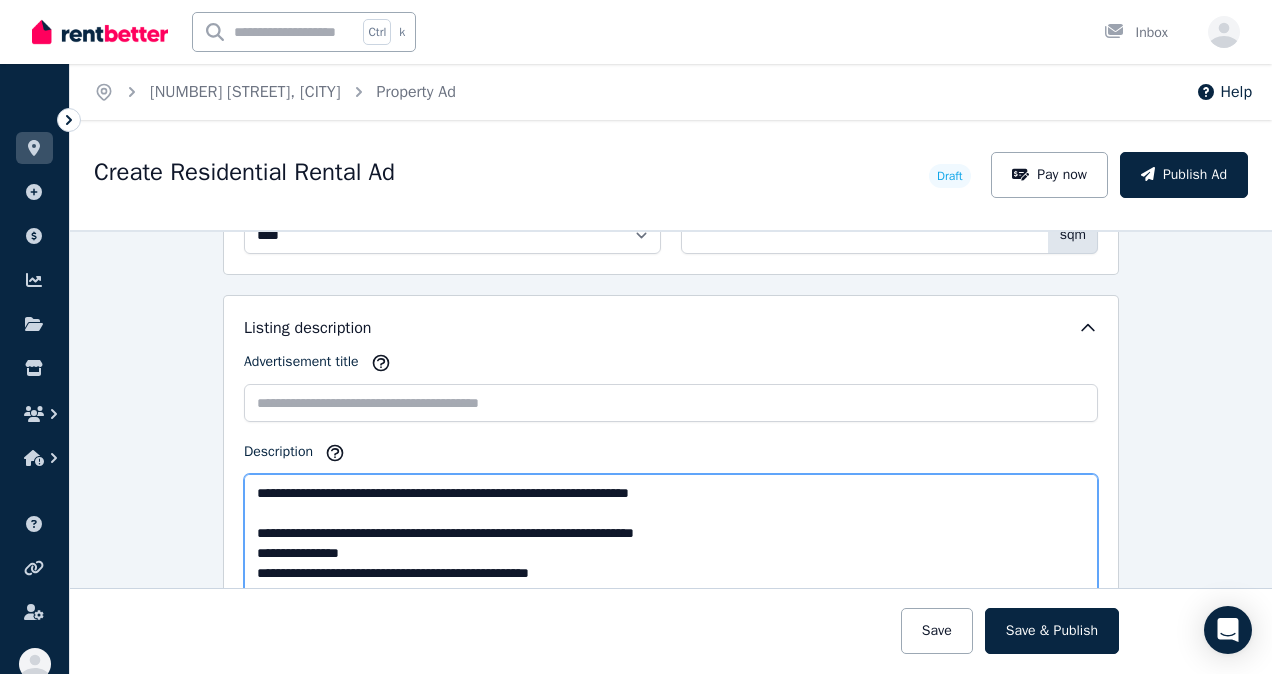 click on "**********" at bounding box center [671, 543] 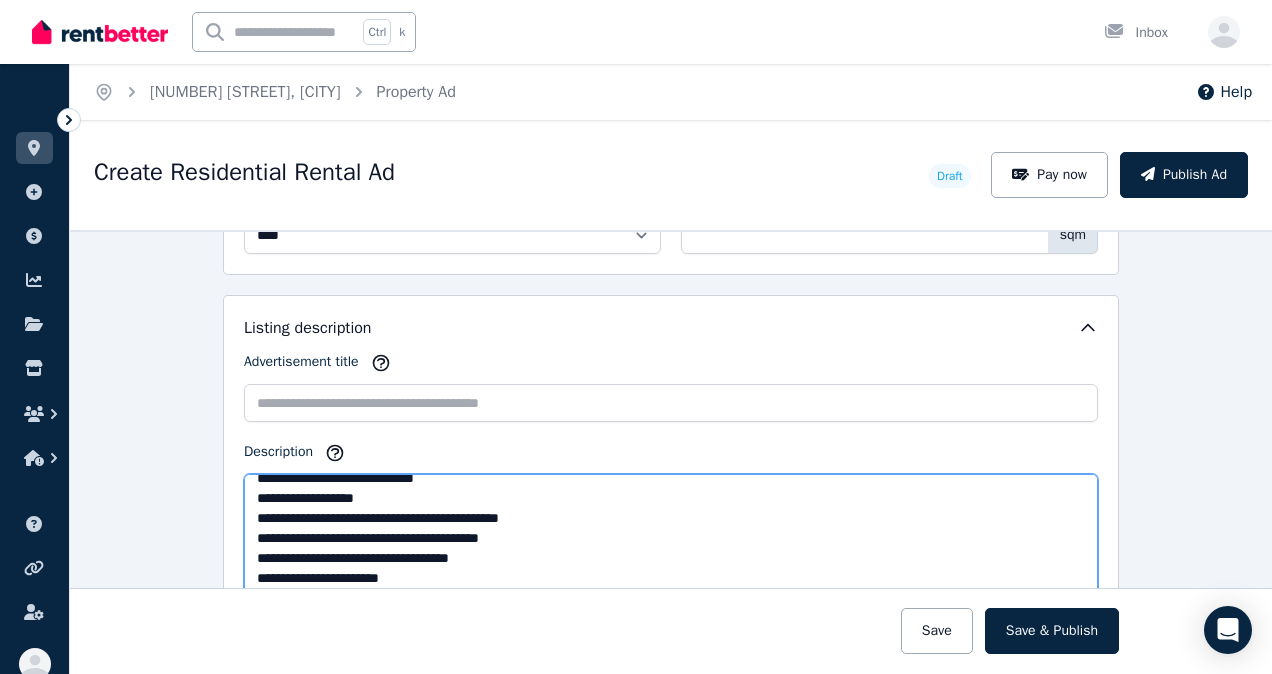 scroll, scrollTop: 200, scrollLeft: 0, axis: vertical 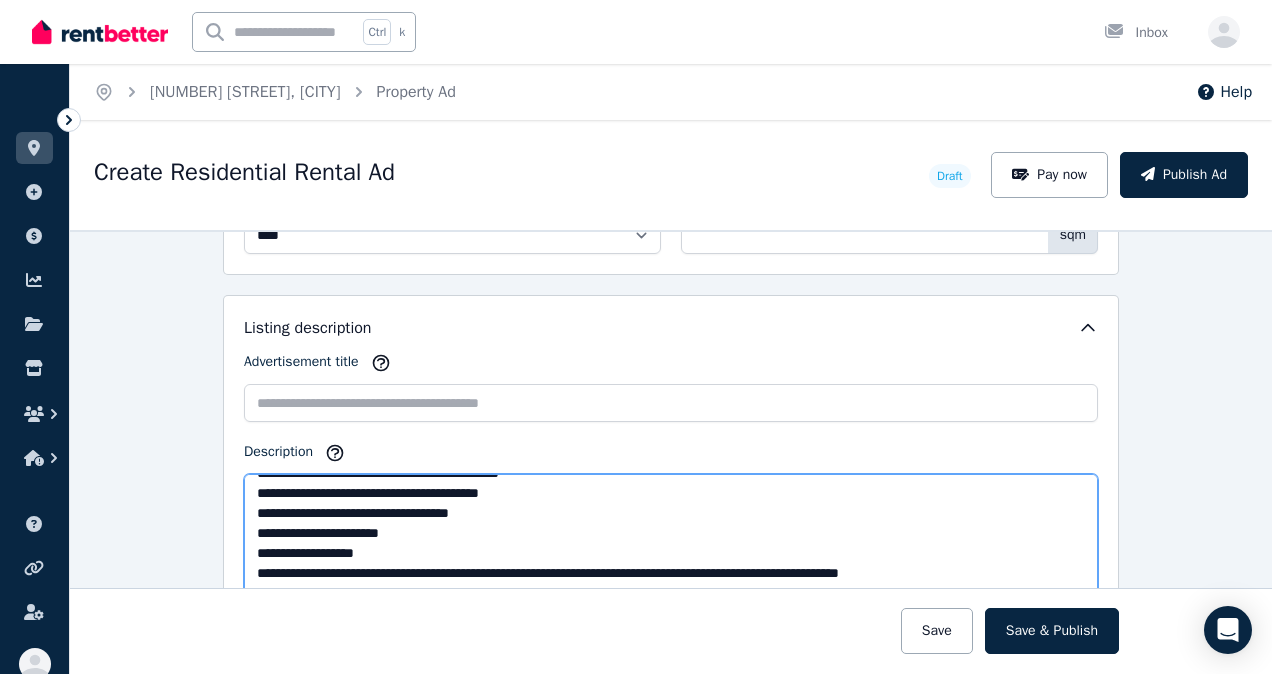 click on "**********" at bounding box center [671, 543] 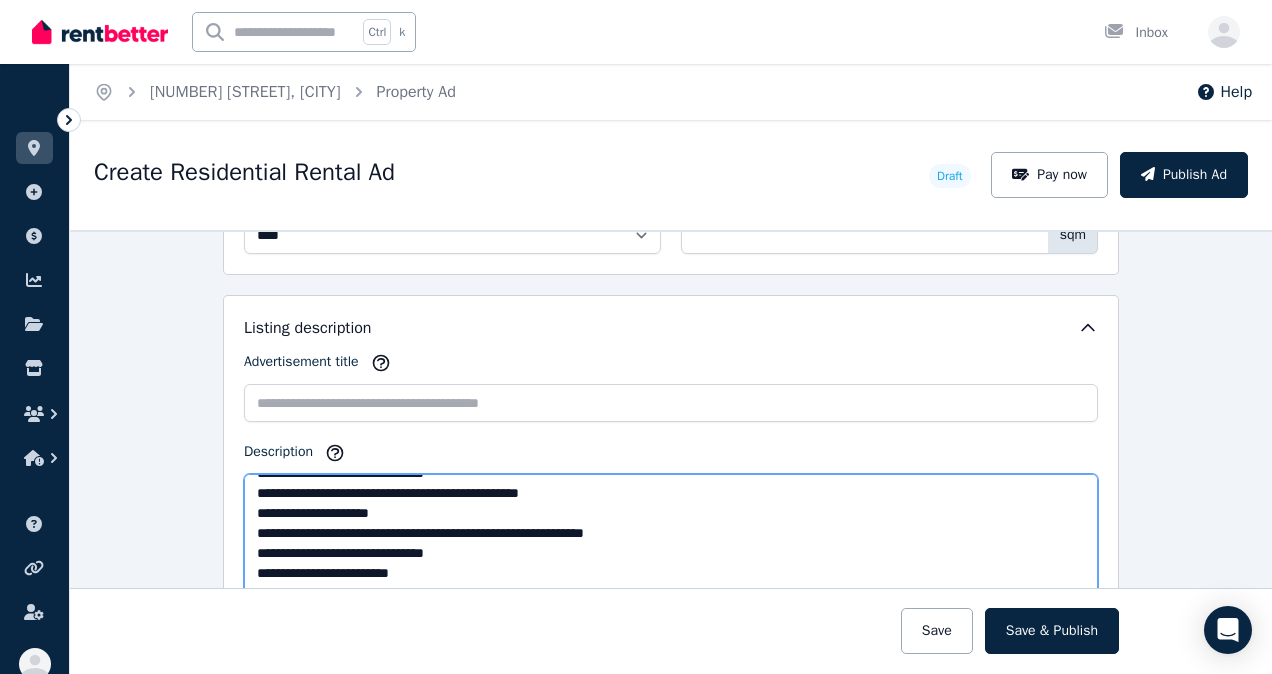 scroll, scrollTop: 360, scrollLeft: 0, axis: vertical 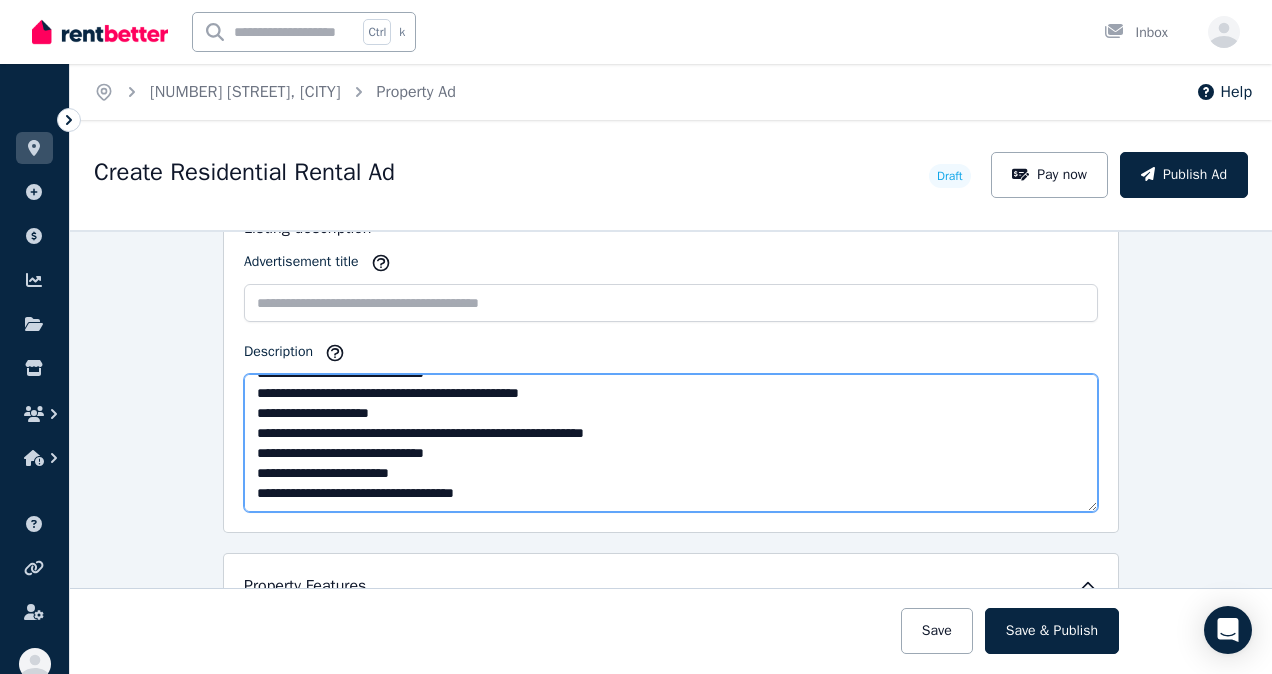 click on "**********" at bounding box center [671, 443] 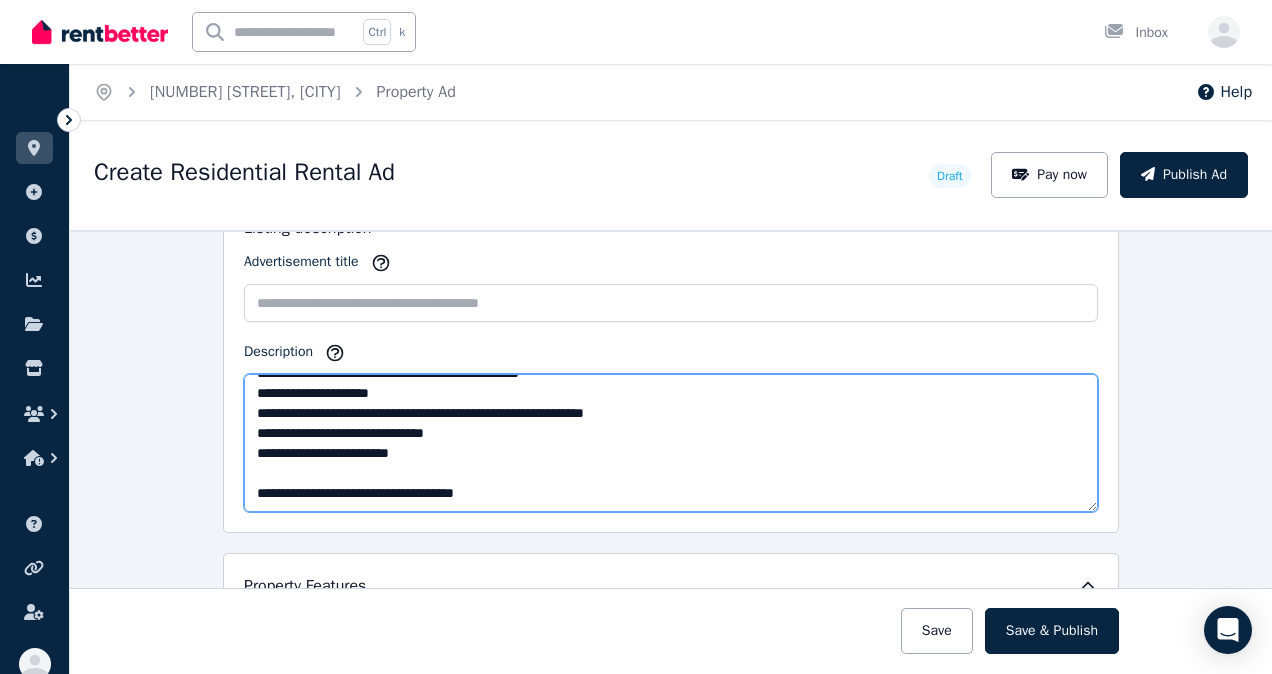 scroll, scrollTop: 380, scrollLeft: 0, axis: vertical 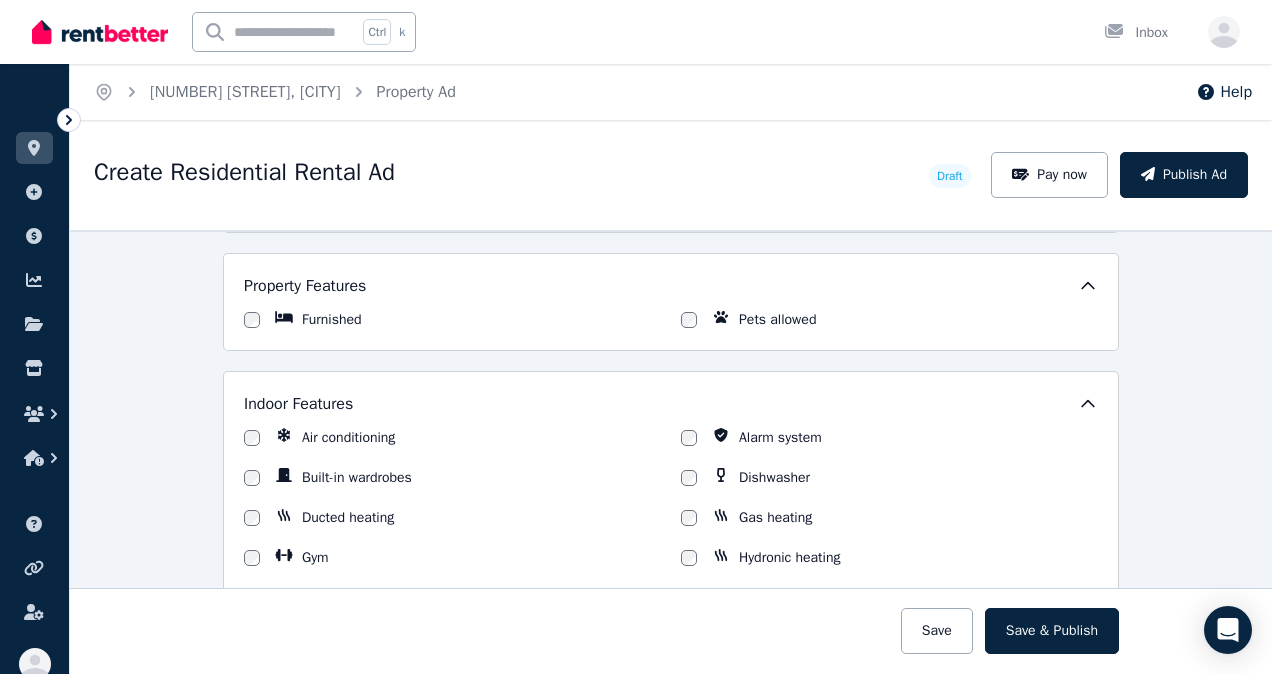 type on "**********" 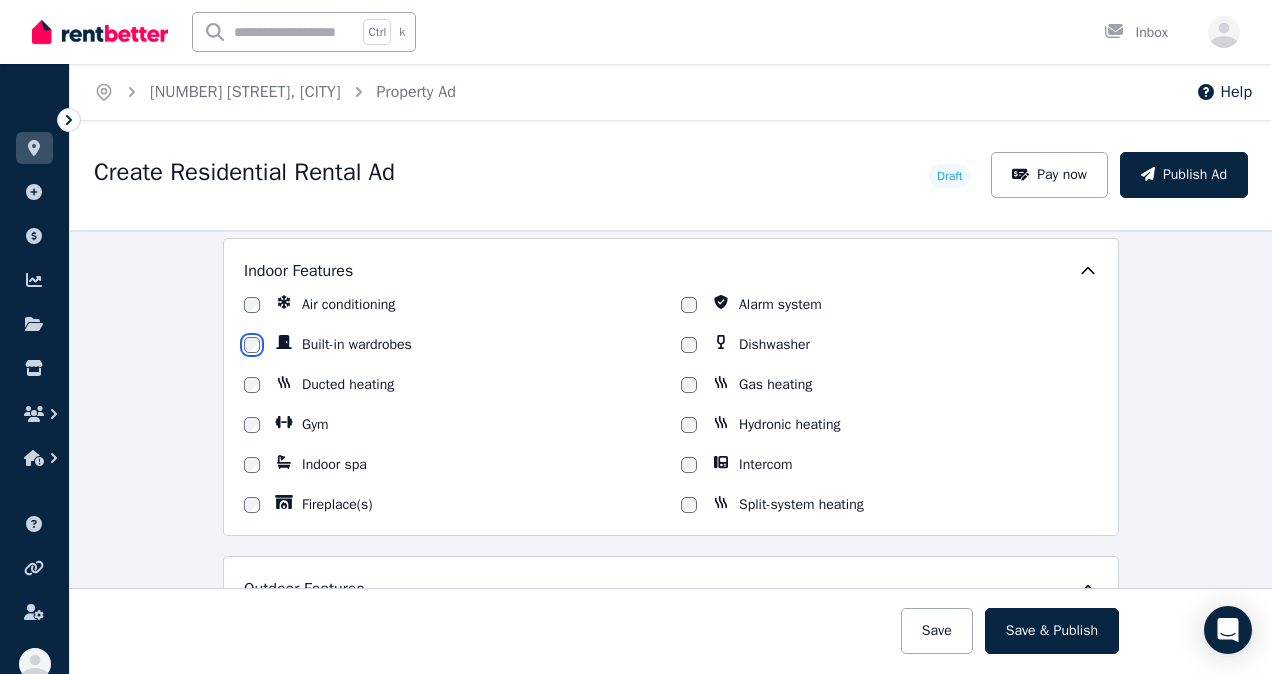 scroll, scrollTop: 1700, scrollLeft: 0, axis: vertical 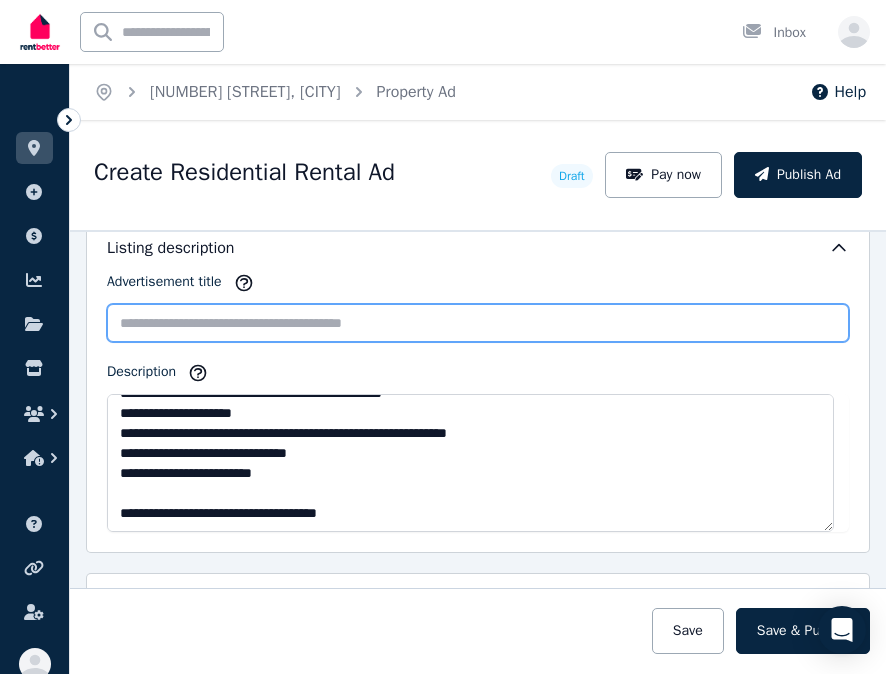 click on "Advertisement title" at bounding box center (478, 323) 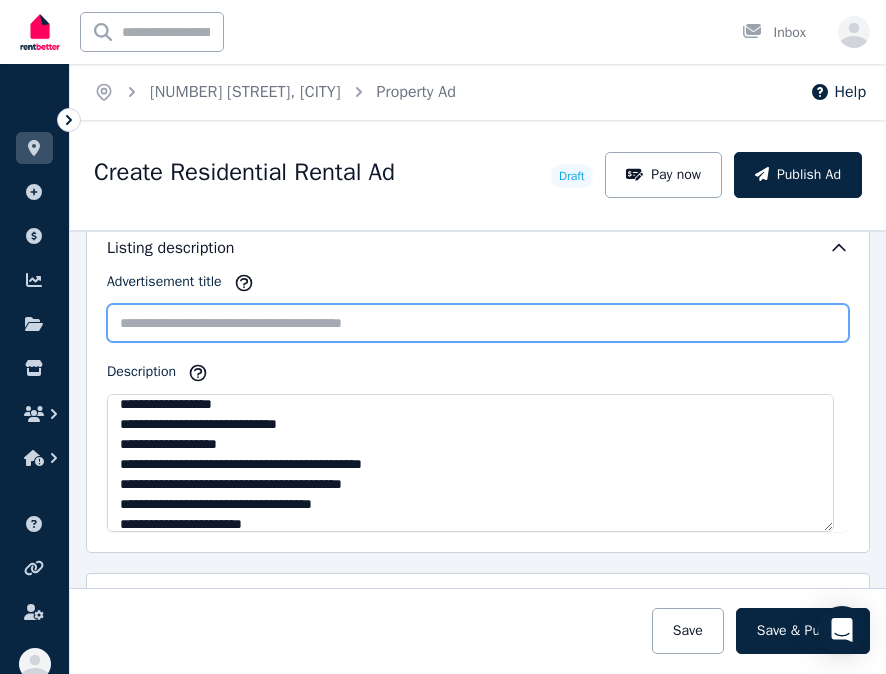scroll, scrollTop: 0, scrollLeft: 0, axis: both 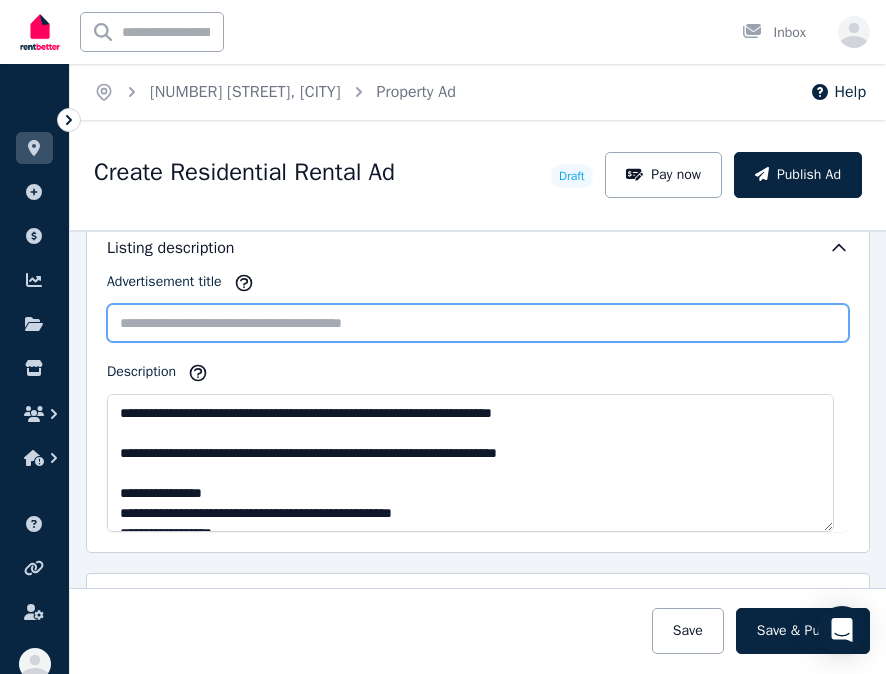 click on "Advertisement title" at bounding box center (478, 323) 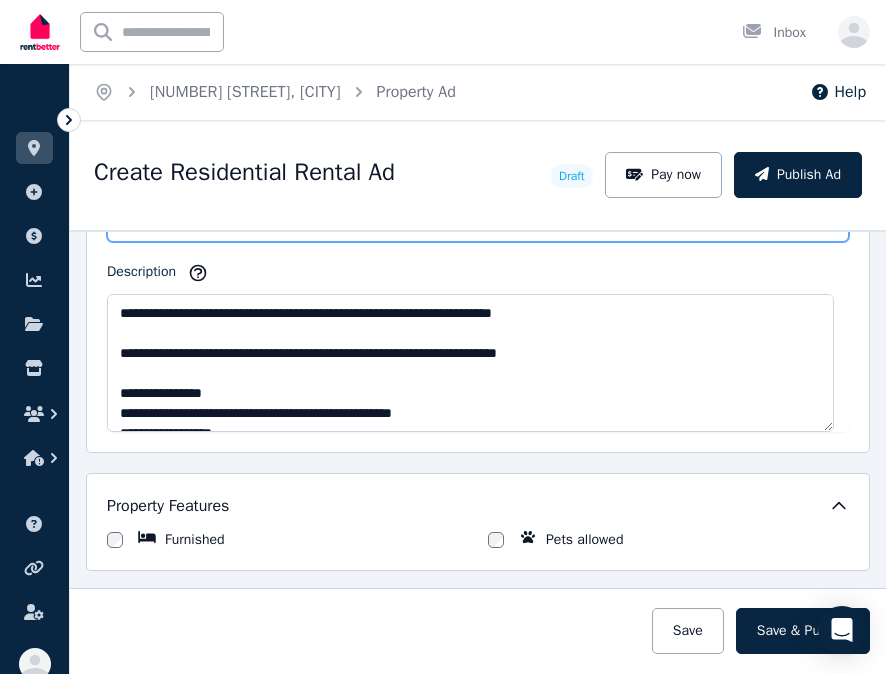 scroll, scrollTop: 1200, scrollLeft: 0, axis: vertical 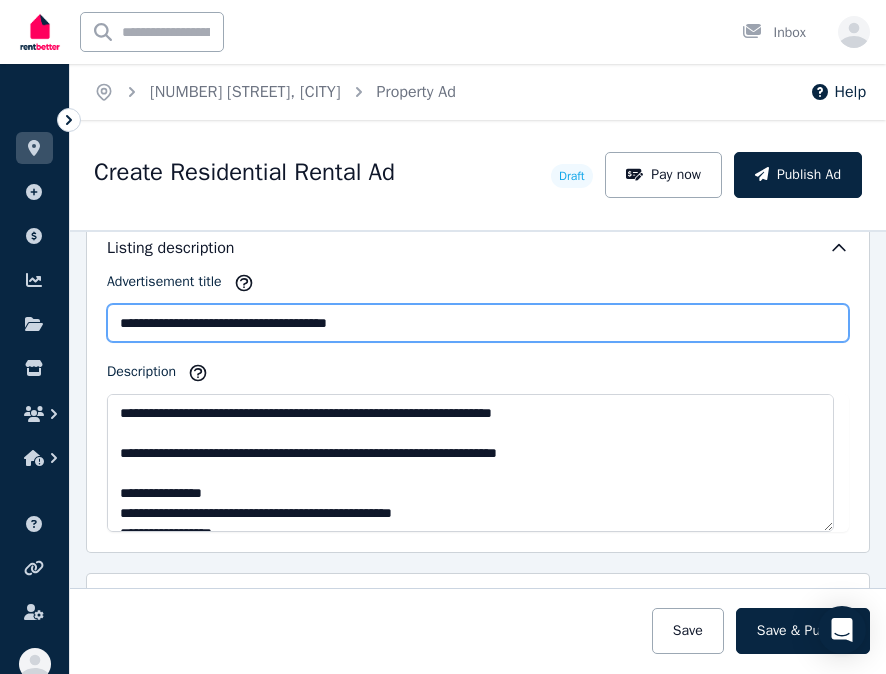 type on "**********" 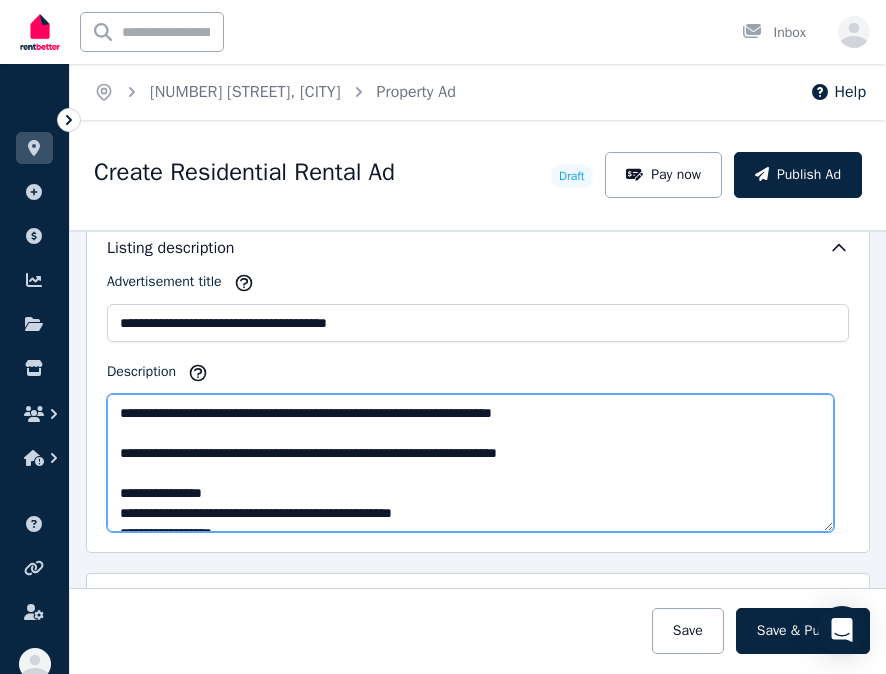 drag, startPoint x: 571, startPoint y: 412, endPoint x: 107, endPoint y: 403, distance: 464.08728 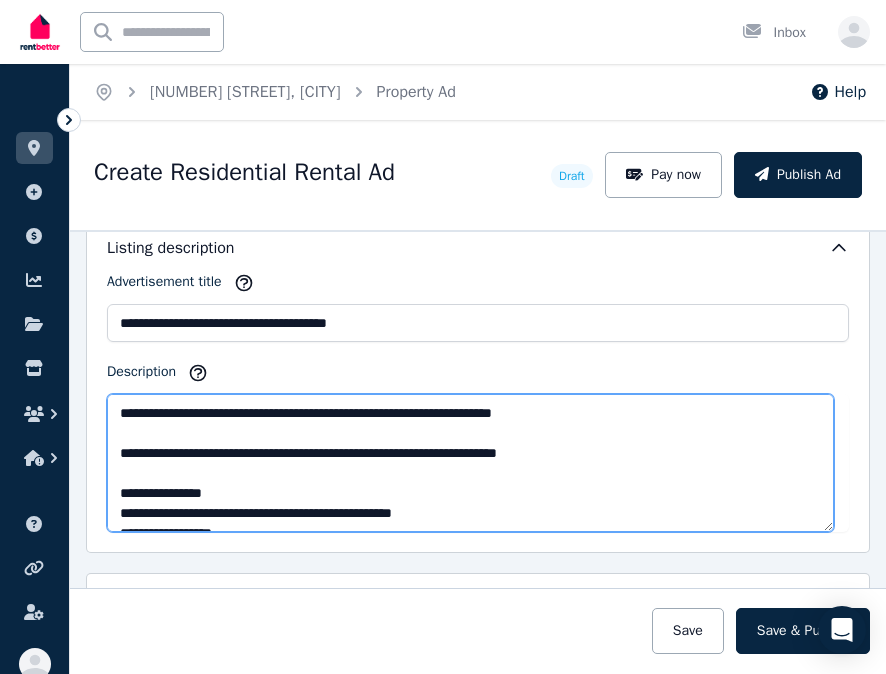 click on "**********" at bounding box center (470, 463) 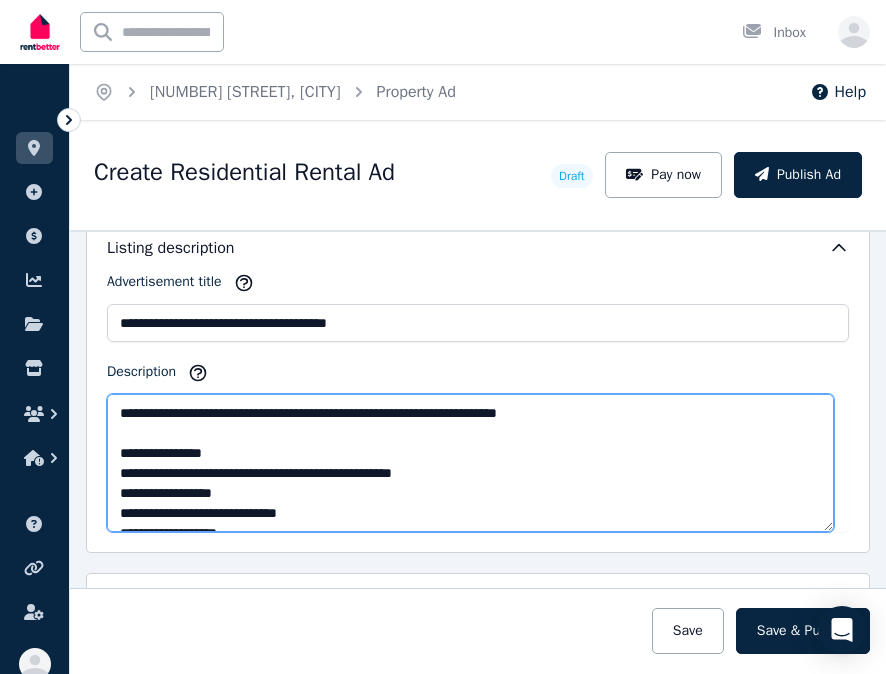 type on "**********" 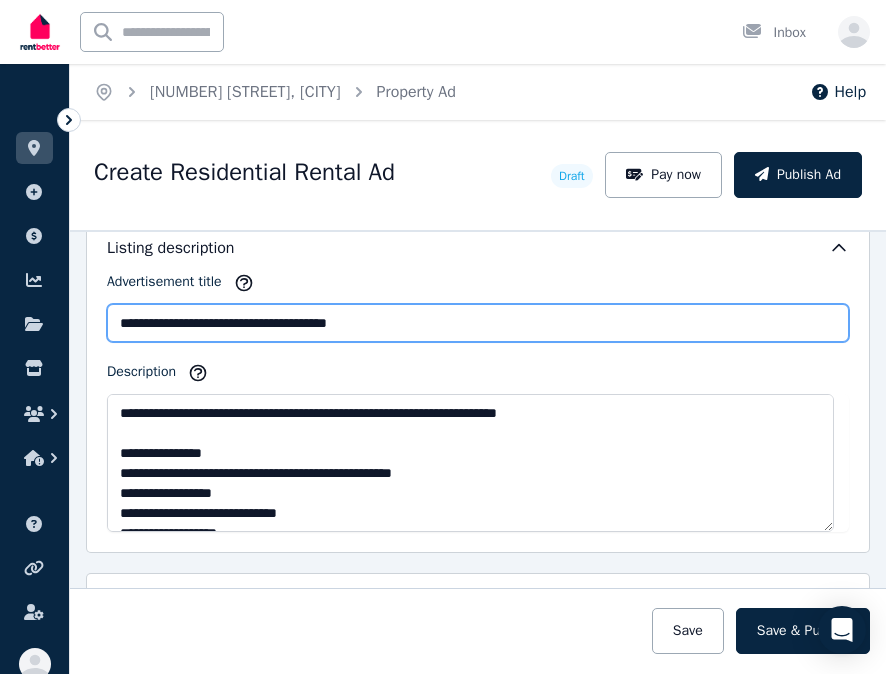 drag, startPoint x: 406, startPoint y: 331, endPoint x: 93, endPoint y: 320, distance: 313.19324 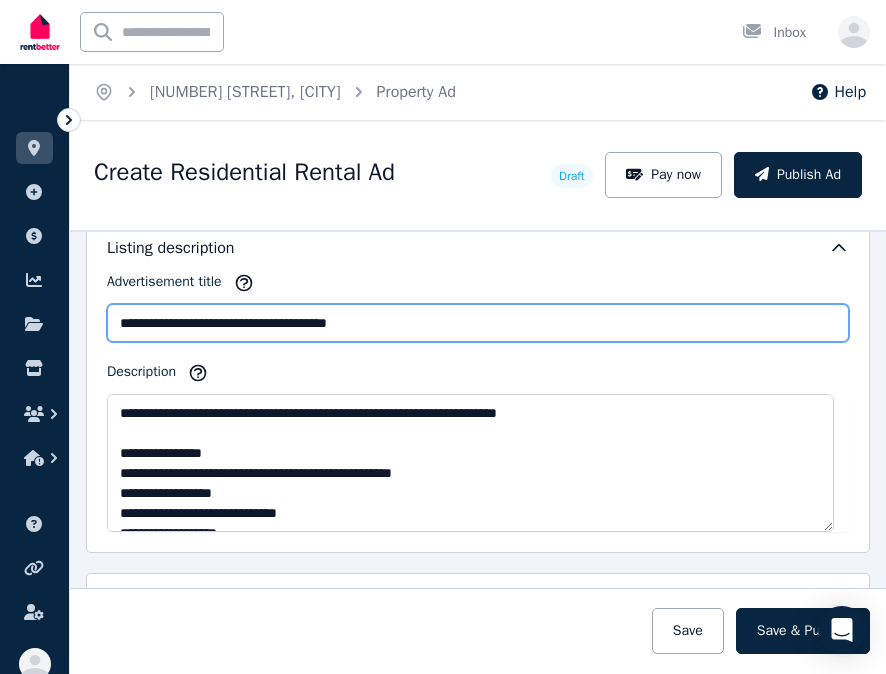 click on "**********" at bounding box center [478, 384] 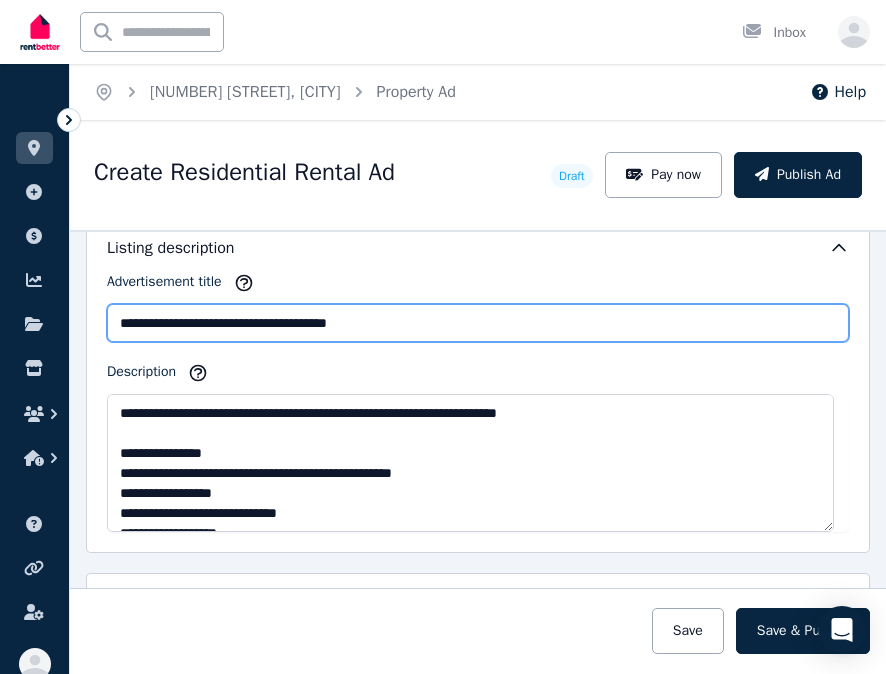 paste on "**********" 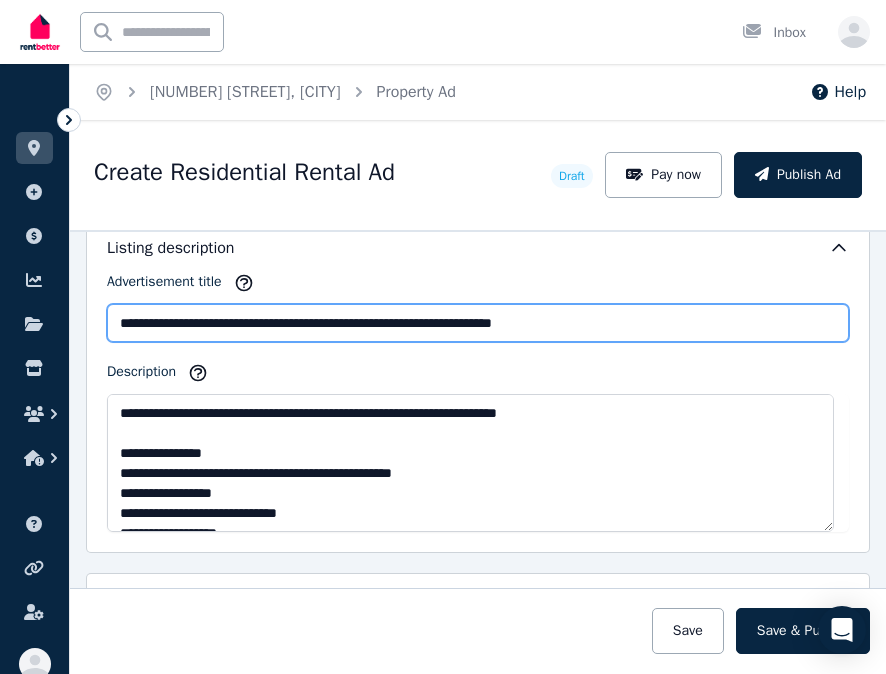 drag, startPoint x: 144, startPoint y: 324, endPoint x: 97, endPoint y: 322, distance: 47.042534 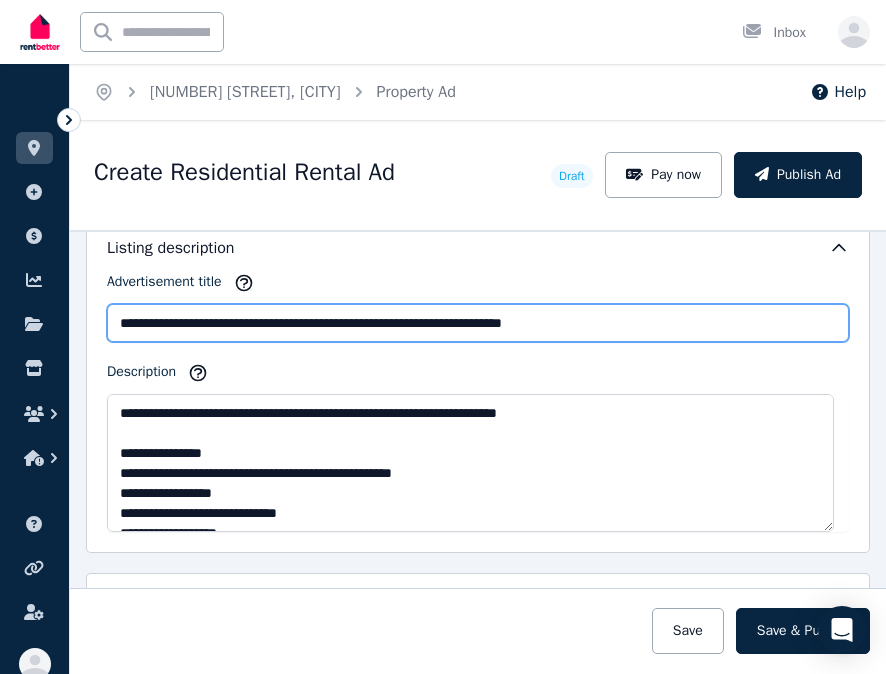 click on "**********" at bounding box center [478, 323] 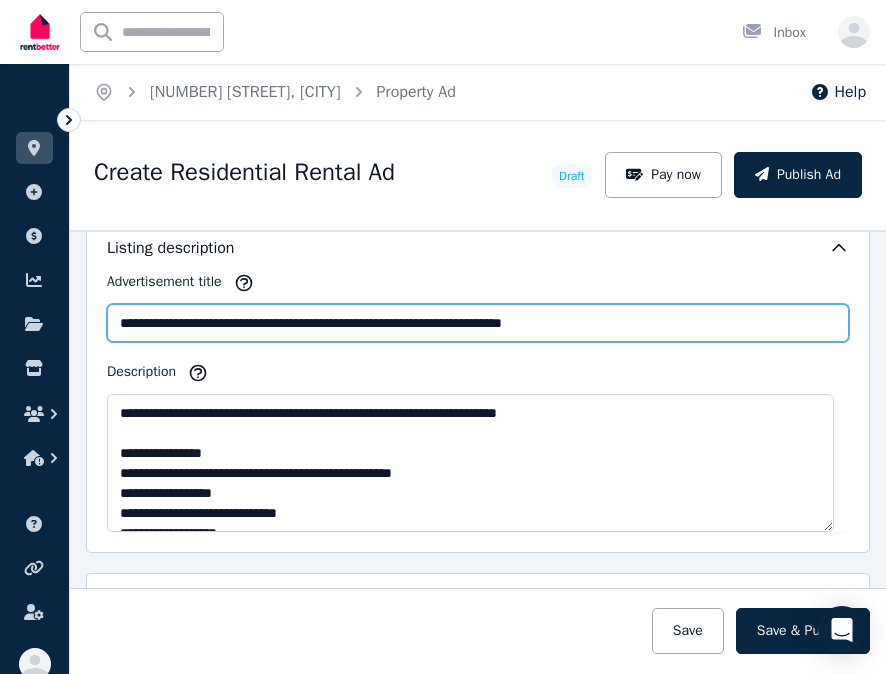 drag, startPoint x: 393, startPoint y: 324, endPoint x: 347, endPoint y: 319, distance: 46.270943 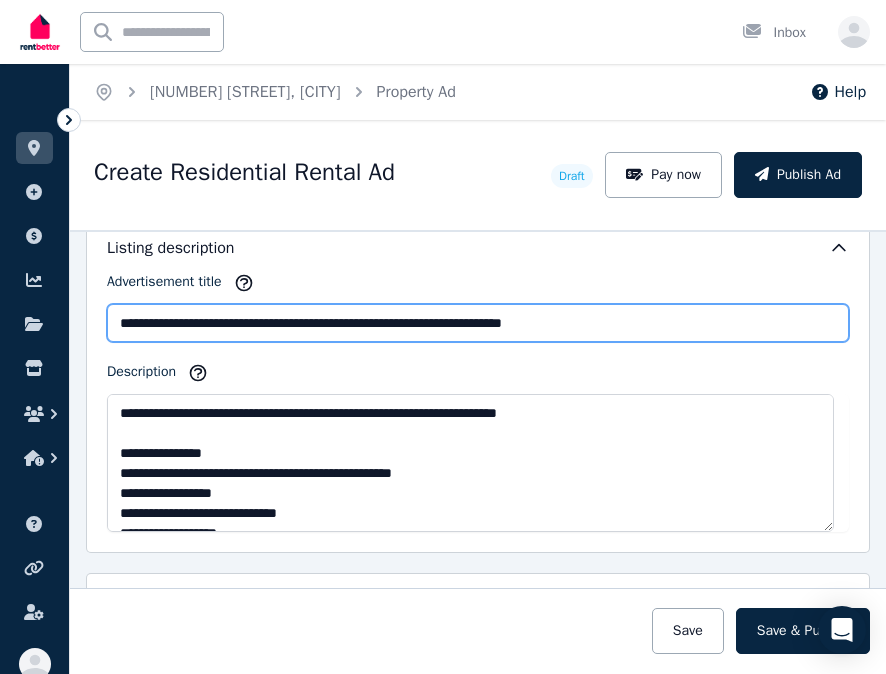 click on "**********" at bounding box center [478, 323] 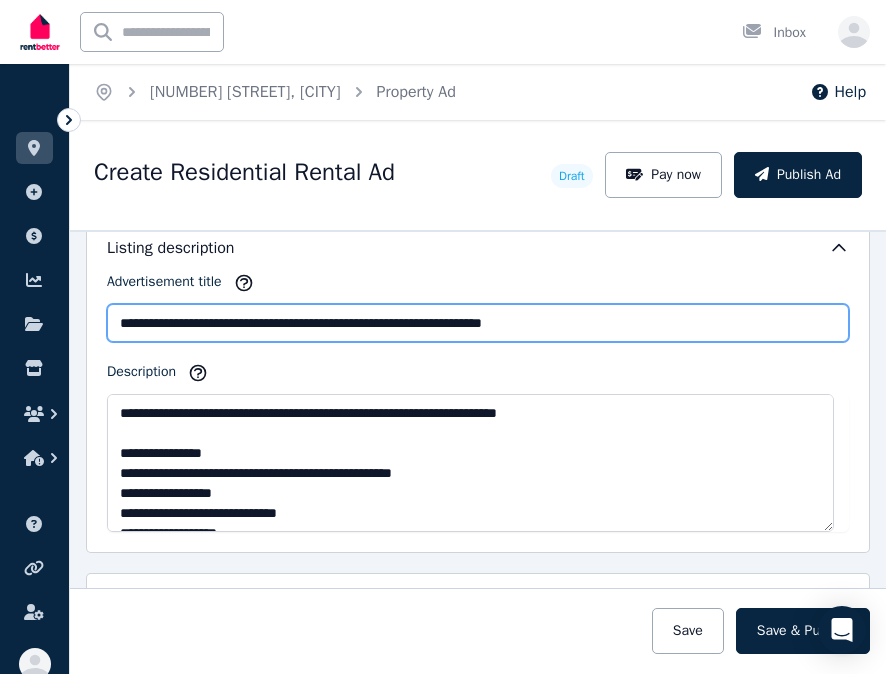 drag, startPoint x: 437, startPoint y: 324, endPoint x: 466, endPoint y: 351, distance: 39.623226 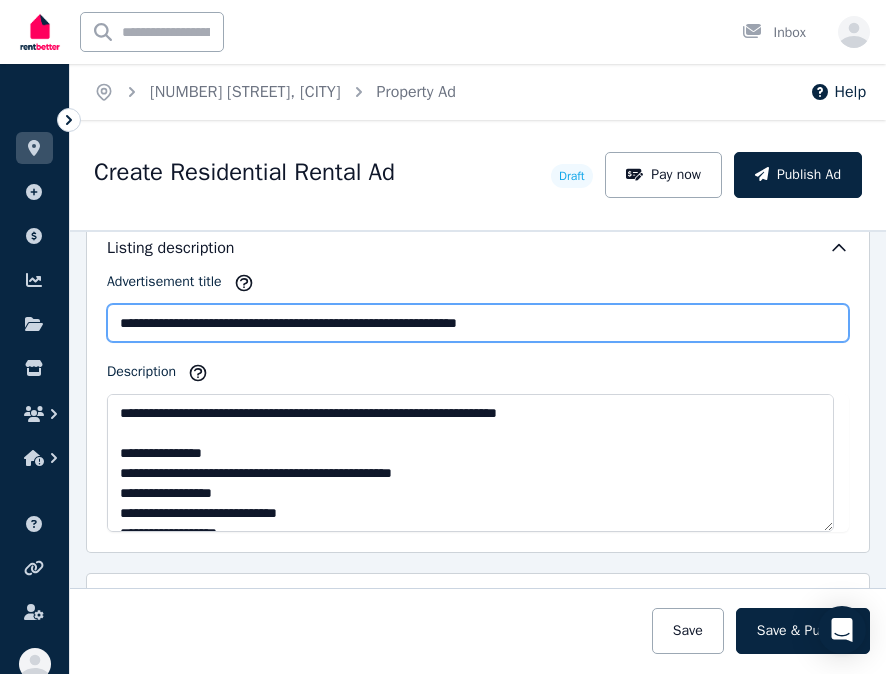 click on "**********" at bounding box center (478, 323) 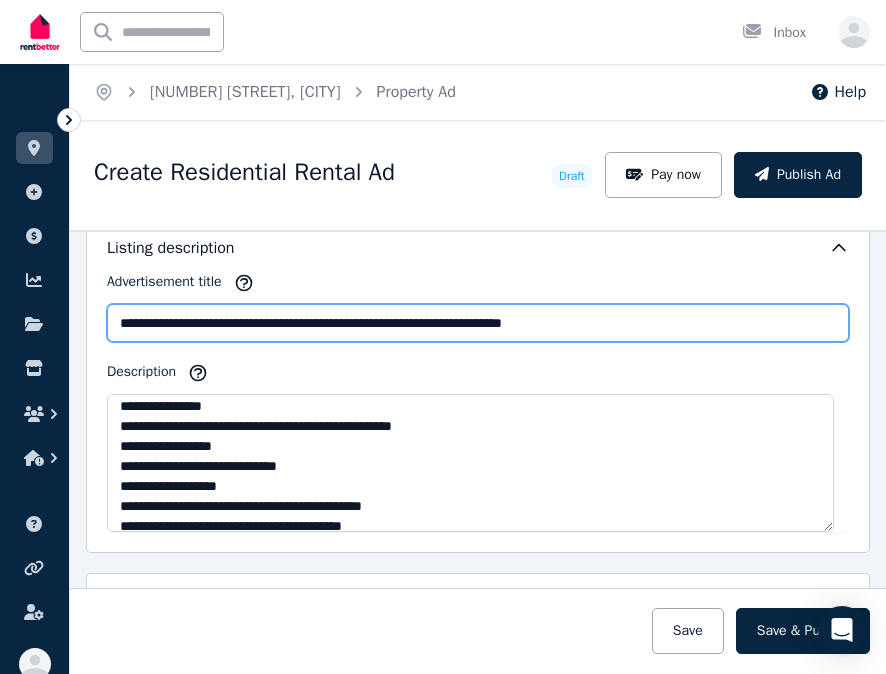 scroll, scrollTop: 0, scrollLeft: 0, axis: both 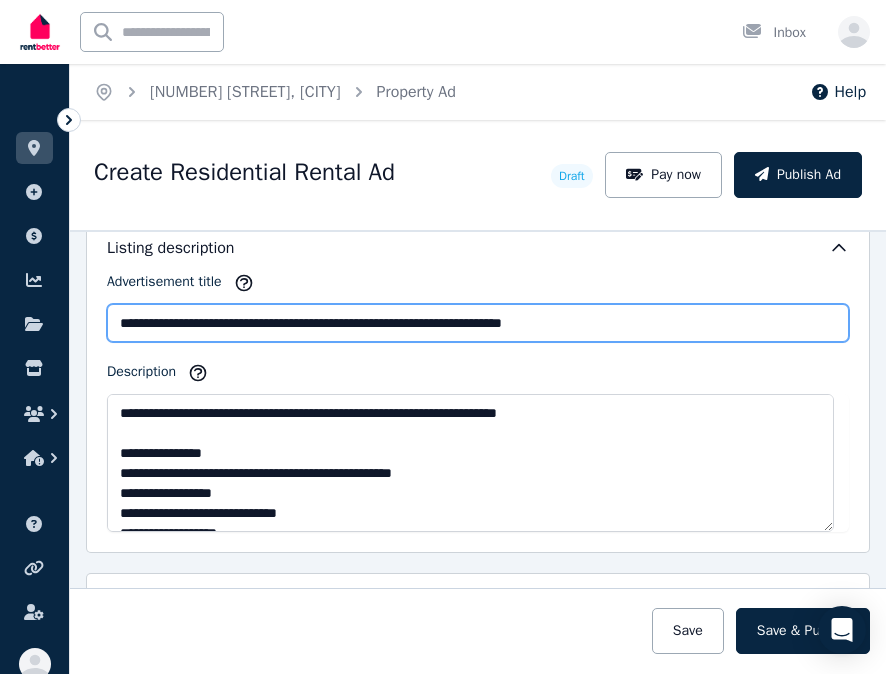 type on "**********" 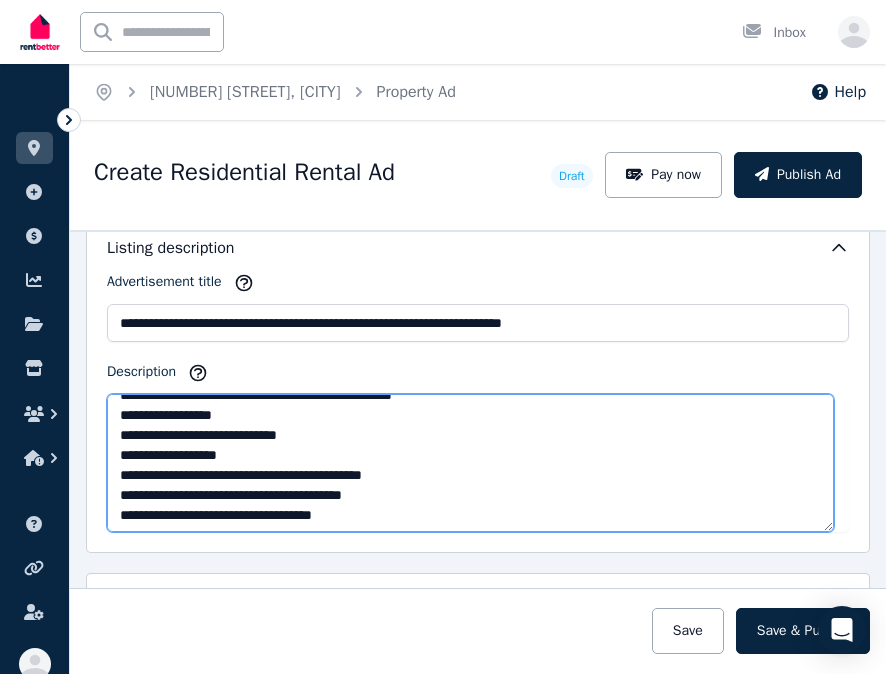 scroll, scrollTop: 80, scrollLeft: 0, axis: vertical 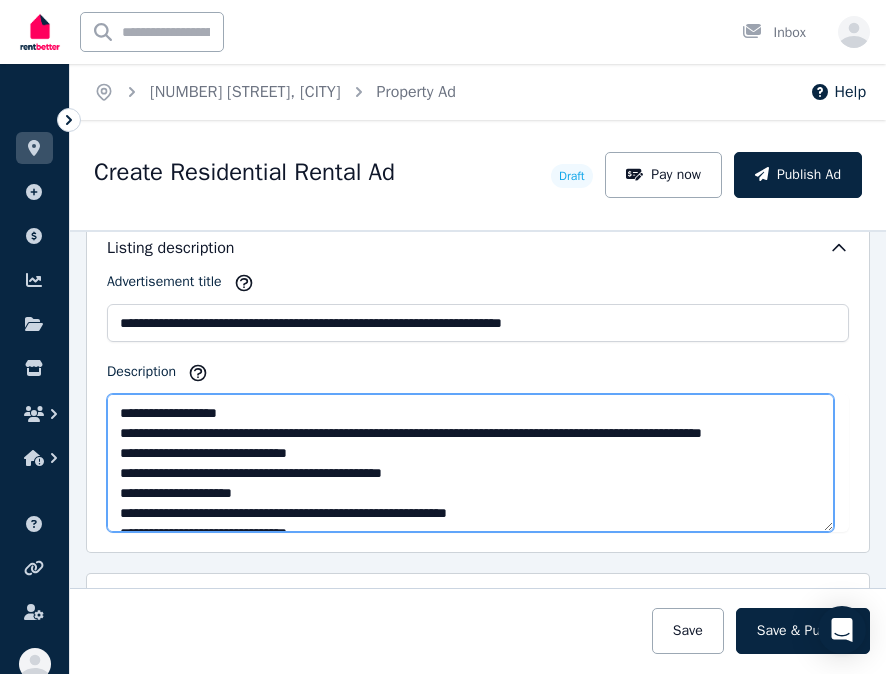 click on "**********" at bounding box center (470, 463) 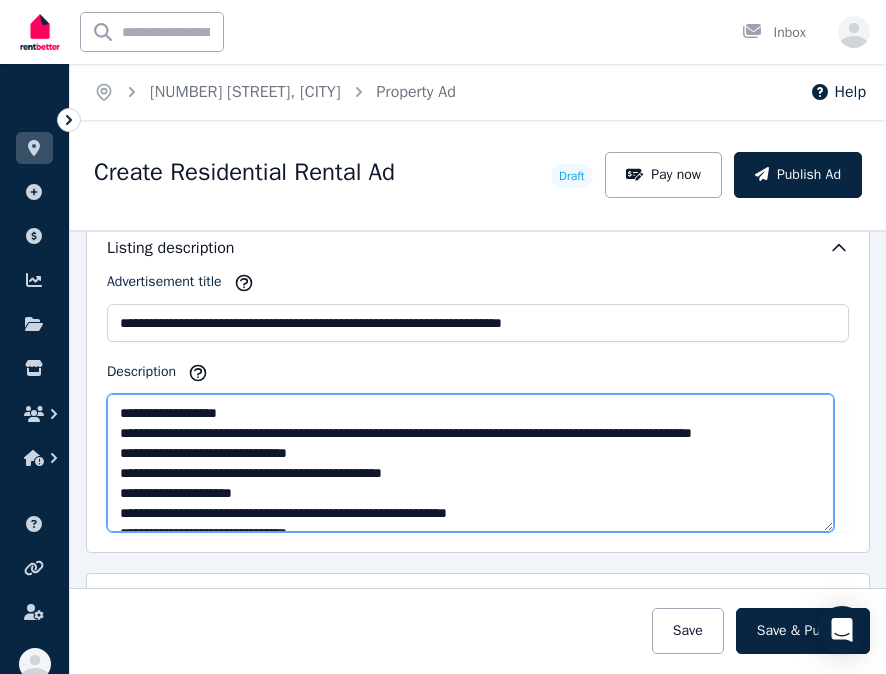 click on "**********" at bounding box center [470, 463] 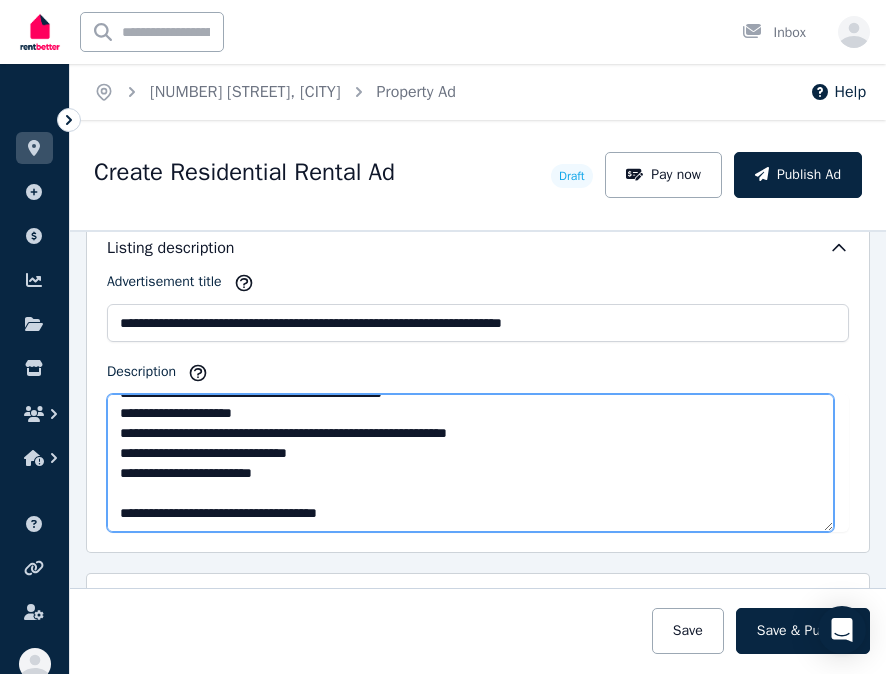 scroll, scrollTop: 240, scrollLeft: 0, axis: vertical 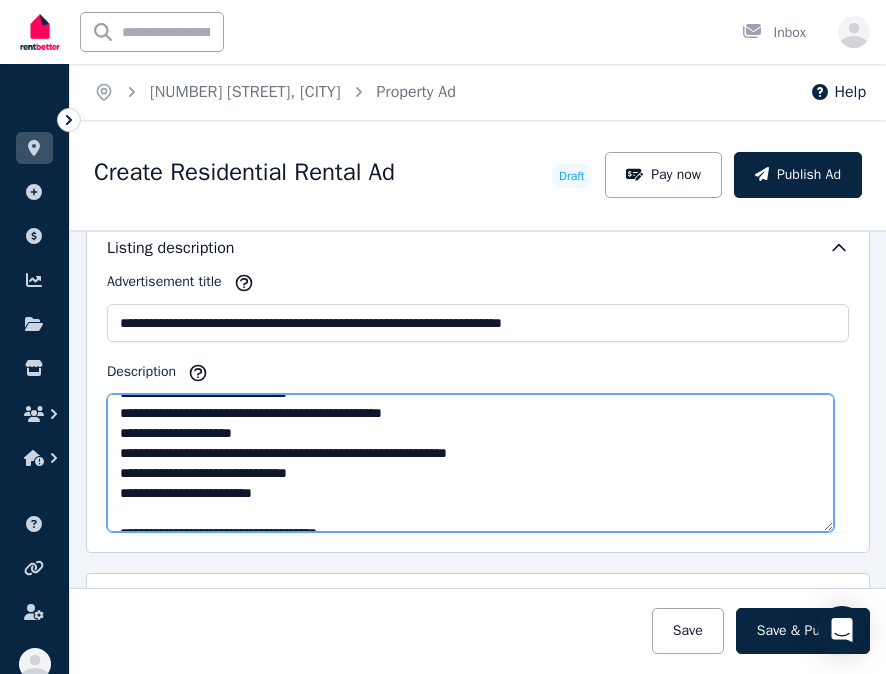 click on "**********" at bounding box center [470, 463] 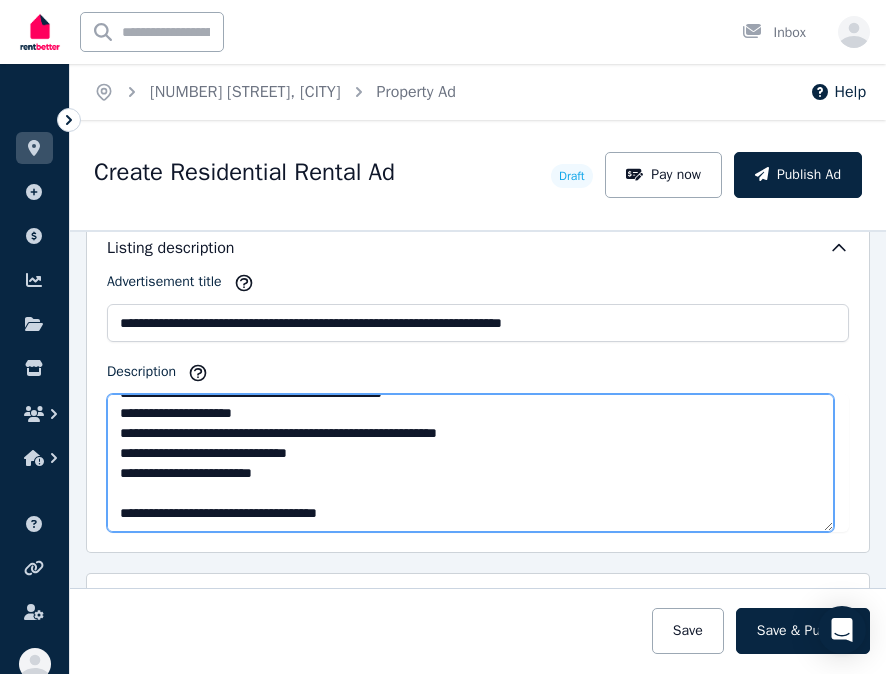 scroll, scrollTop: 360, scrollLeft: 0, axis: vertical 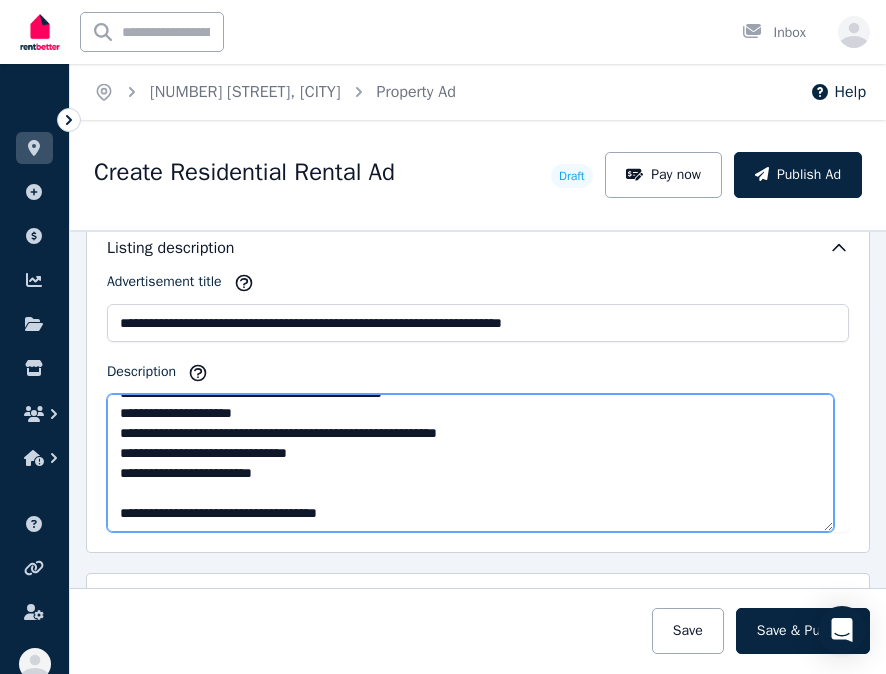 click on "**********" at bounding box center (470, 463) 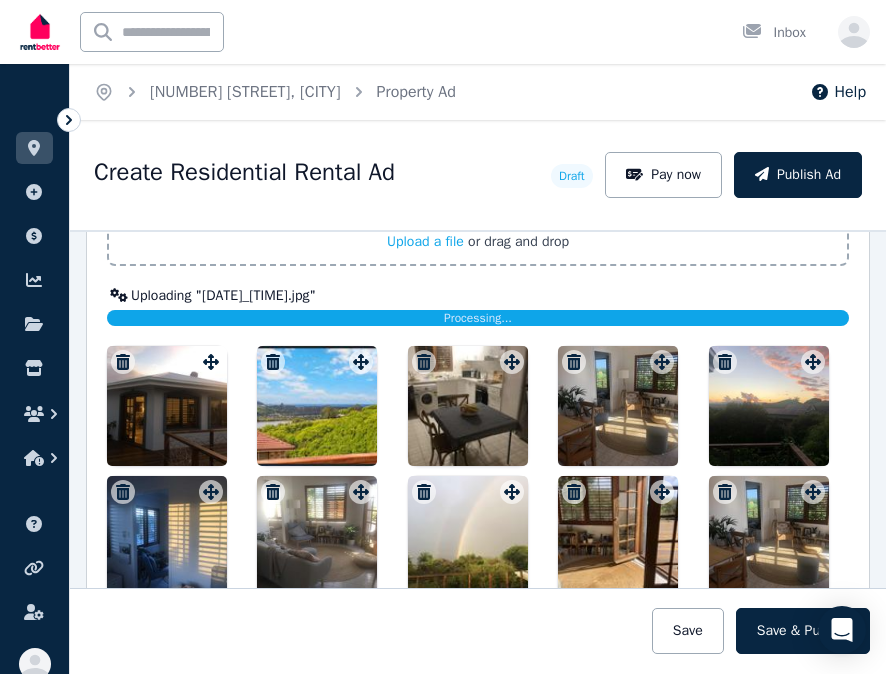 scroll, scrollTop: 2700, scrollLeft: 0, axis: vertical 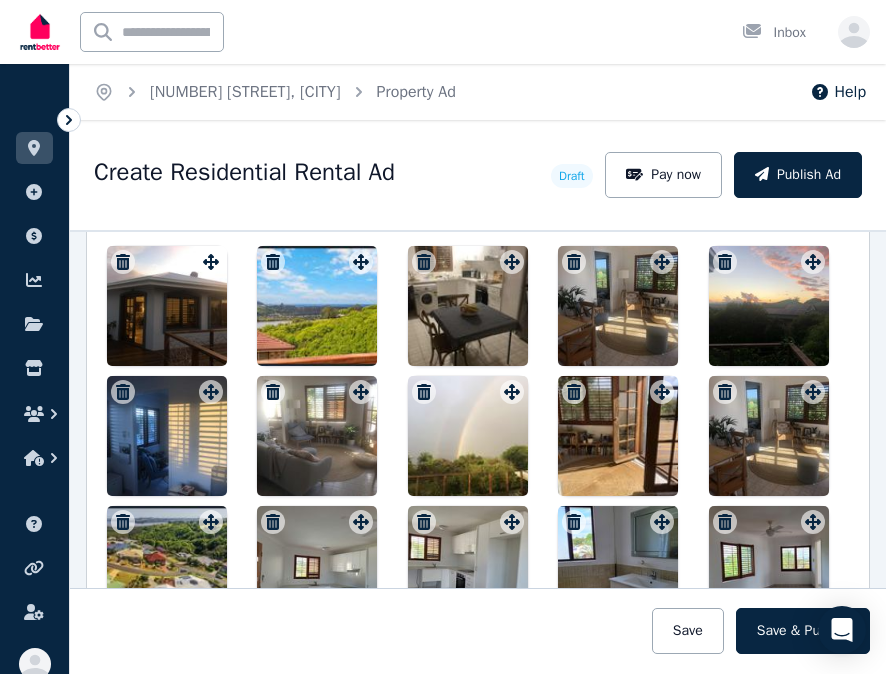 drag, startPoint x: 766, startPoint y: 444, endPoint x: 175, endPoint y: 302, distance: 607.8199 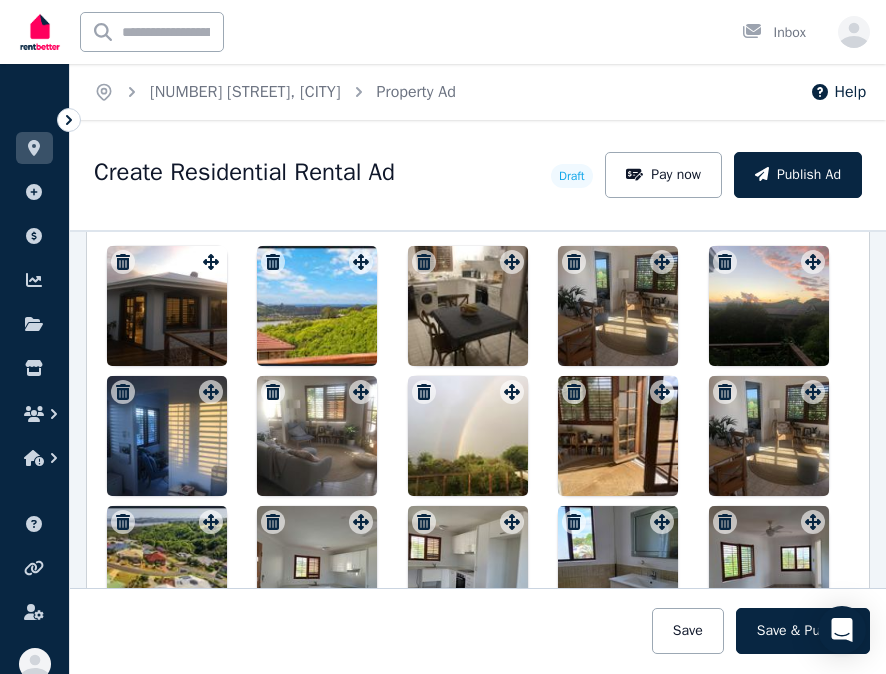 click at bounding box center (478, 501) 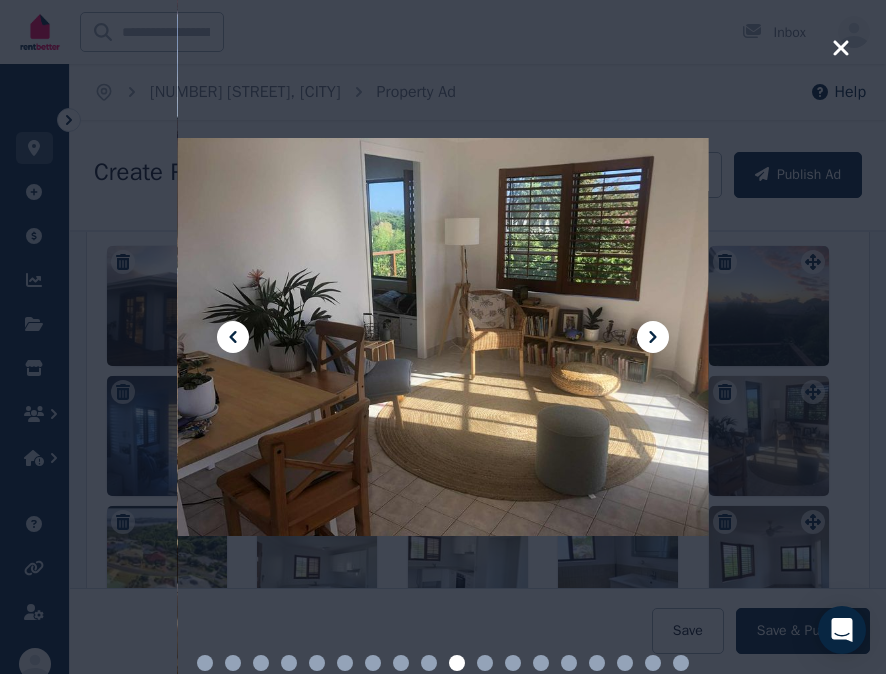 click at bounding box center [443, 337] 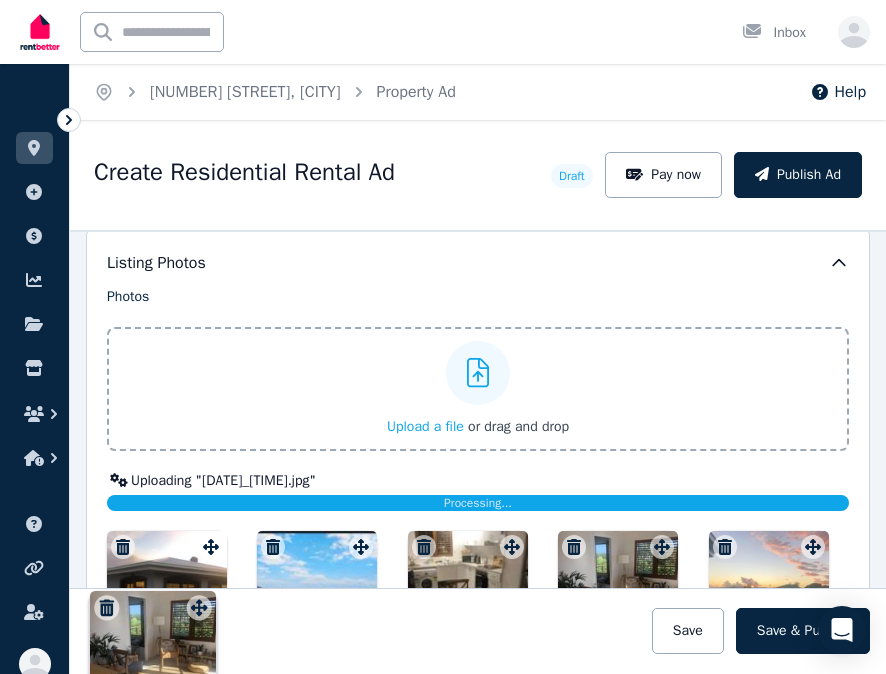 scroll, scrollTop: 2432, scrollLeft: 0, axis: vertical 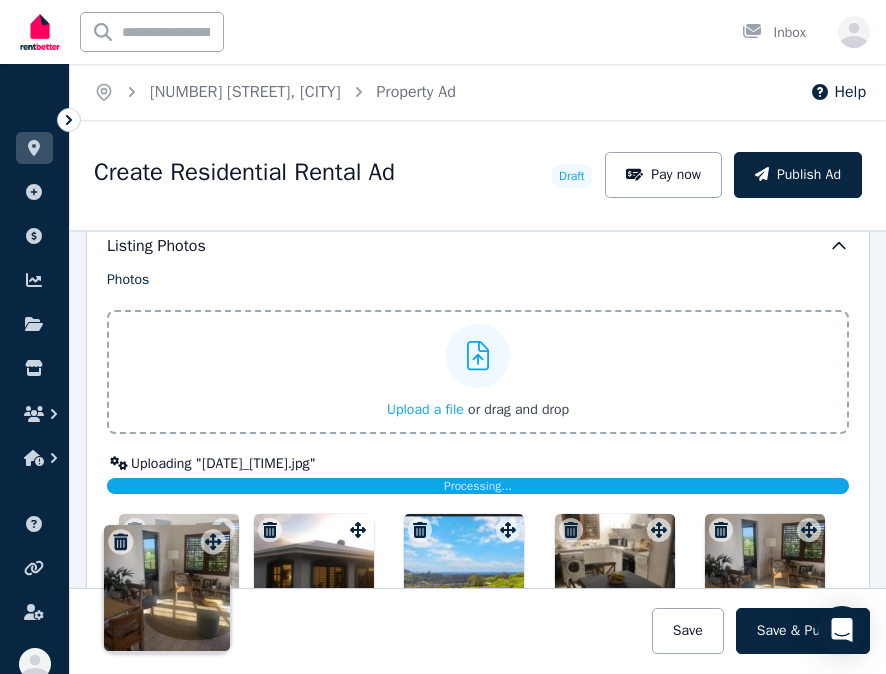 drag, startPoint x: 803, startPoint y: 396, endPoint x: 213, endPoint y: 529, distance: 604.80493 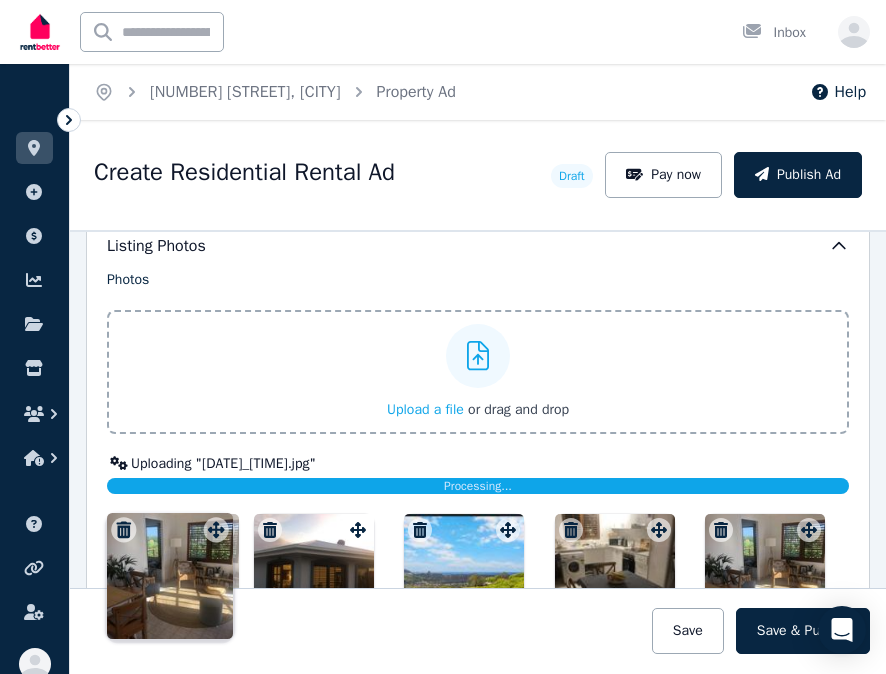 click on "Photos Upload a file   or drag and drop Uploaded   " Granny flat view.jpg " Uploaded   " Kitchen with Pam's things.jpeg " Uploaded   " dc43426a-faa0-4264-807b-fbce12c2a48a.jpeg " Uploaded   " Sunset to the west.jpeg " Uploaded   " Bedroom to lounge.jpeg " Uploaded   " Lounge Room  with Lounge in it.jpeg " Uploaded   " Rainbow from deck.jpeg " Uploaded   " Lounge to deck through french doors.jpeg " Uploaded   " Lounge.jpeg " Uploaded   " Aerial view.jpg " Uploaded   " 20240110_153832.jpg " Uploaded   " 20240110_153804.jpg " Uploaded   " 20231127_104002.jpg " Uploaded   " 20231127_103953 - Copy.jpg " Uploaded   " Bedroom prior to mirror wardrobes fitted.jpg " Uploading   " 20231127_103840.jpg " Processing... Uploaded   " kitchen old cupboards edited out.JPG " Uploaded   " IMG-20230823-WA0004.jpg "
To pick up a draggable item, press the space bar.
While dragging, use the arrow keys to move the item.
Press space again to drop the item in its new position, or press escape to cancel." at bounding box center (478, 647) 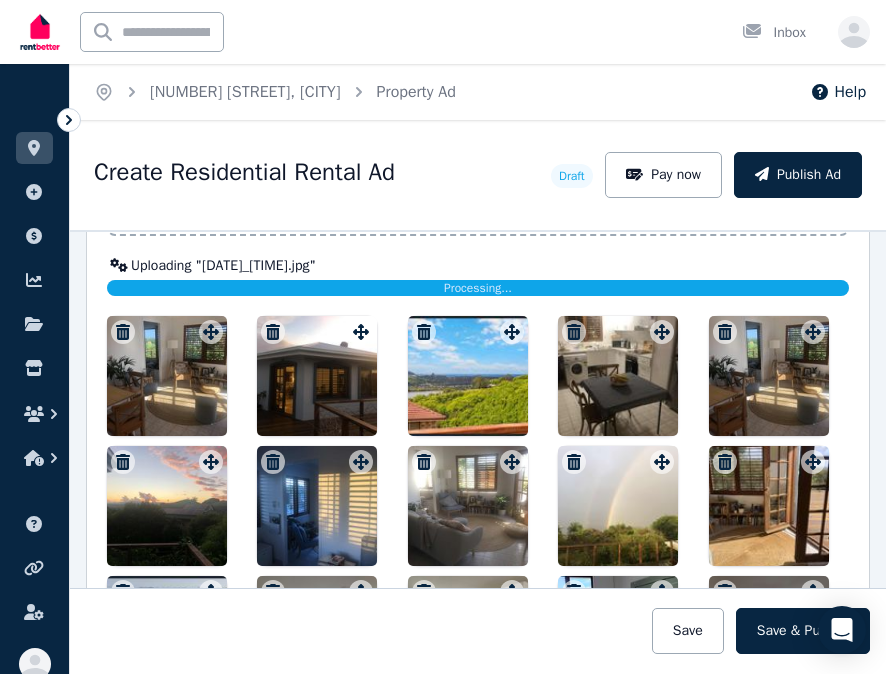 scroll, scrollTop: 2632, scrollLeft: 0, axis: vertical 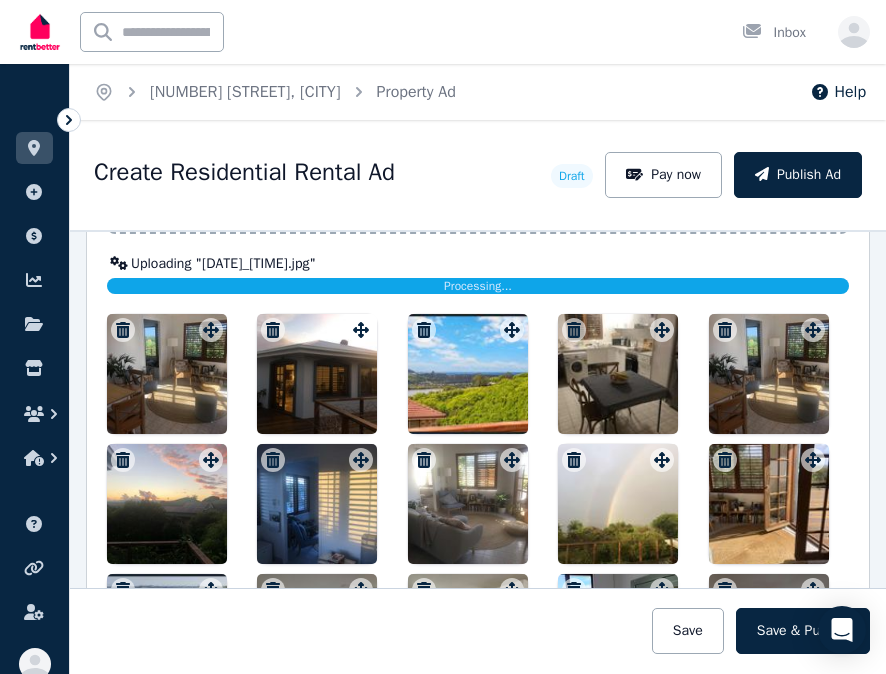 click at bounding box center [769, 374] 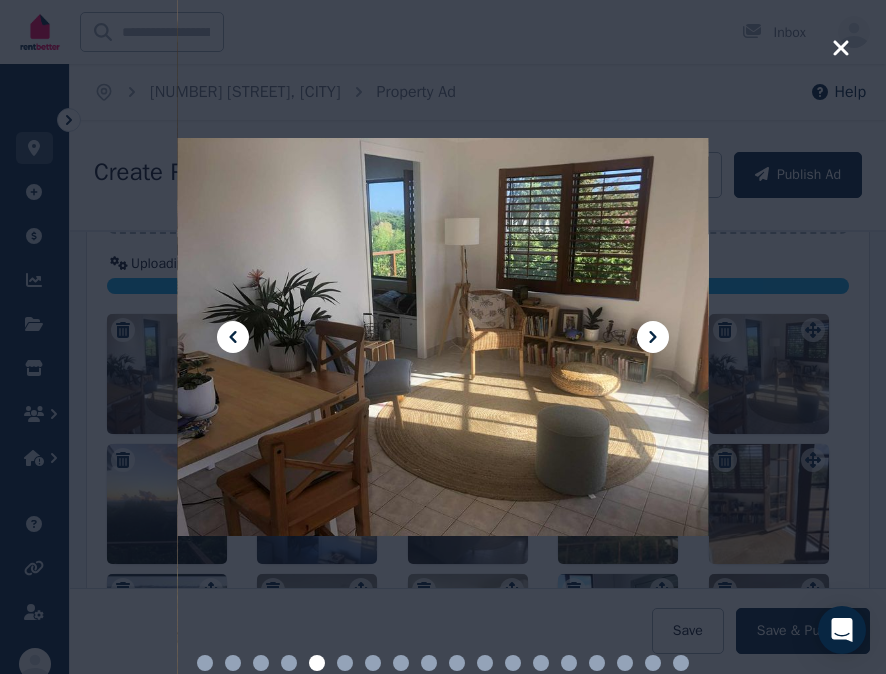 click 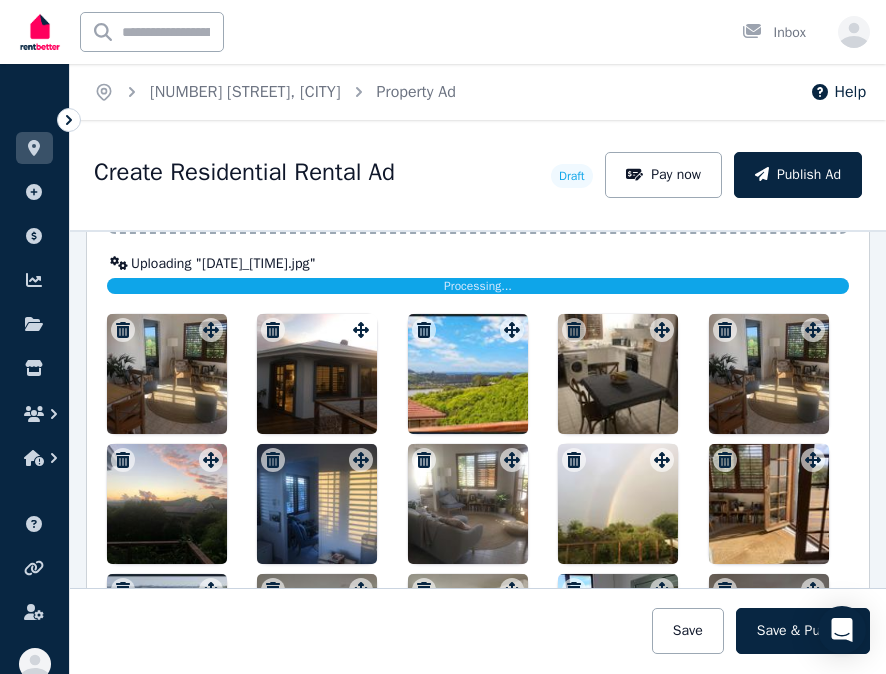 click 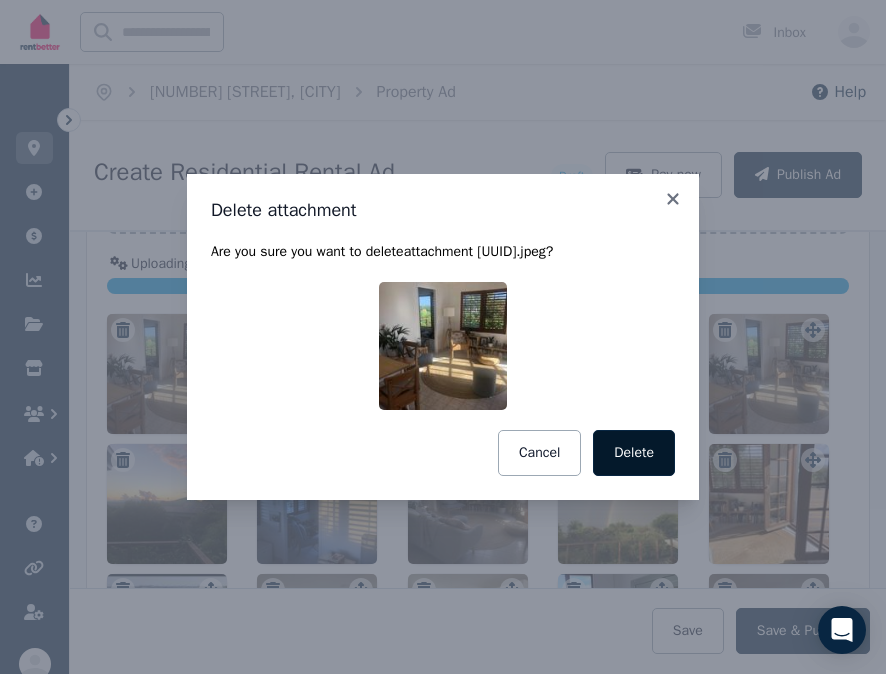 click on "Delete" at bounding box center [634, 453] 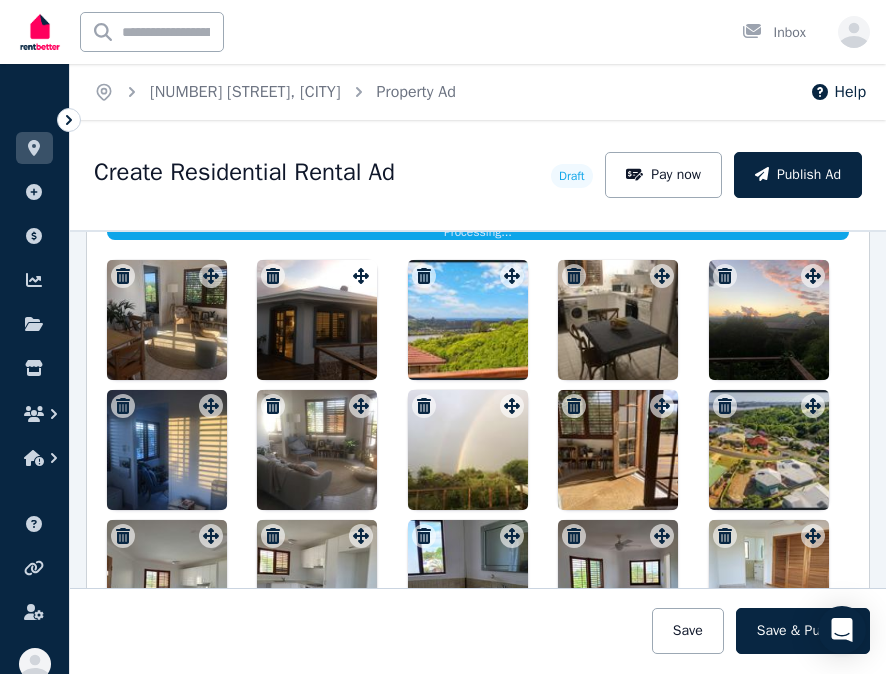 scroll, scrollTop: 2732, scrollLeft: 0, axis: vertical 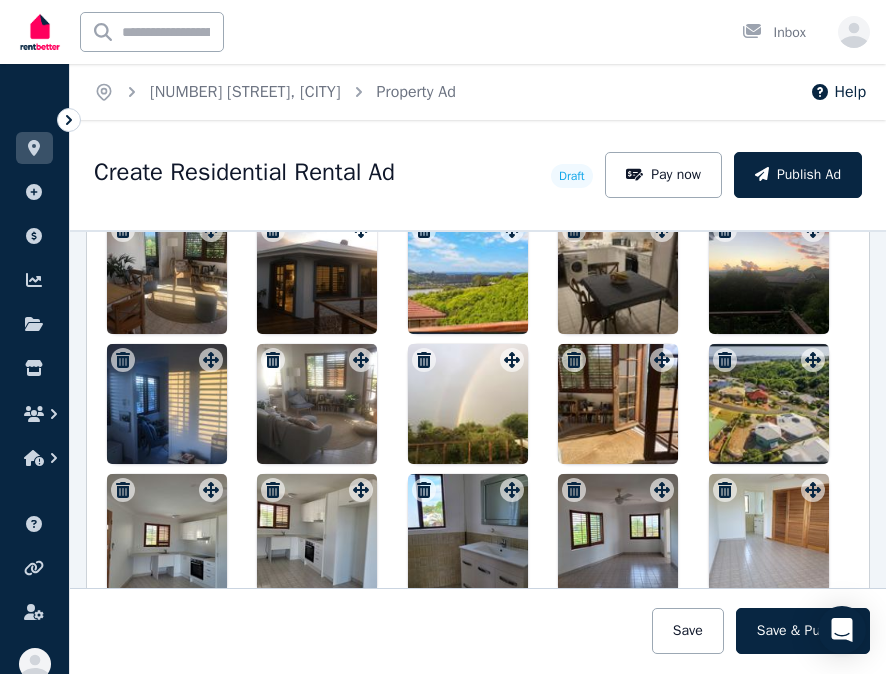 drag, startPoint x: 314, startPoint y: 411, endPoint x: 292, endPoint y: 337, distance: 77.201035 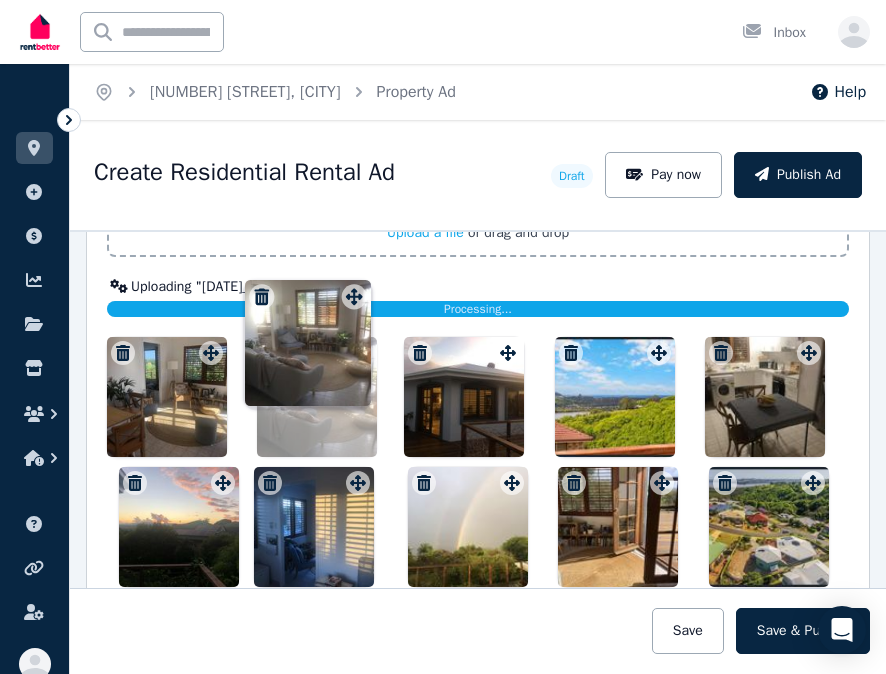scroll, scrollTop: 2510, scrollLeft: 0, axis: vertical 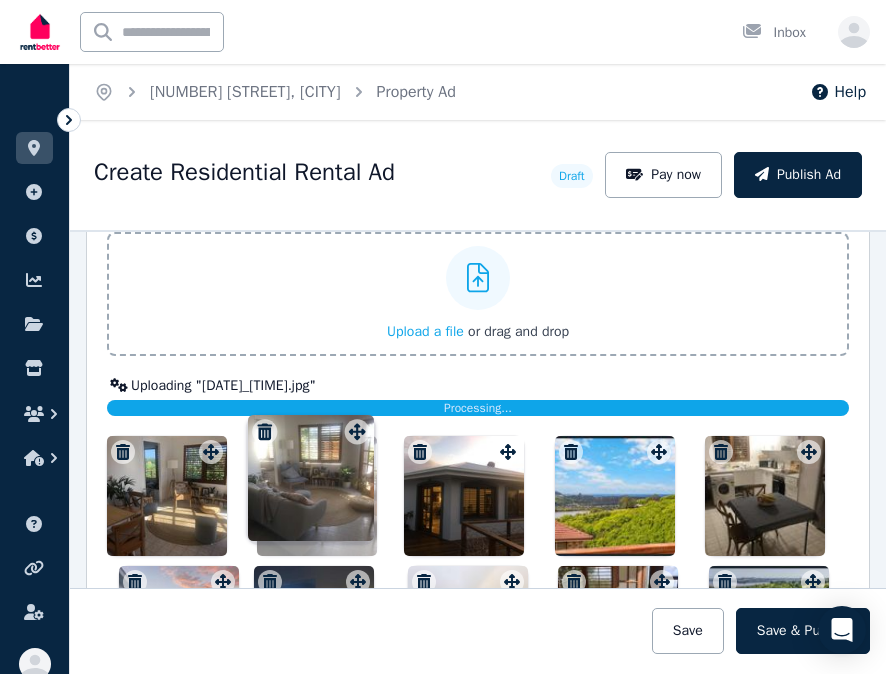 drag, startPoint x: 354, startPoint y: 365, endPoint x: 351, endPoint y: 421, distance: 56.0803 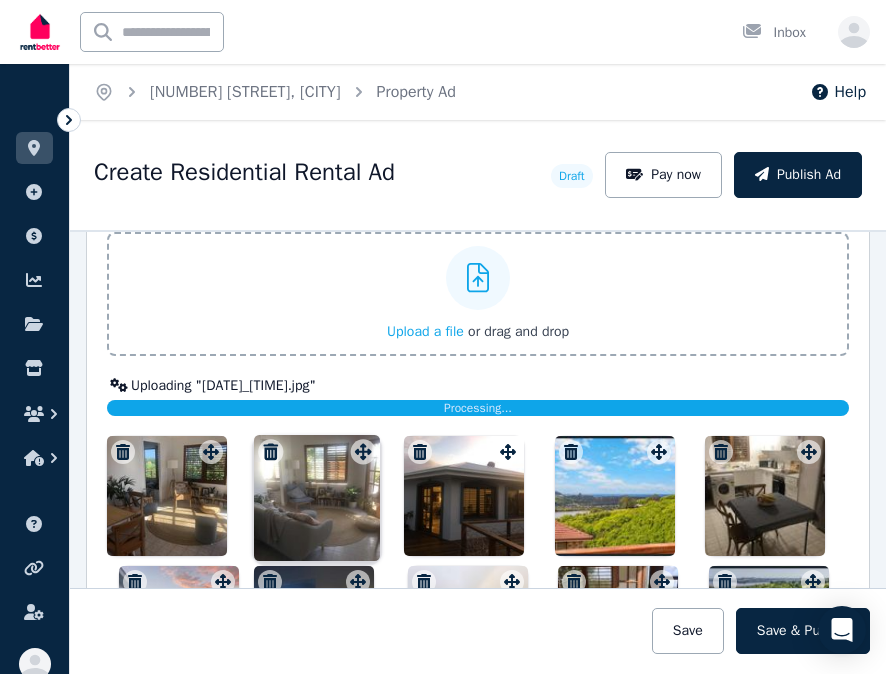 click on "Photos Upload a file   or drag and drop Uploaded   " Granny flat view.jpg " Uploaded   " Kitchen with Pam's things.jpeg " Uploaded   " dc43426a-faa0-4264-807b-fbce12c2a48a.jpeg " Uploaded   " Sunset to the west.jpeg " Uploaded   " Bedroom to lounge.jpeg " Uploaded   " Lounge Room  with Lounge in it.jpeg " Uploaded   " Rainbow from deck.jpeg " Uploaded   " Lounge to deck through french doors.jpeg " Uploaded   " Lounge.jpeg " Uploaded   " Aerial view.jpg " Uploaded   " 20240110_153832.jpg " Uploaded   " 20240110_153804.jpg " Uploaded   " 20231127_104002.jpg " Uploaded   " 20231127_103953 - Copy.jpg " Uploaded   " Bedroom prior to mirror wardrobes fitted.jpg " Uploading   " 20231127_103840.jpg " Processing... Uploaded   " kitchen old cupboards edited out.JPG " Uploaded   " IMG-20230823-WA0004.jpg "
To pick up a draggable item, press the space bar.
While dragging, use the arrow keys to move the item.
Press space again to drop the item in its new position, or press escape to cancel." at bounding box center (478, 569) 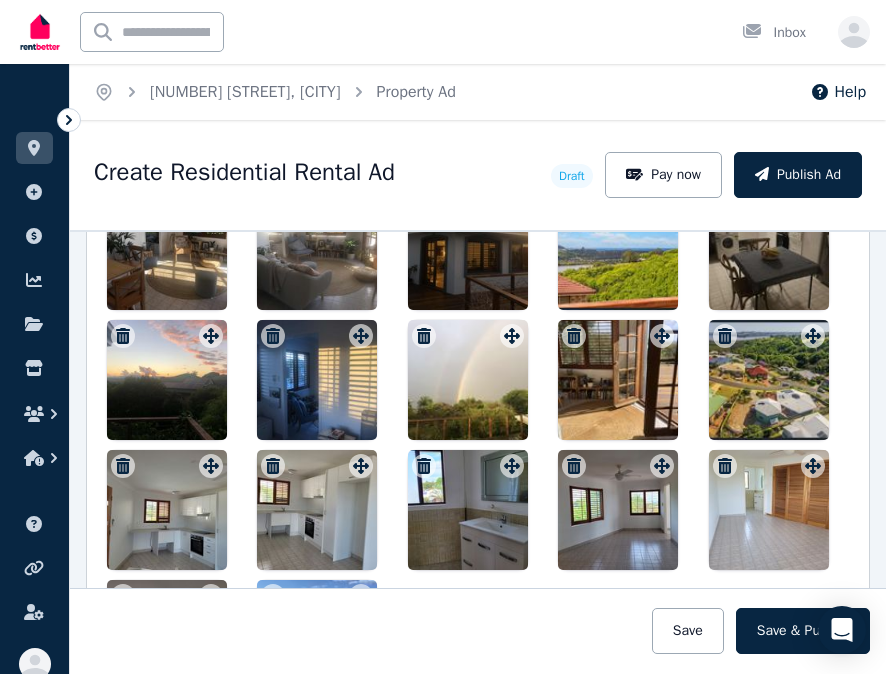 scroll, scrollTop: 2710, scrollLeft: 0, axis: vertical 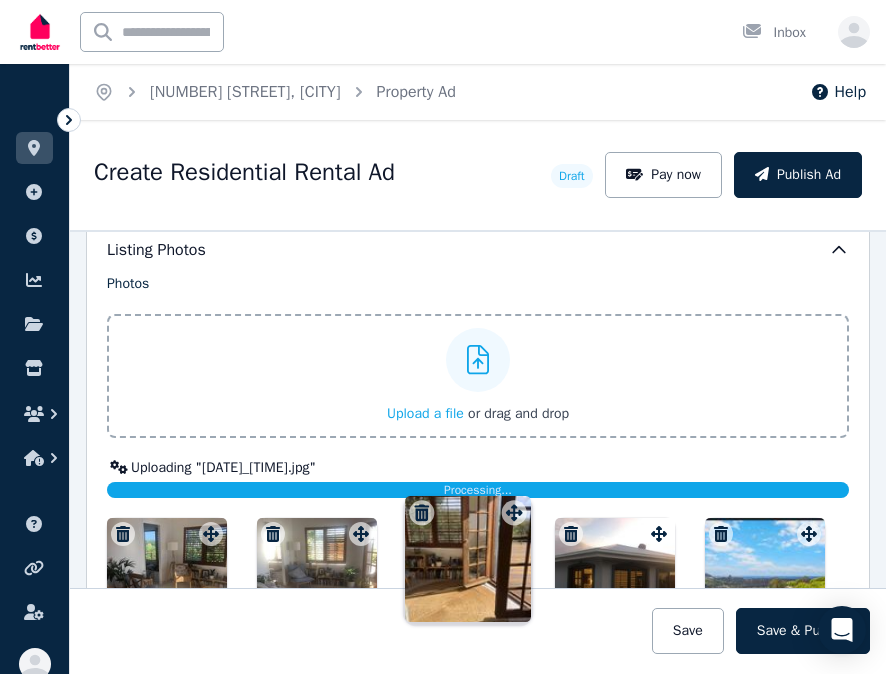 drag, startPoint x: 653, startPoint y: 384, endPoint x: 512, endPoint y: 498, distance: 181.32016 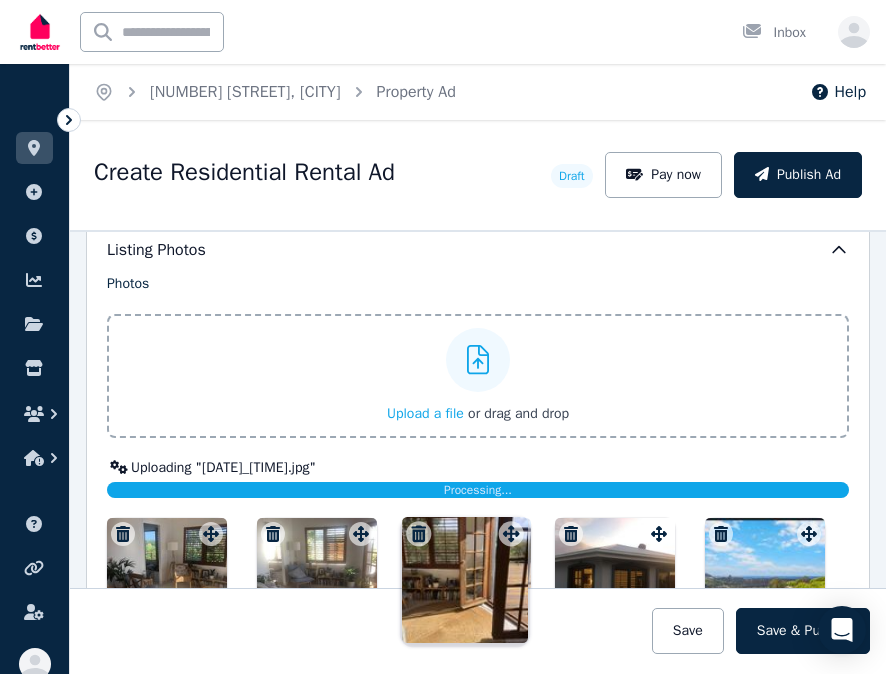 click on "Photos Upload a file   or drag and drop Uploaded   " Granny flat view.jpg " Uploaded   " Kitchen with Pam's things.jpeg " Uploaded   " dc43426a-faa0-4264-807b-fbce12c2a48a.jpeg " Uploaded   " Sunset to the west.jpeg " Uploaded   " Bedroom to lounge.jpeg " Uploaded   " Lounge Room  with Lounge in it.jpeg " Uploaded   " Rainbow from deck.jpeg " Uploaded   " Lounge to deck through french doors.jpeg " Uploaded   " Lounge.jpeg " Uploaded   " Aerial view.jpg " Uploaded   " 20240110_153832.jpg " Uploaded   " 20240110_153804.jpg " Uploaded   " 20231127_104002.jpg " Uploaded   " 20231127_103953 - Copy.jpg " Uploaded   " Bedroom prior to mirror wardrobes fitted.jpg " Uploading   " 20231127_103840.jpg " Processing... Uploaded   " kitchen old cupboards edited out.JPG " Uploaded   " IMG-20230823-WA0004.jpg "
To pick up a draggable item, press the space bar.
While dragging, use the arrow keys to move the item.
Press space again to drop the item in its new position, or press escape to cancel." at bounding box center (478, 651) 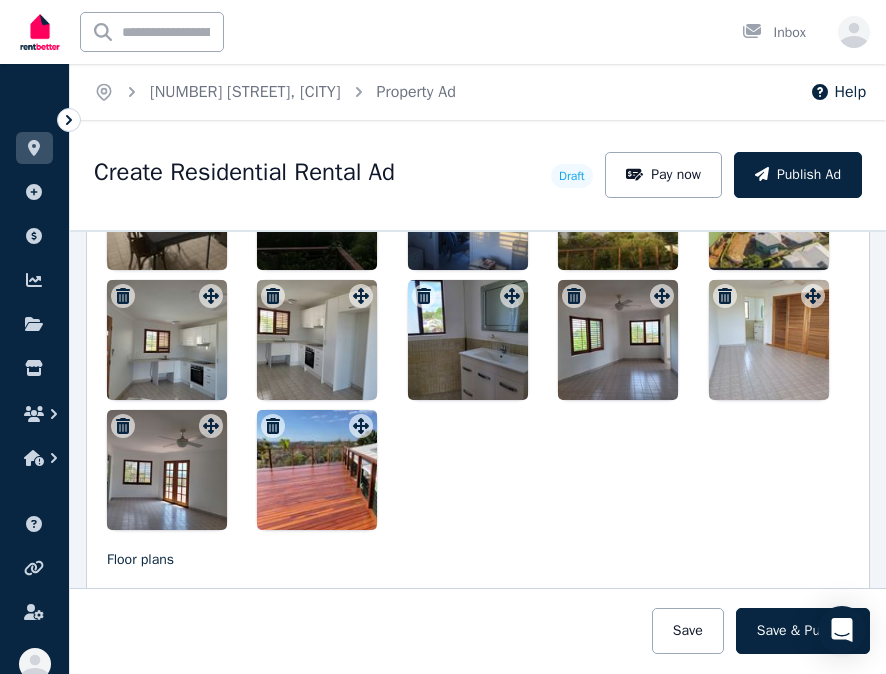 scroll, scrollTop: 2928, scrollLeft: 0, axis: vertical 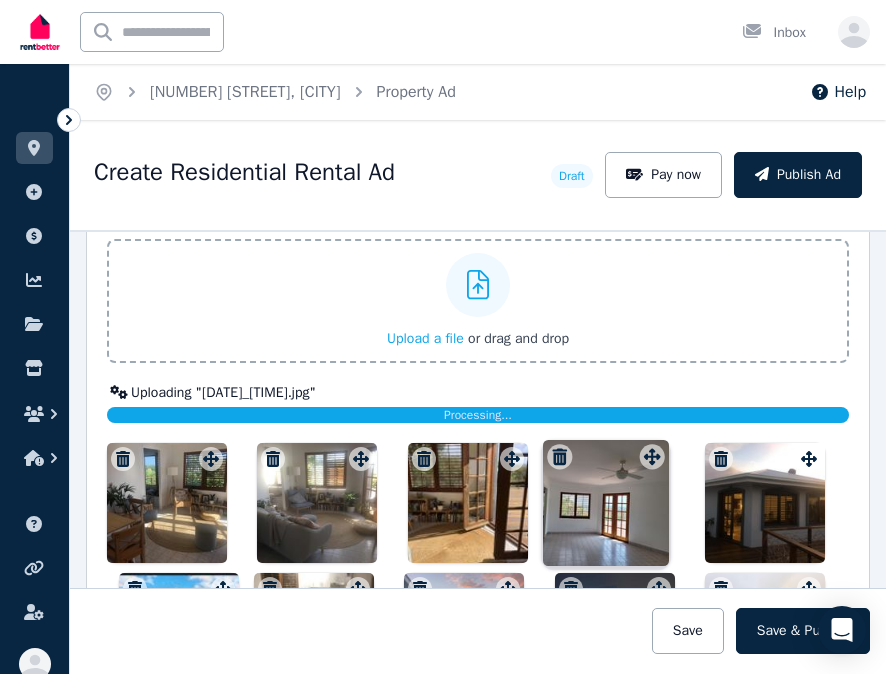 drag, startPoint x: 208, startPoint y: 431, endPoint x: 647, endPoint y: 447, distance: 439.29147 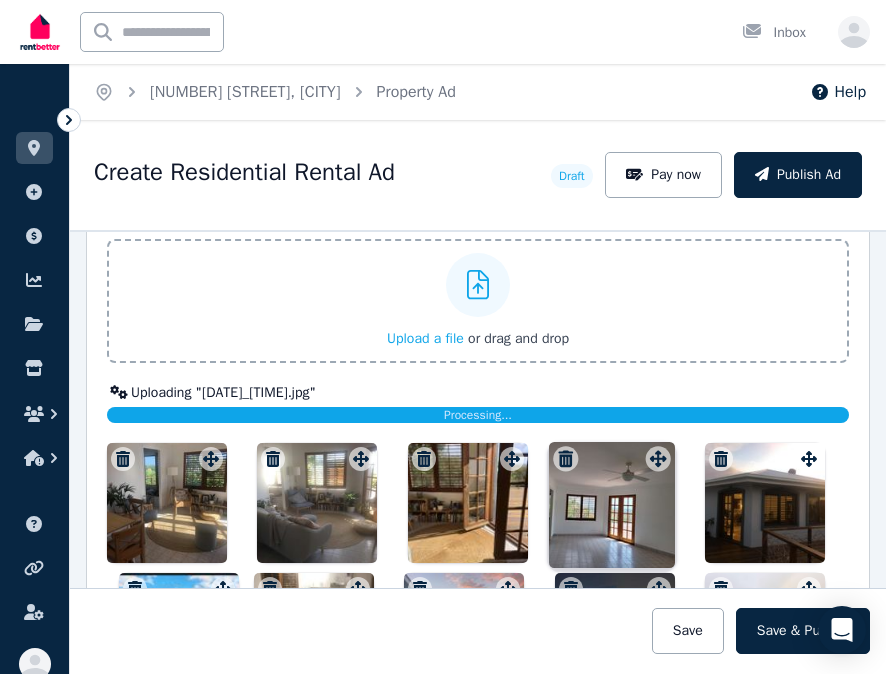 click on "Photos Upload a file   or drag and drop Uploaded   " Granny flat view.jpg " Uploaded   " Kitchen with Pam's things.jpeg " Uploaded   " dc43426a-faa0-4264-807b-fbce12c2a48a.jpeg " Uploaded   " Sunset to the west.jpeg " Uploaded   " Bedroom to lounge.jpeg " Uploaded   " Lounge Room  with Lounge in it.jpeg " Uploaded   " Rainbow from deck.jpeg " Uploaded   " Lounge to deck through french doors.jpeg " Uploaded   " Lounge.jpeg " Uploaded   " Aerial view.jpg " Uploaded   " 20240110_153832.jpg " Uploaded   " 20240110_153804.jpg " Uploaded   " 20231127_104002.jpg " Uploaded   " 20231127_103953 - Copy.jpg " Uploaded   " Bedroom prior to mirror wardrobes fitted.jpg " Uploading   " 20231127_103840.jpg " Processing... Uploaded   " kitchen old cupboards edited out.JPG " Uploaded   " IMG-20230823-WA0004.jpg "
To pick up a draggable item, press the space bar.
While dragging, use the arrow keys to move the item.
Press space again to drop the item in its new position, or press escape to cancel." at bounding box center [478, 576] 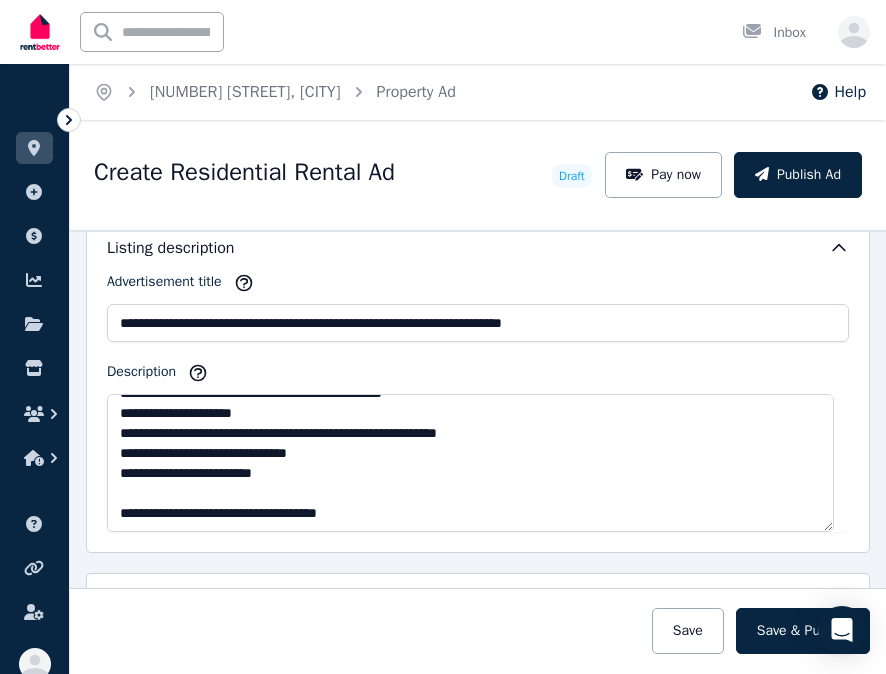 scroll, scrollTop: 1100, scrollLeft: 0, axis: vertical 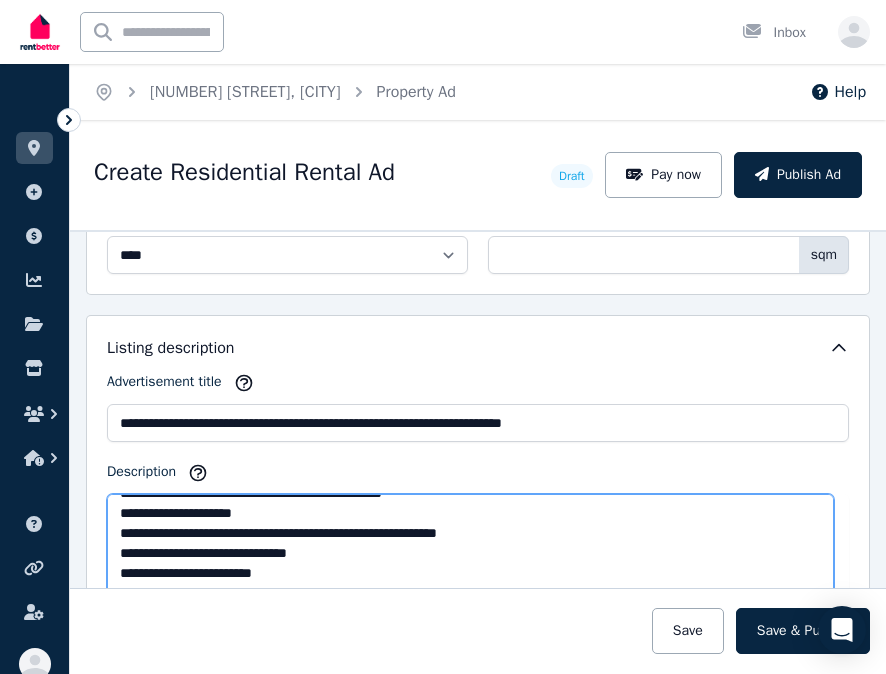 click on "**********" at bounding box center [470, 563] 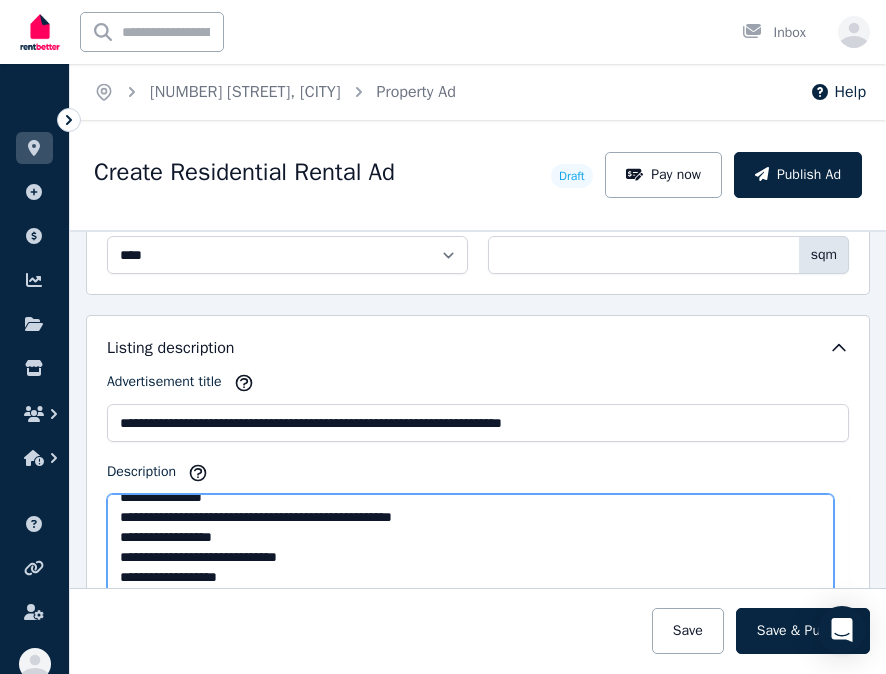scroll, scrollTop: 100, scrollLeft: 0, axis: vertical 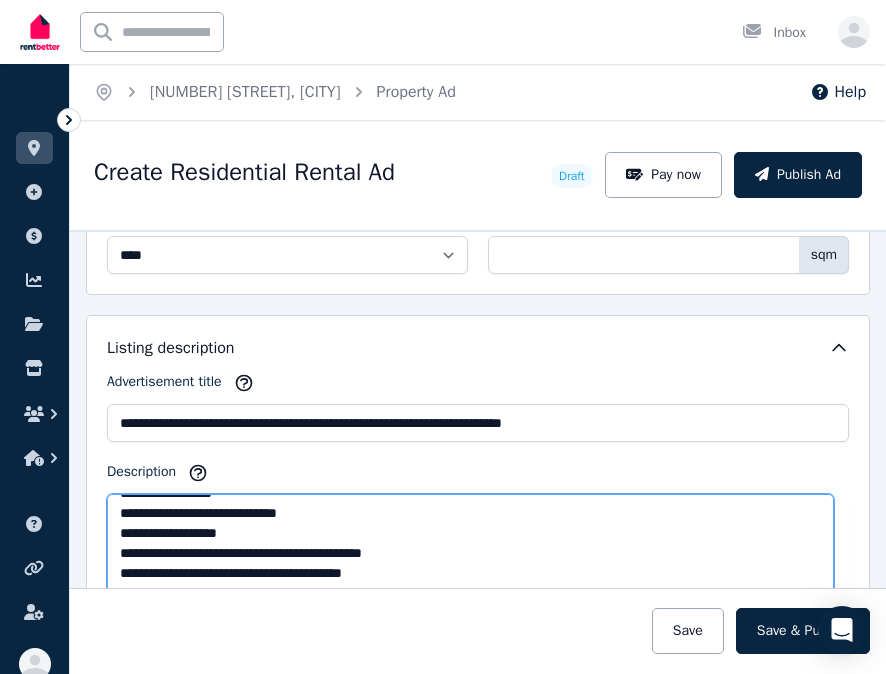click on "**********" at bounding box center [470, 563] 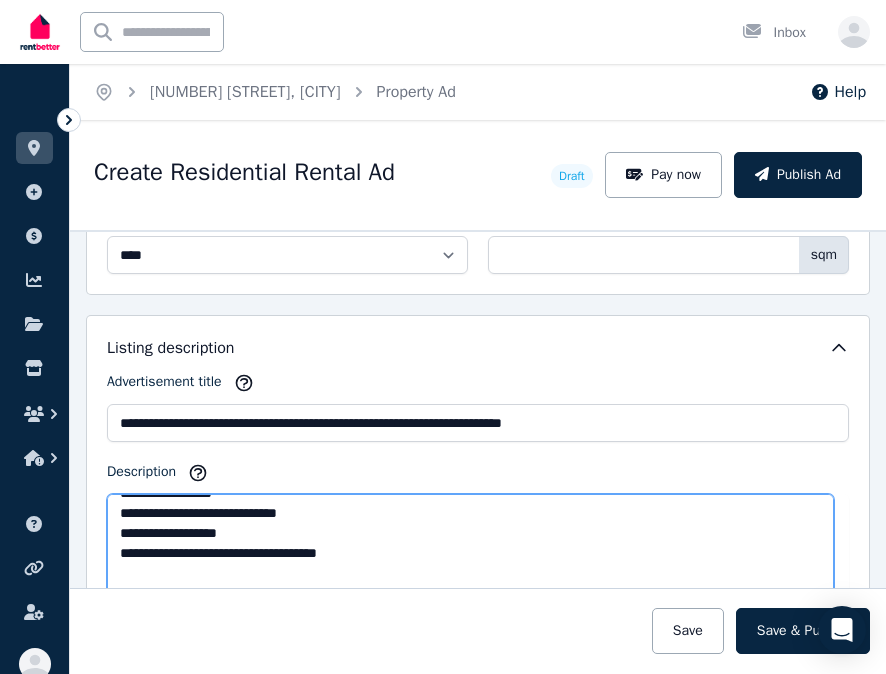 click on "**********" at bounding box center (470, 563) 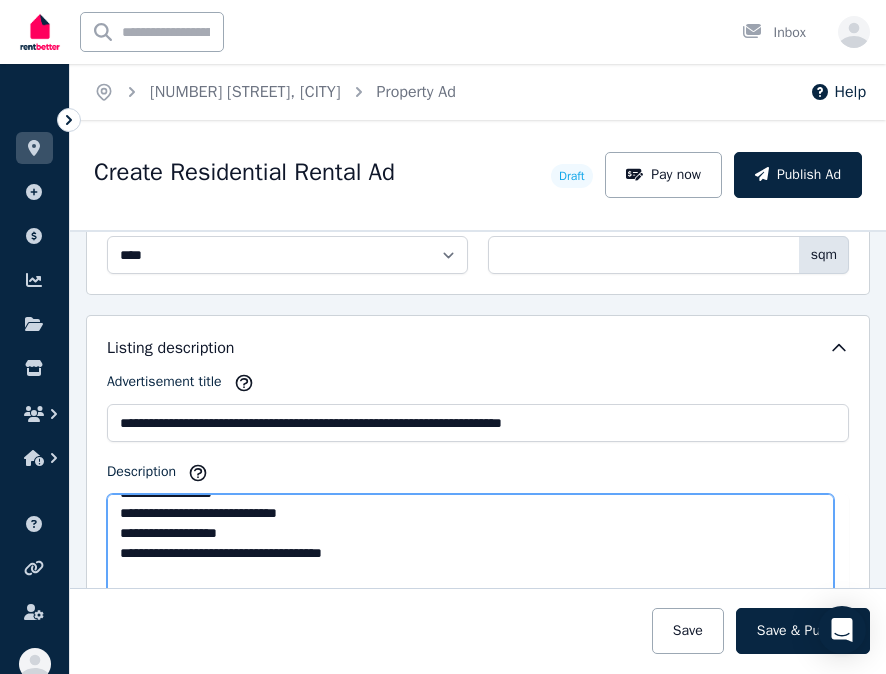 click on "**********" at bounding box center [470, 563] 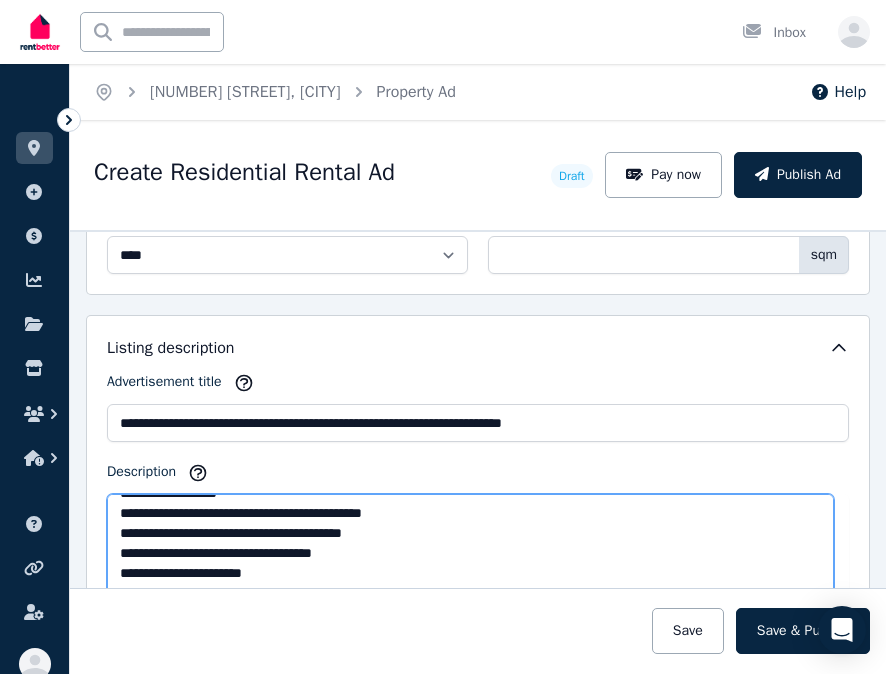 scroll, scrollTop: 100, scrollLeft: 0, axis: vertical 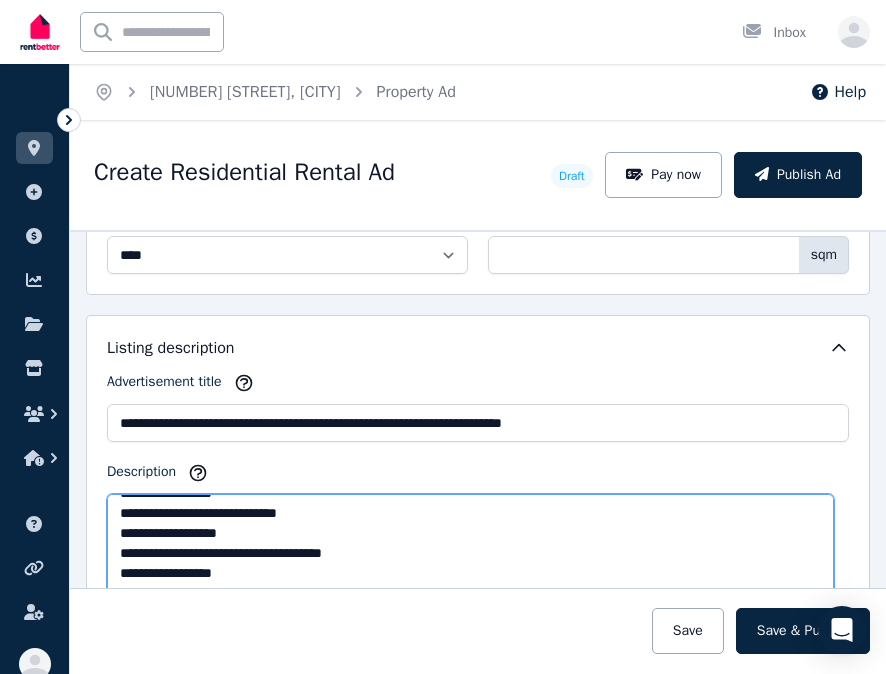 click on "**********" at bounding box center (470, 563) 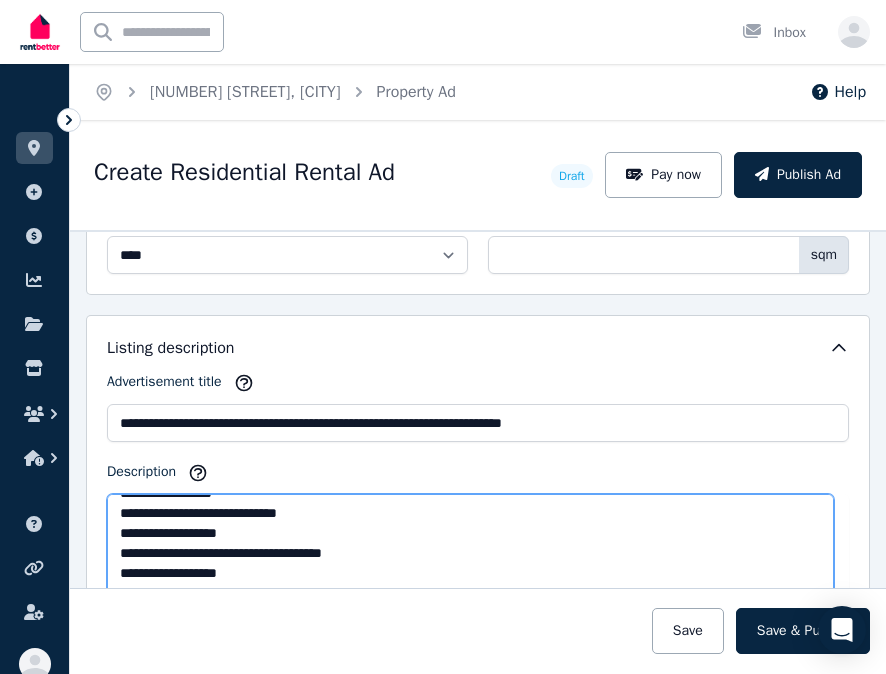 click on "**********" at bounding box center (470, 563) 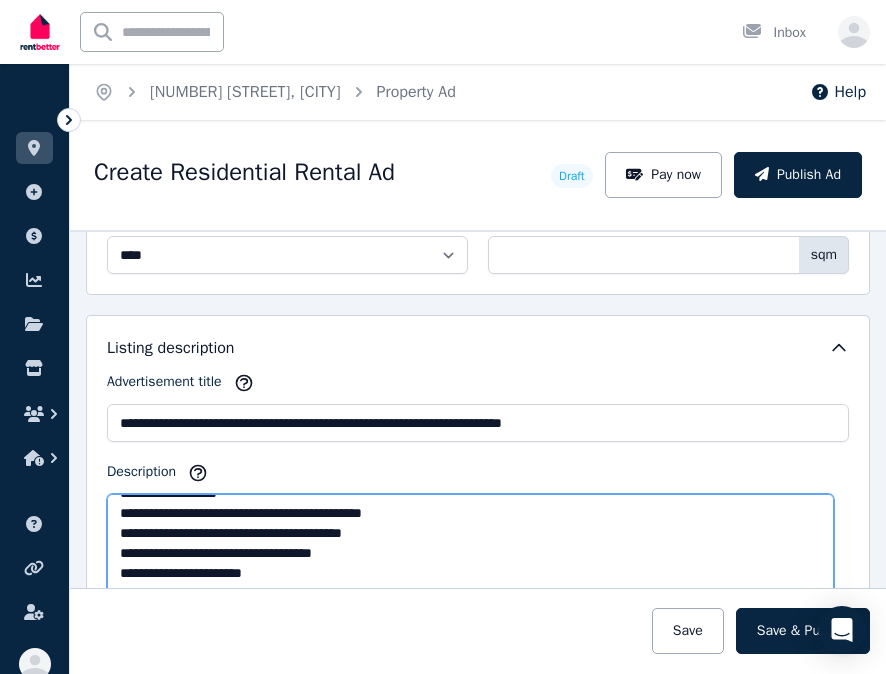 scroll, scrollTop: 100, scrollLeft: 0, axis: vertical 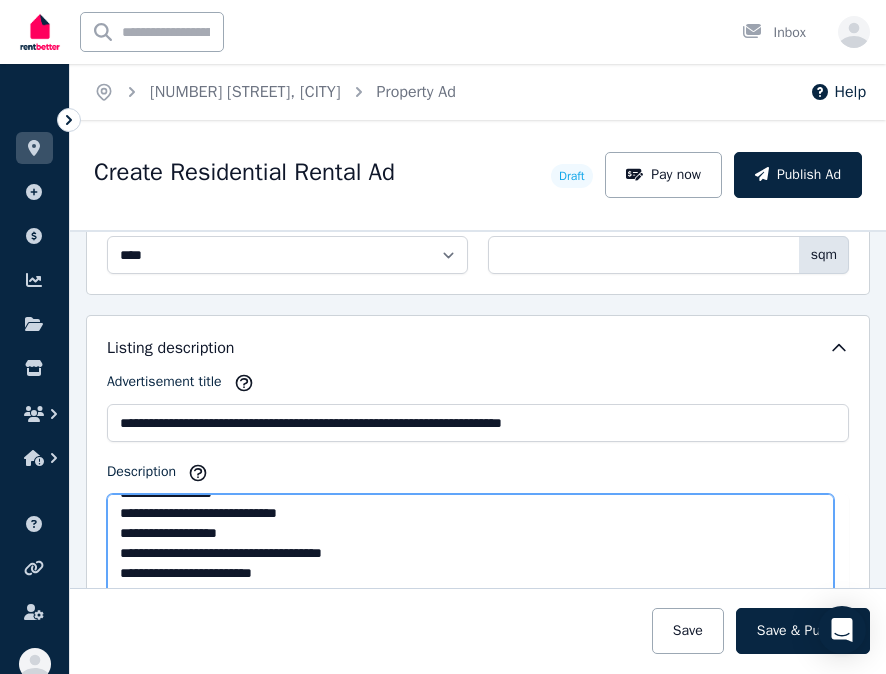click on "**********" at bounding box center (470, 563) 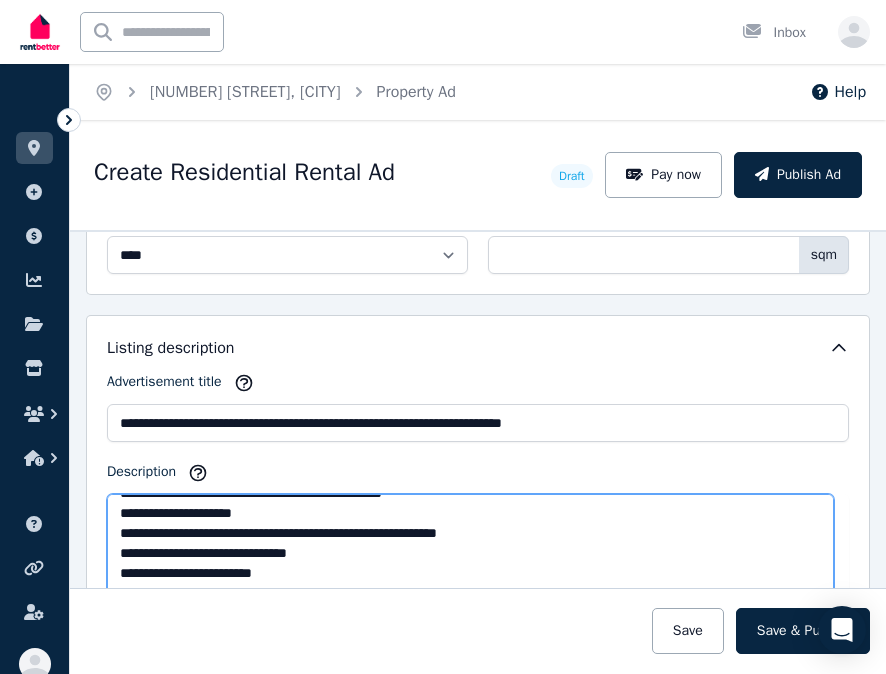 scroll, scrollTop: 420, scrollLeft: 0, axis: vertical 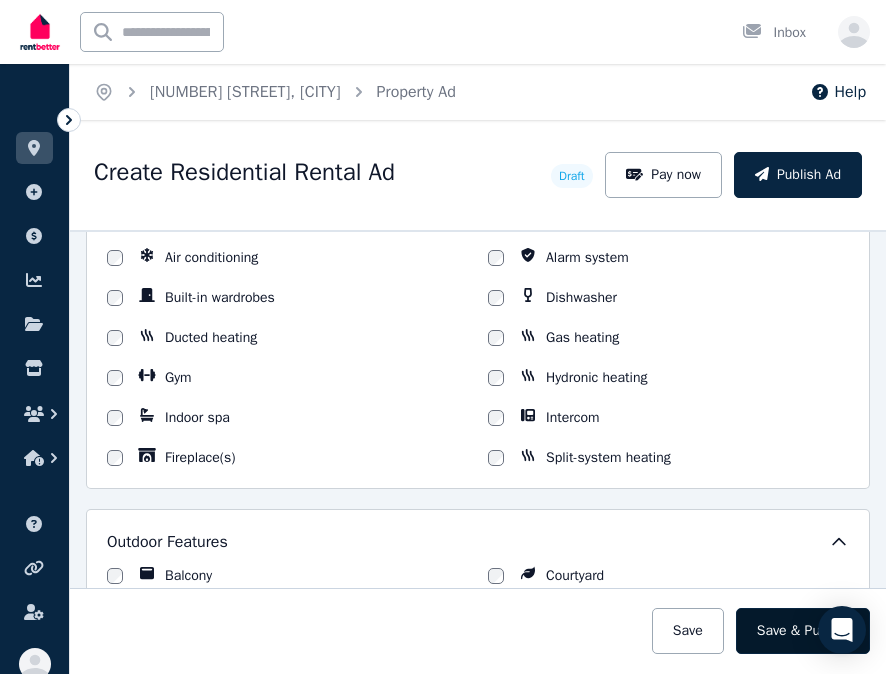 type on "**********" 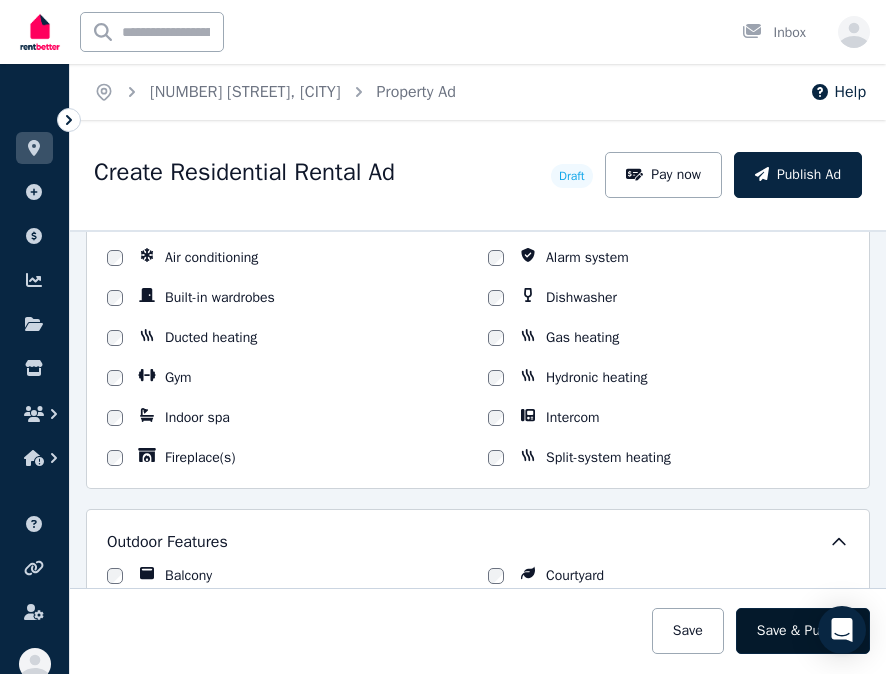 click on "Save & Publish" at bounding box center [803, 631] 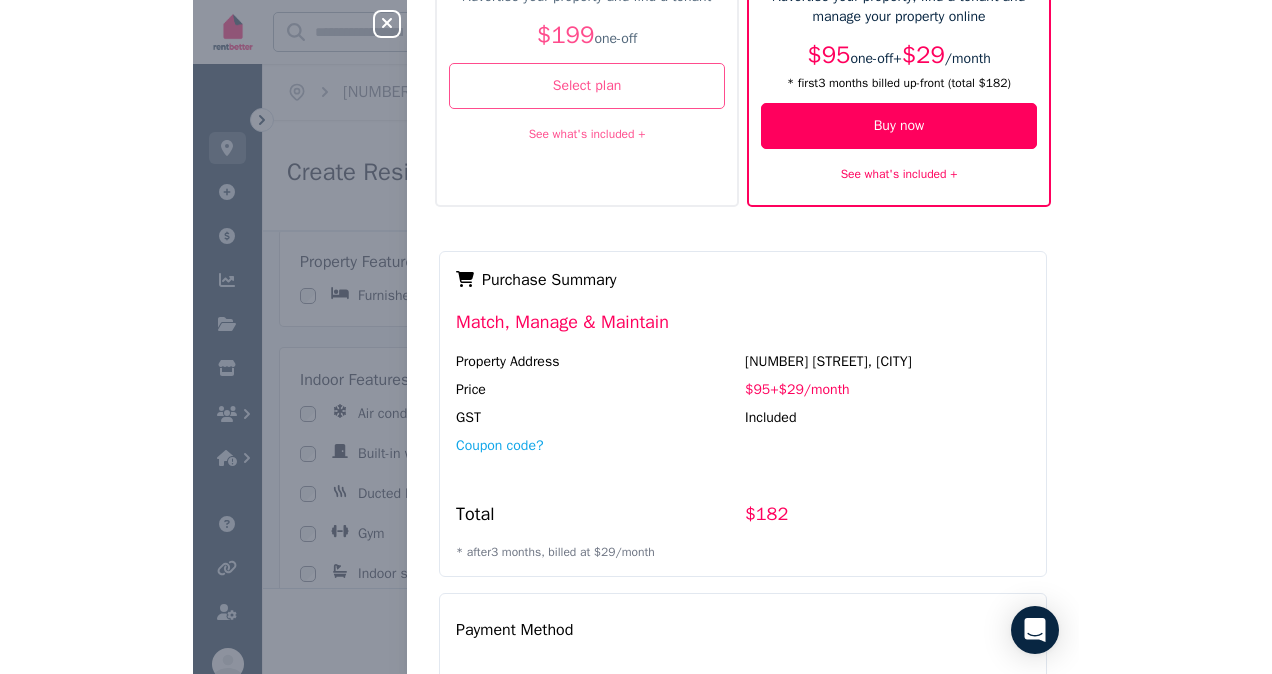 scroll, scrollTop: 0, scrollLeft: 0, axis: both 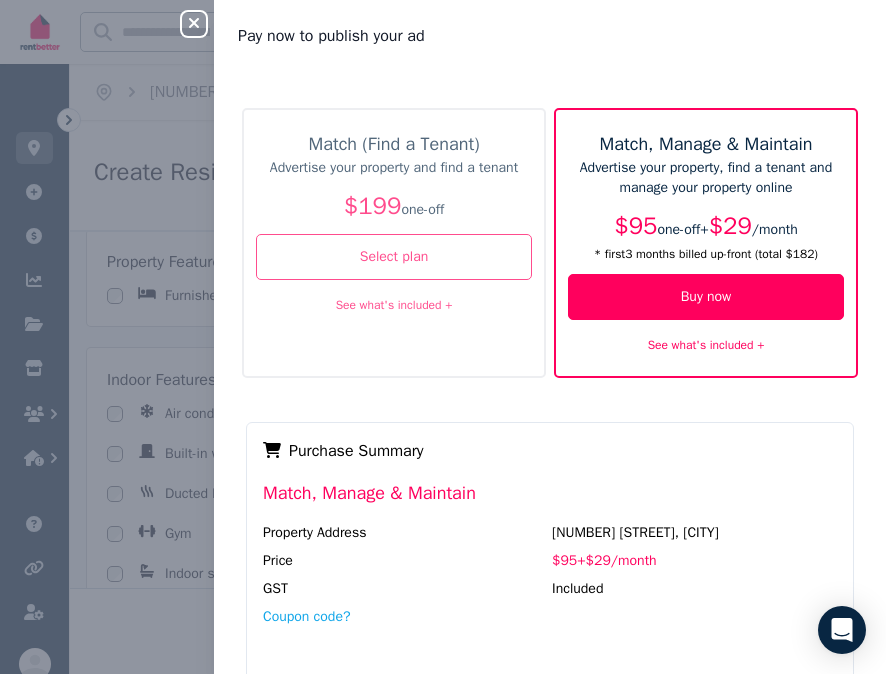 click on "Pay now to publish your ad Match (Find a Tenant) Advertise your property and find a tenant $199  one-off Select plan See what's included + Match, Manage & Maintain Advertise your property, find a tenant and manage your property online $95  one-off  +  $29  /  month * first  3   month s billed up-front (total   $182 ) Buy now See what's included + Payment Method Complete purchase Purchase Summary Match, Manage & Maintain Property Address 29 Horseshoe Rd, Terranora Price $95  +  $29  /  month GST Included Coupon code? Total $182 * after  3   month s, billed at   $29  /  month" at bounding box center [550, 337] 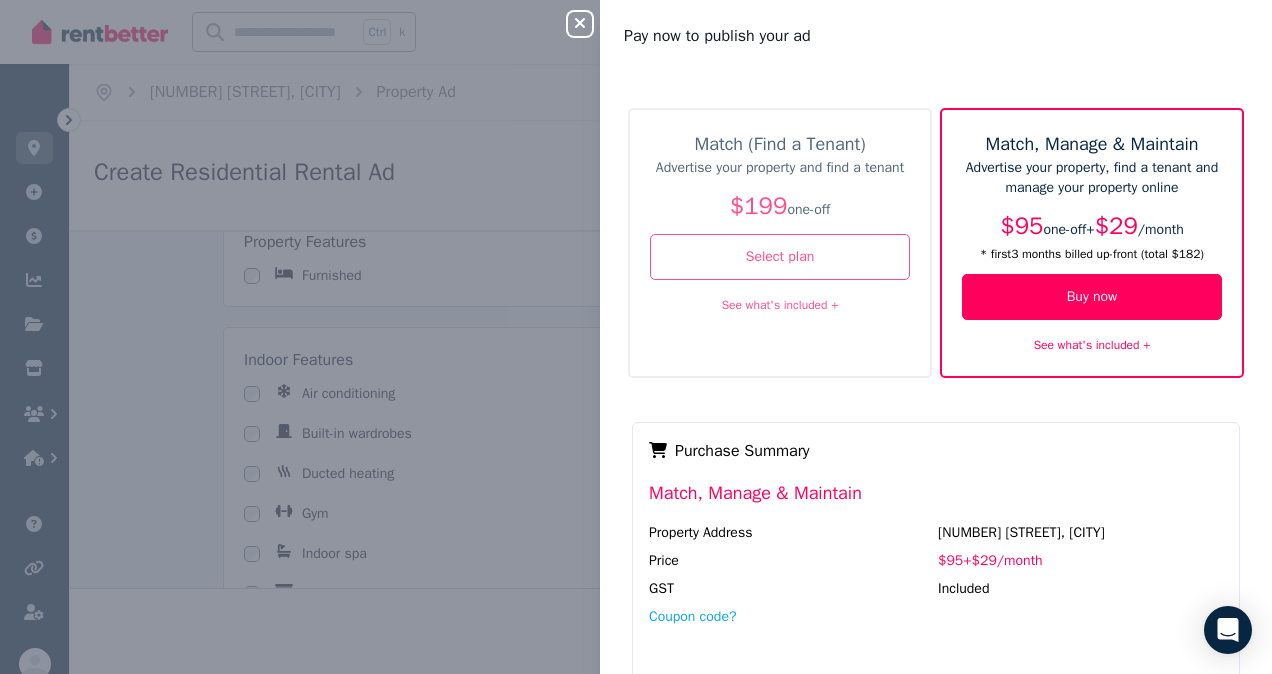 click 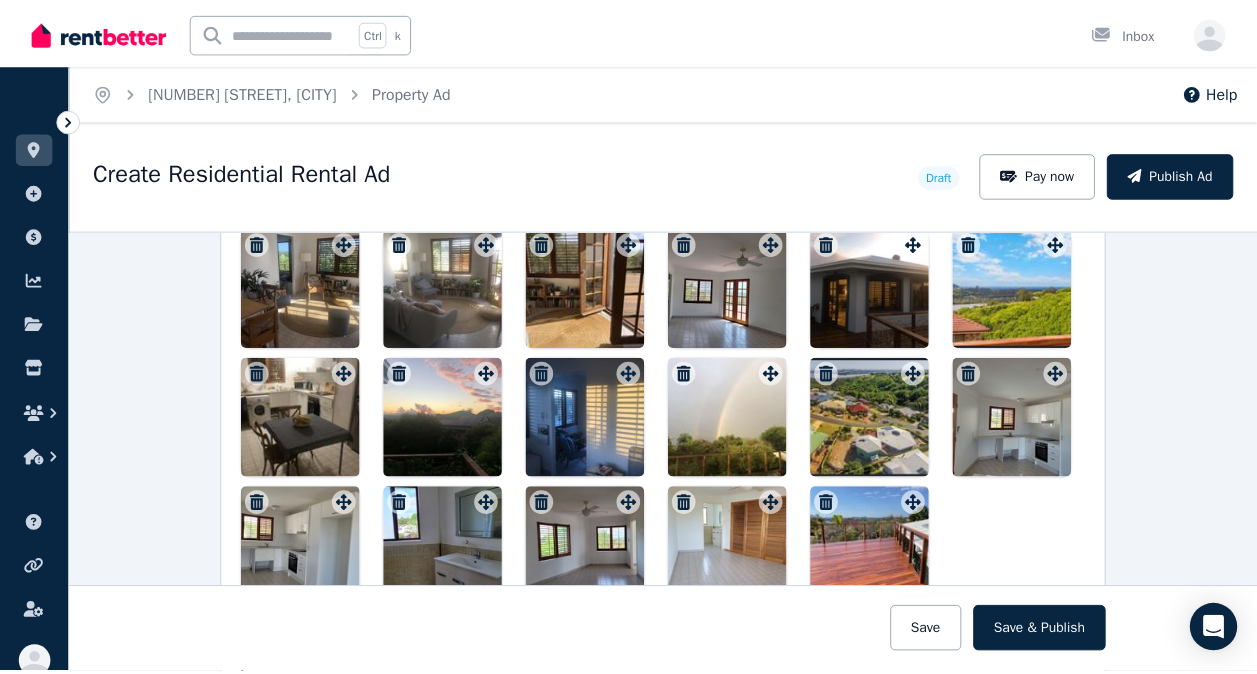 scroll, scrollTop: 2900, scrollLeft: 0, axis: vertical 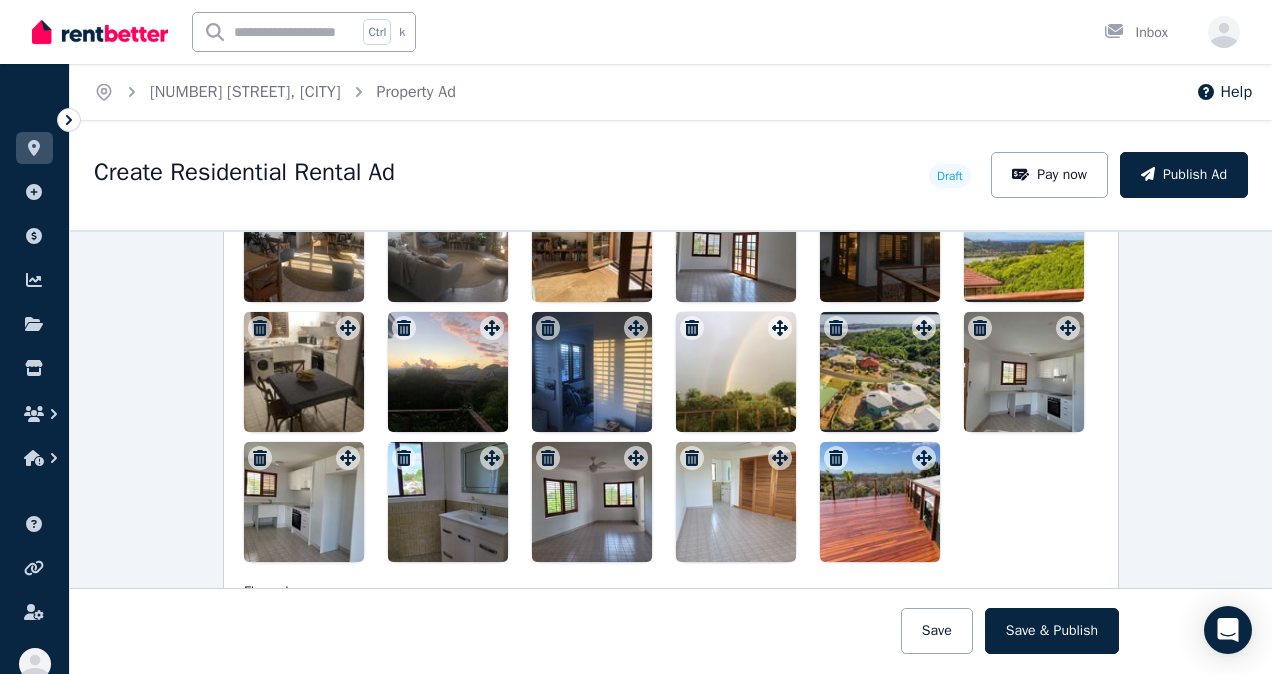 drag, startPoint x: 892, startPoint y: 507, endPoint x: 909, endPoint y: 399, distance: 109.32977 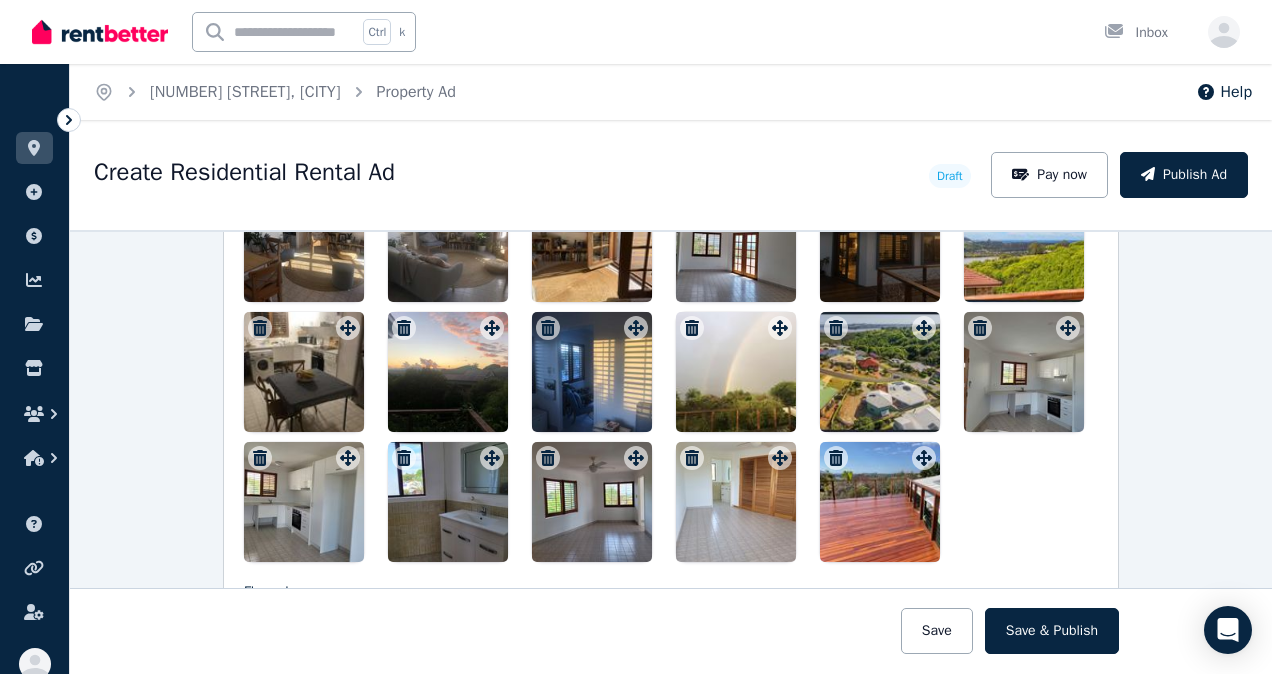 click at bounding box center [671, 372] 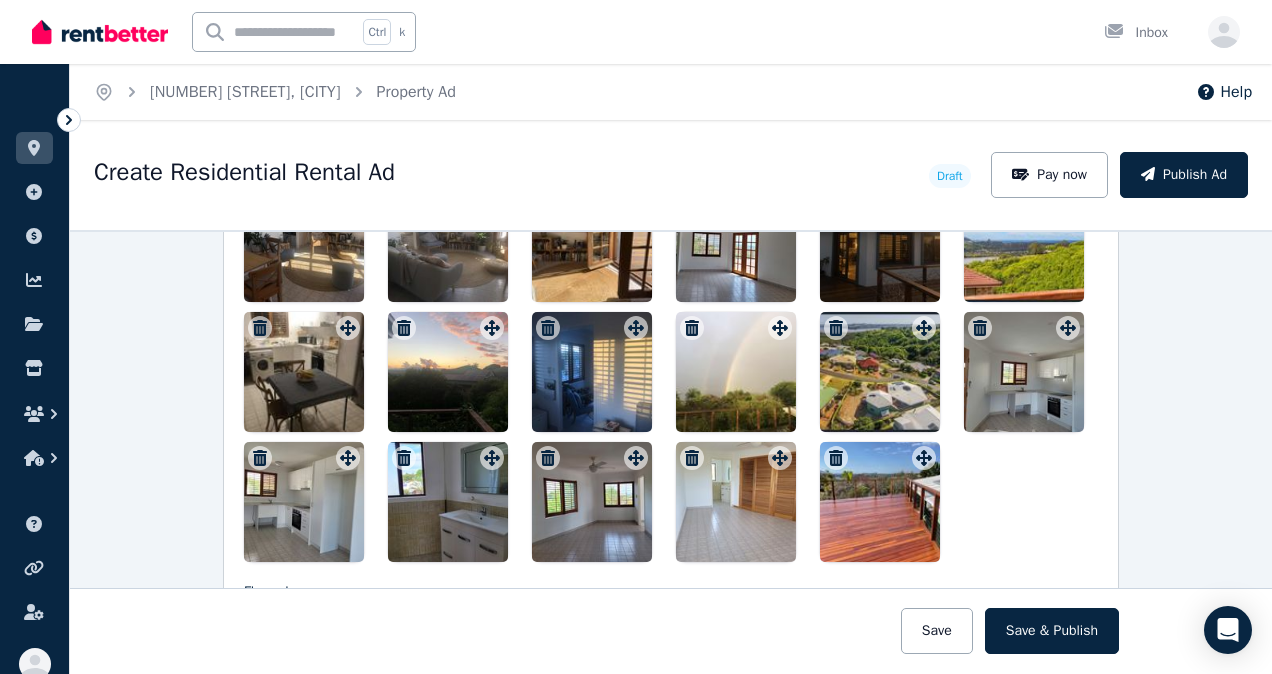 drag, startPoint x: 869, startPoint y: 515, endPoint x: 867, endPoint y: 505, distance: 10.198039 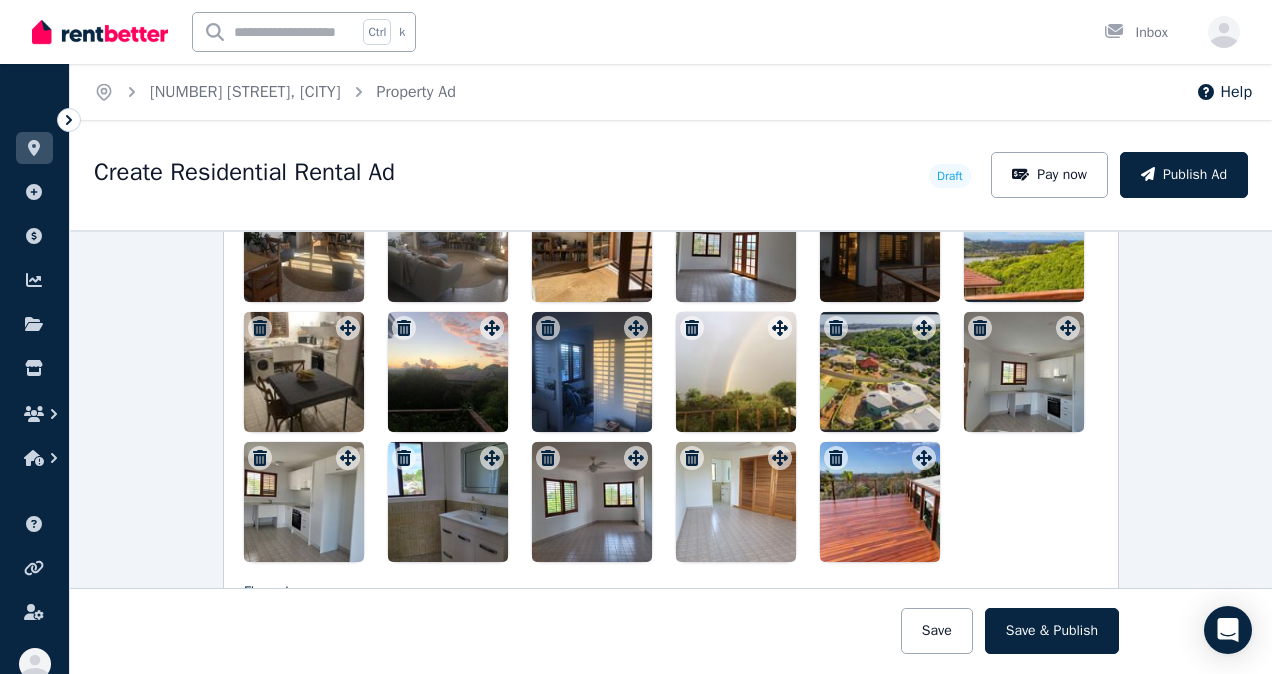 click at bounding box center (880, 502) 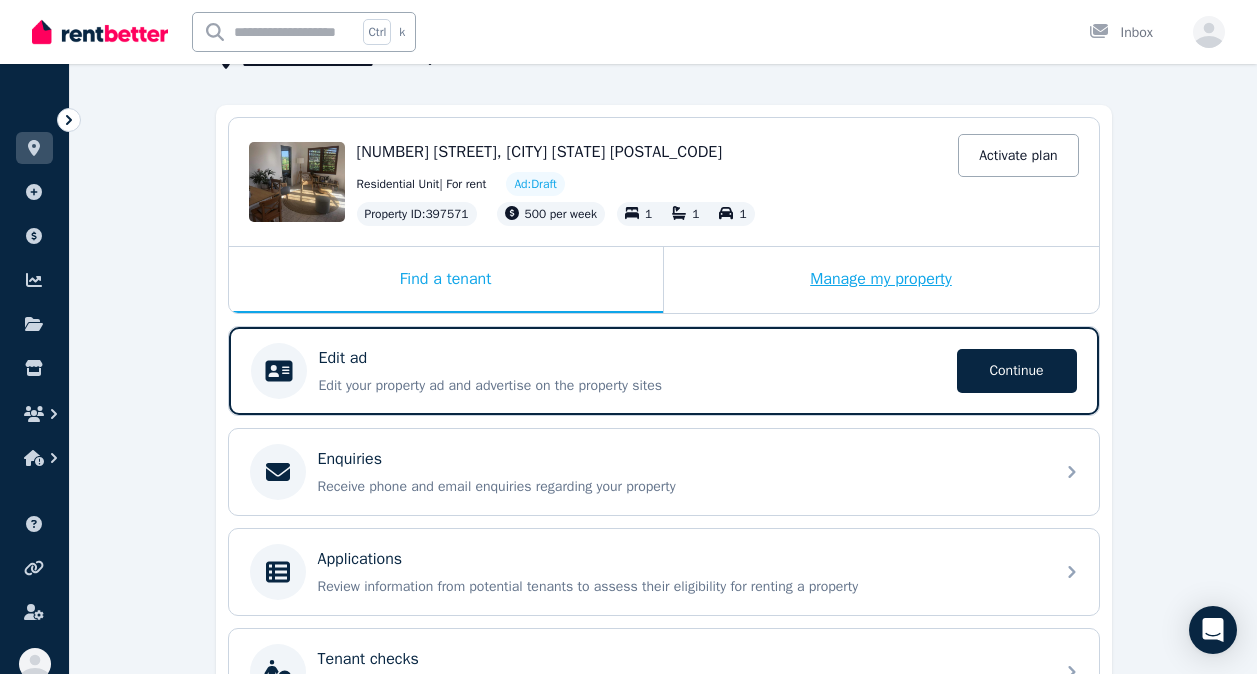 scroll, scrollTop: 200, scrollLeft: 0, axis: vertical 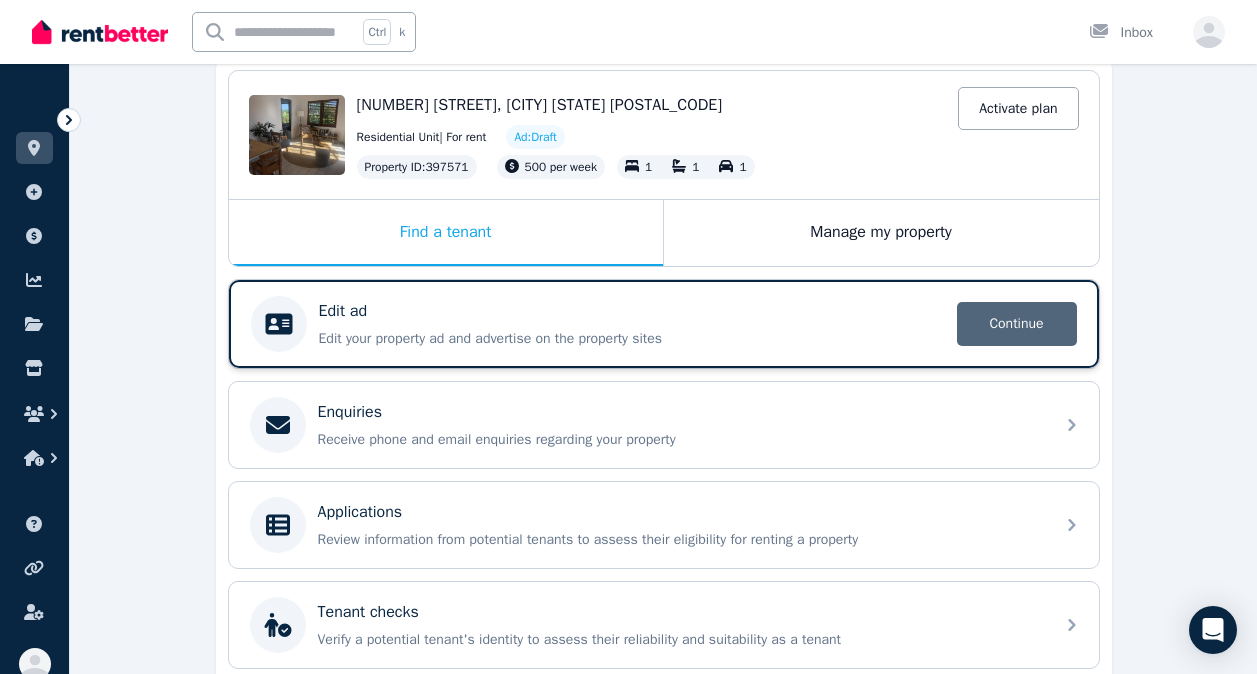 click on "Continue" at bounding box center (1017, 324) 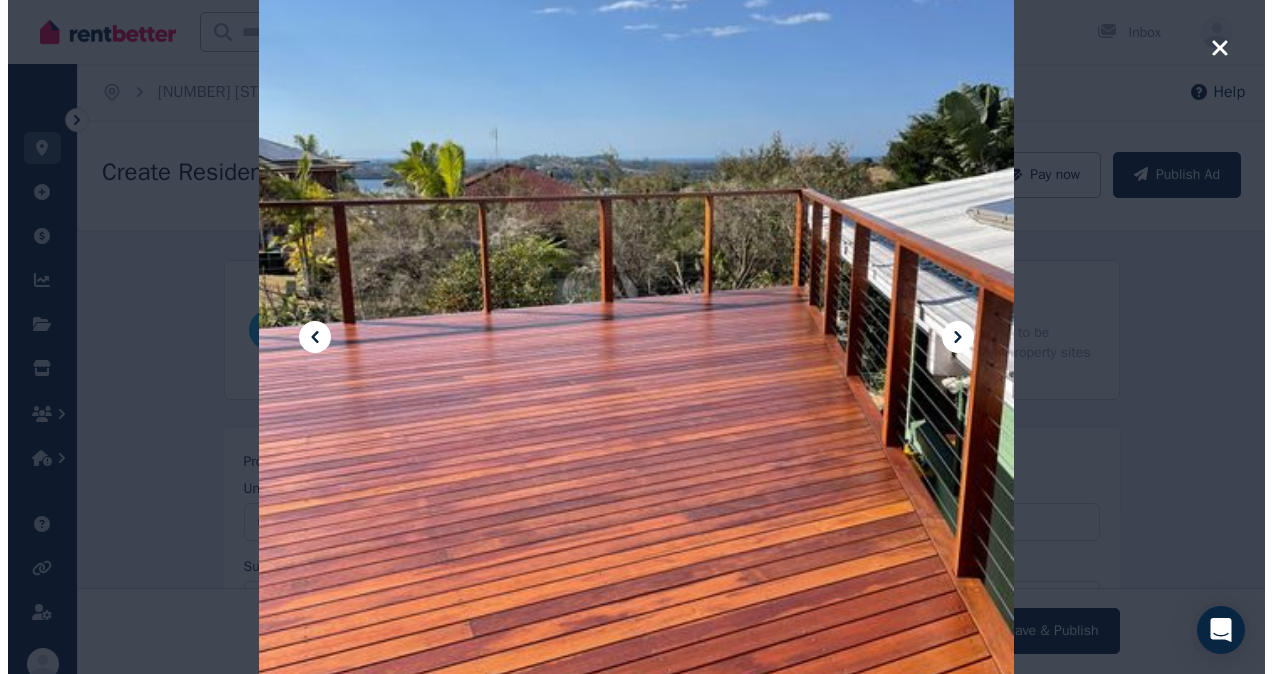 scroll, scrollTop: 0, scrollLeft: 0, axis: both 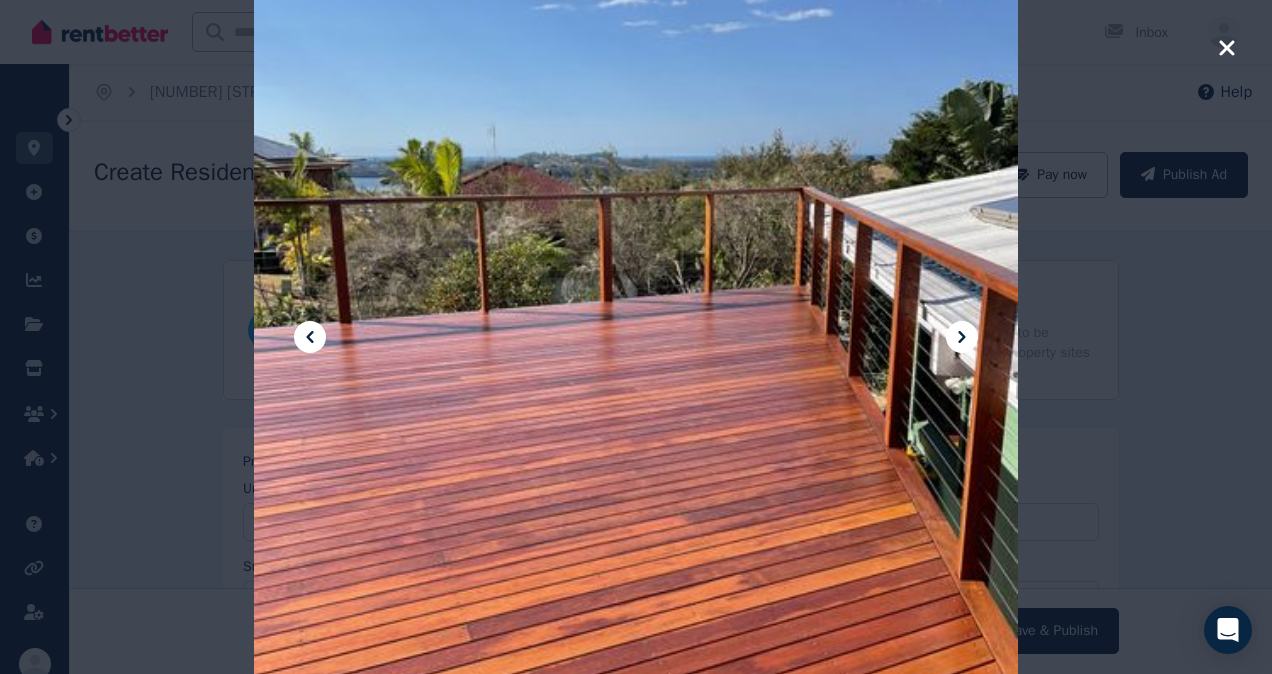 click 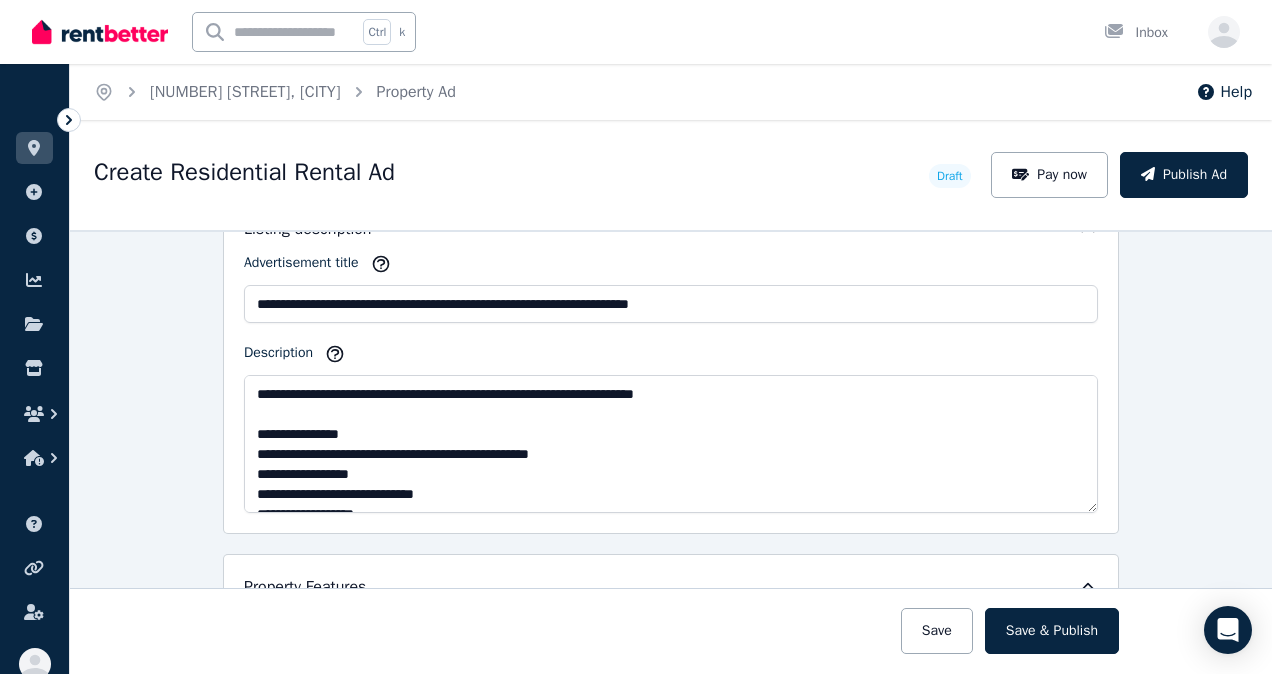 scroll, scrollTop: 1200, scrollLeft: 0, axis: vertical 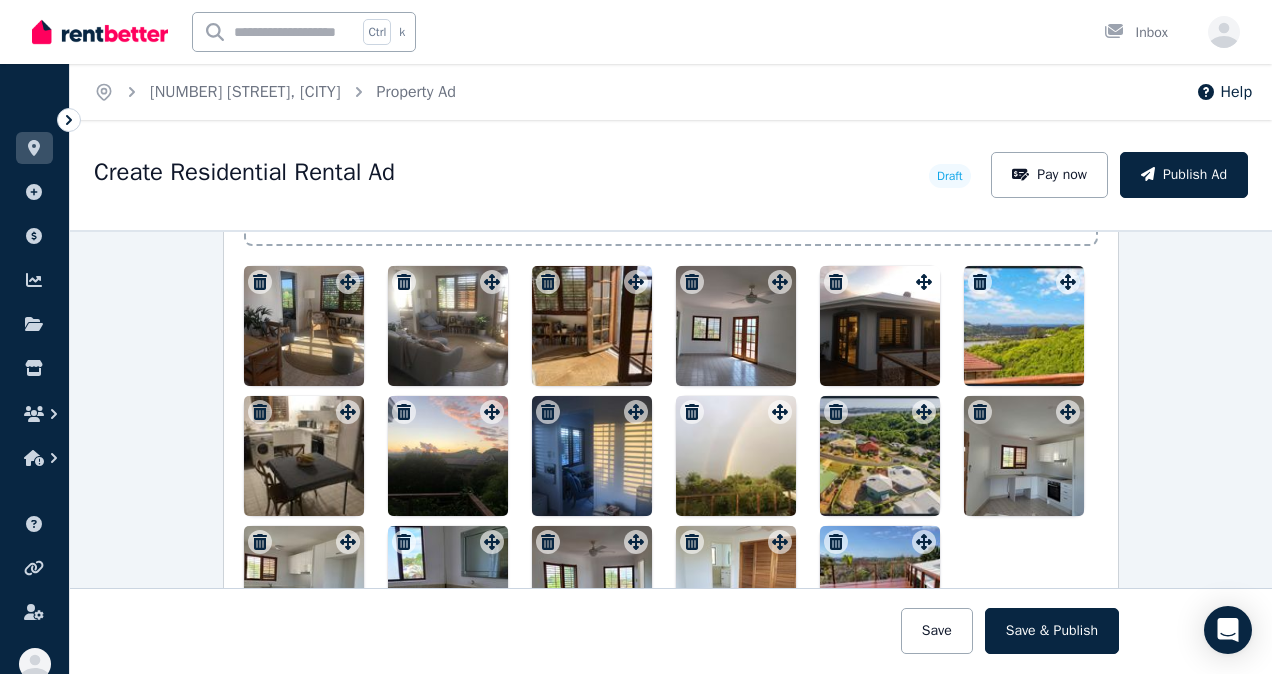 drag, startPoint x: 283, startPoint y: 468, endPoint x: 540, endPoint y: 409, distance: 263.68542 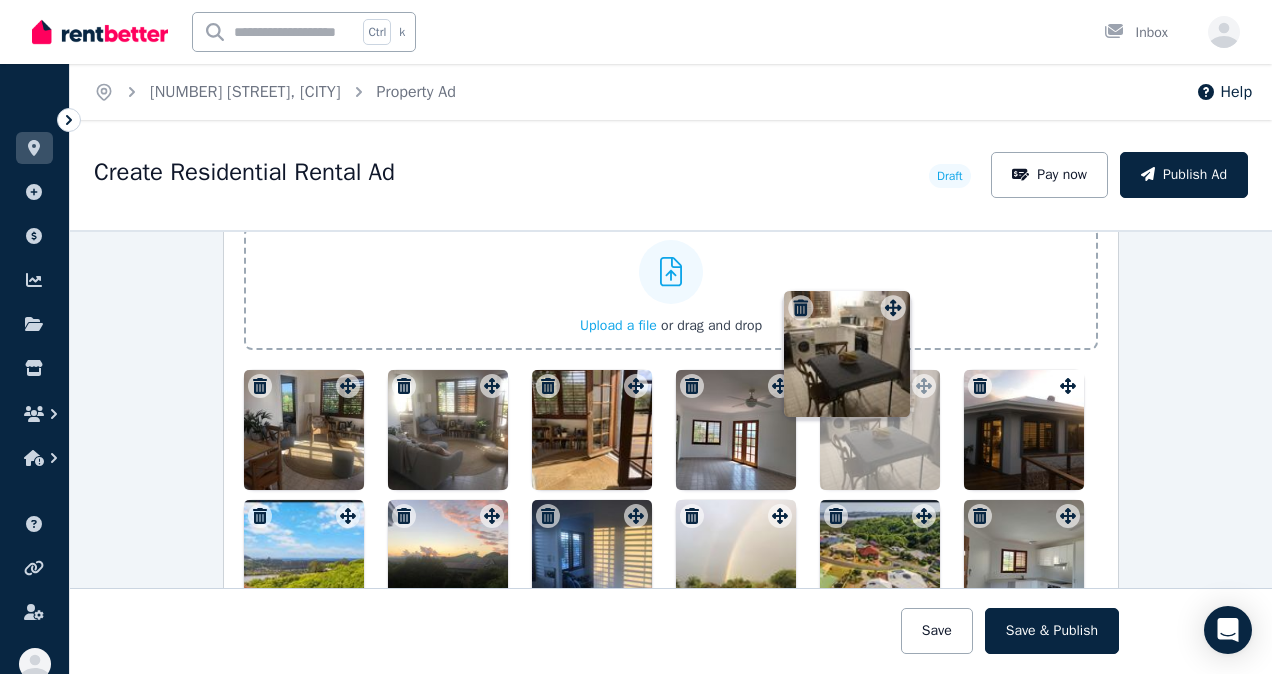 scroll, scrollTop: 2460, scrollLeft: 0, axis: vertical 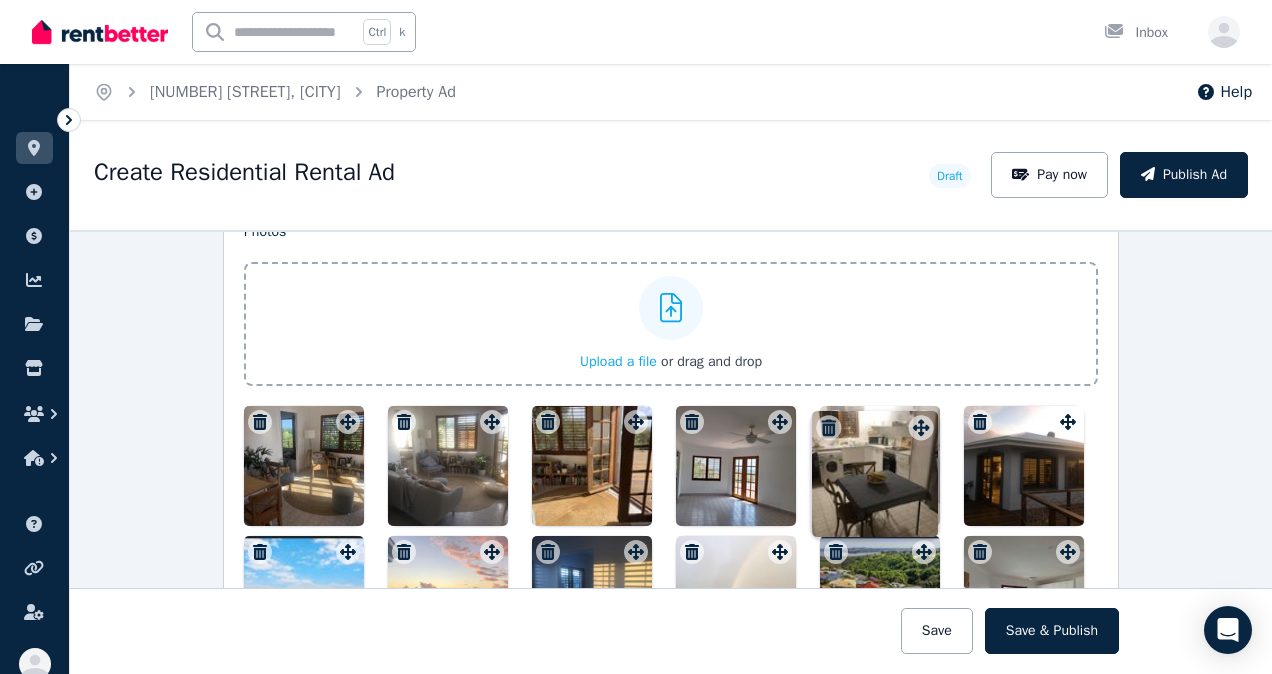 drag, startPoint x: 342, startPoint y: 420, endPoint x: 920, endPoint y: 419, distance: 578.00085 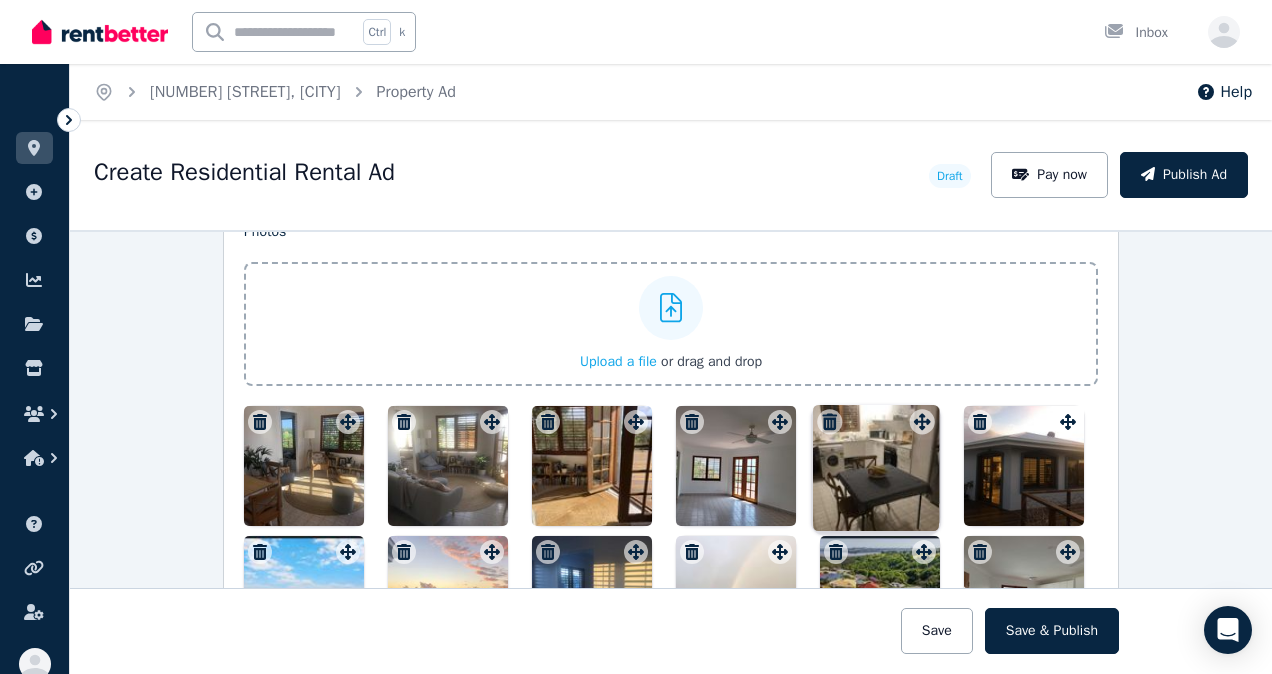 click on "Photos Upload a file   or drag and drop
To pick up a draggable item, press the space bar.
While dragging, use the arrow keys to move the item.
Press space again to drop the item in its new position, or press escape to cancel.
Draggable item 643a9603-5ffa-4921-b8e0-f420409512ce was moved over droppable area 7bf24adf-f2cf-40d4-a39d-493a31d1b2b4." at bounding box center (671, 504) 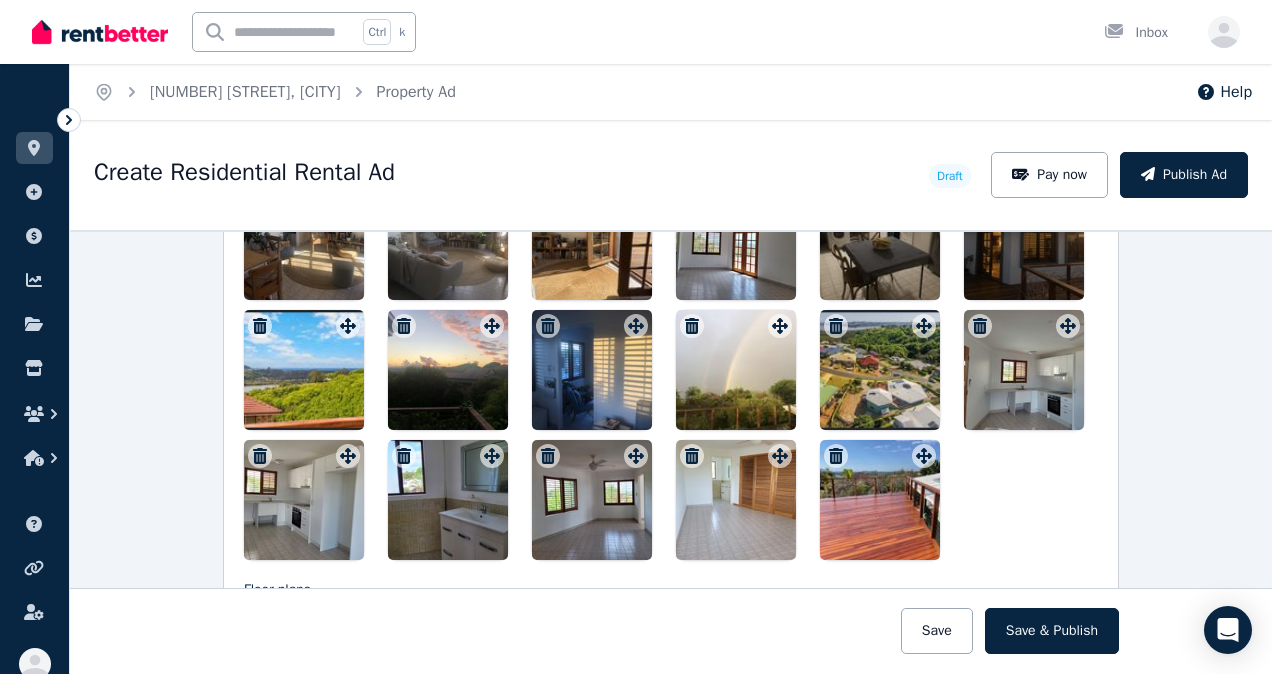 scroll, scrollTop: 2760, scrollLeft: 0, axis: vertical 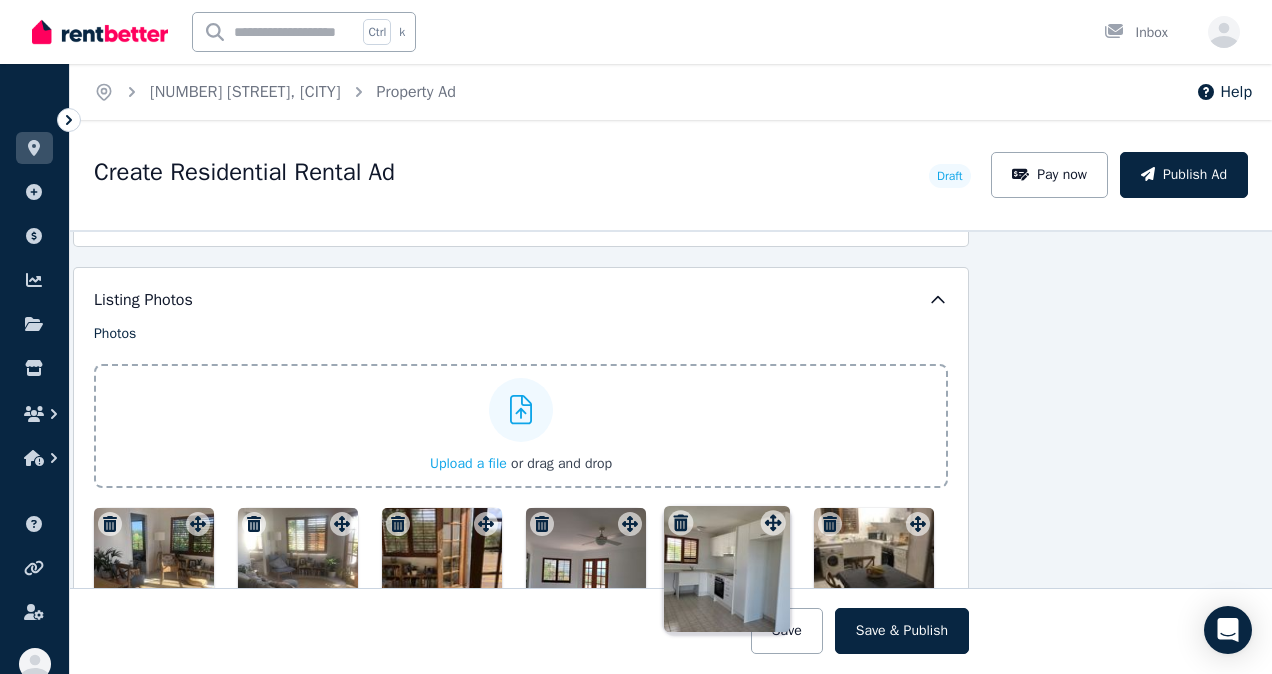 drag, startPoint x: 341, startPoint y: 385, endPoint x: 771, endPoint y: 509, distance: 447.52206 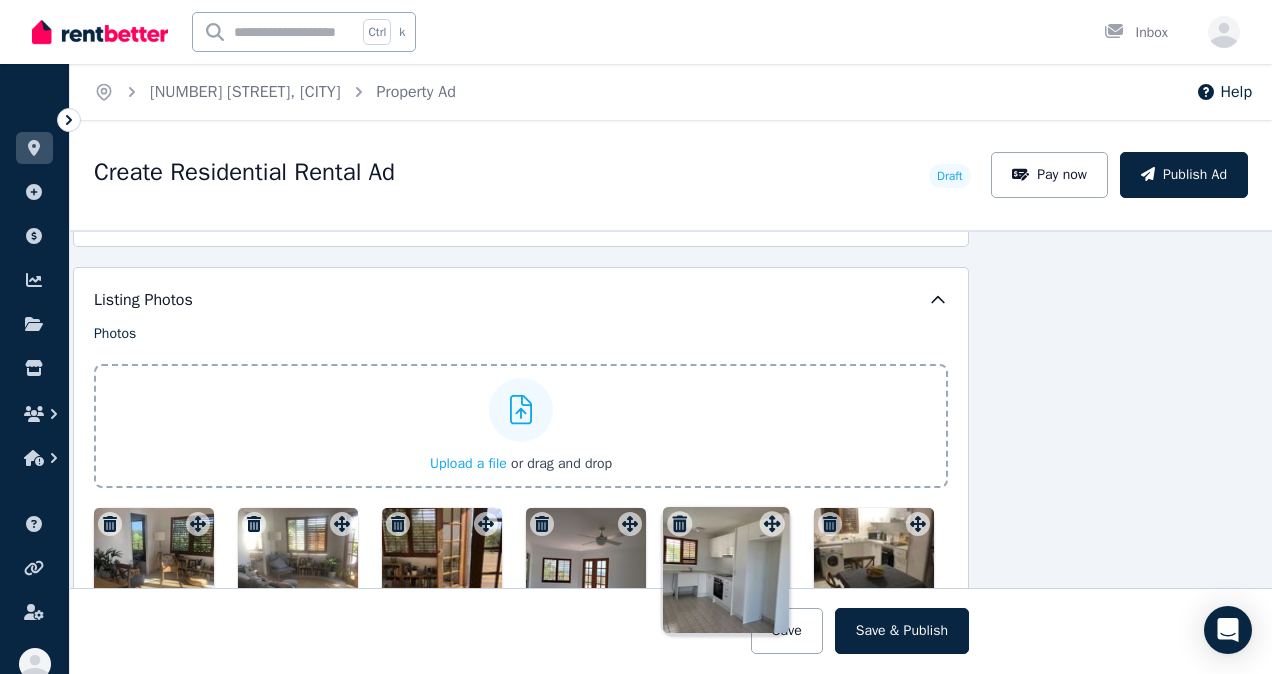 click on "Photos Upload a file   or drag and drop
To pick up a draggable item, press the space bar.
While dragging, use the arrow keys to move the item.
Press space again to drop the item in its new position, or press escape to cancel.
Draggable item 696640e4-b6fa-45cd-b5fa-1fb96eaab889 was moved over droppable area 643a9603-5ffa-4921-b8e0-f420409512ce." at bounding box center (521, 606) 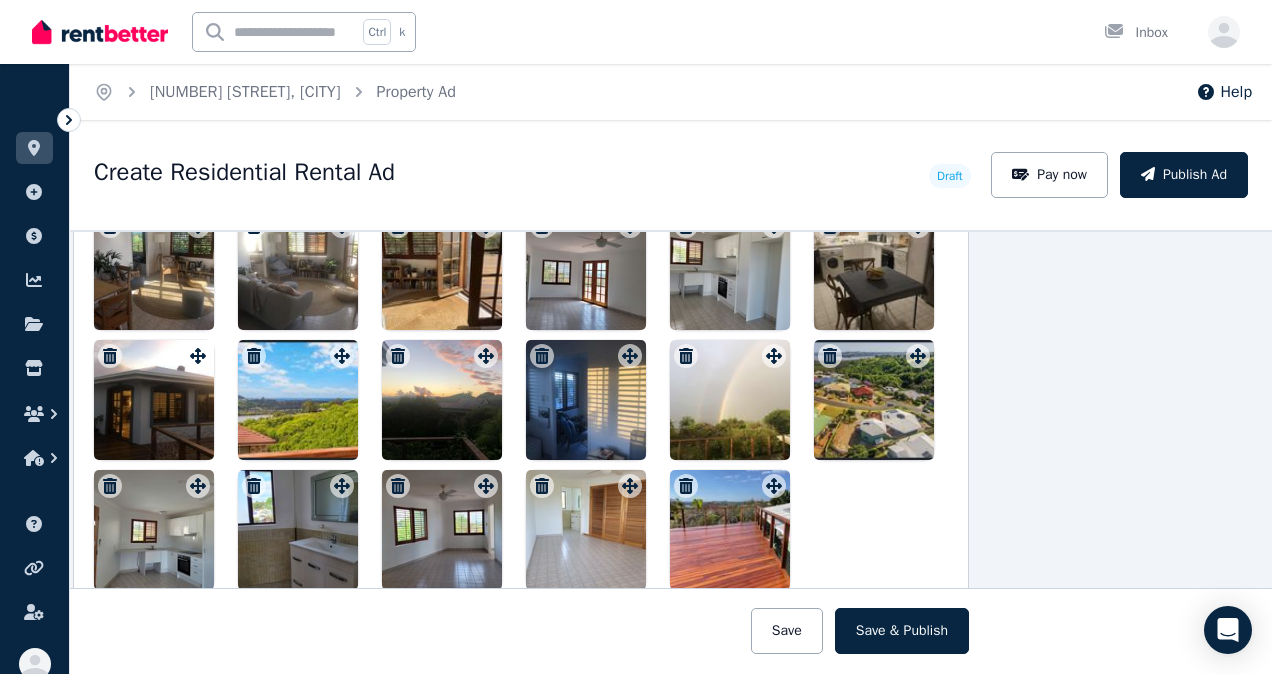 scroll, scrollTop: 2658, scrollLeft: 150, axis: both 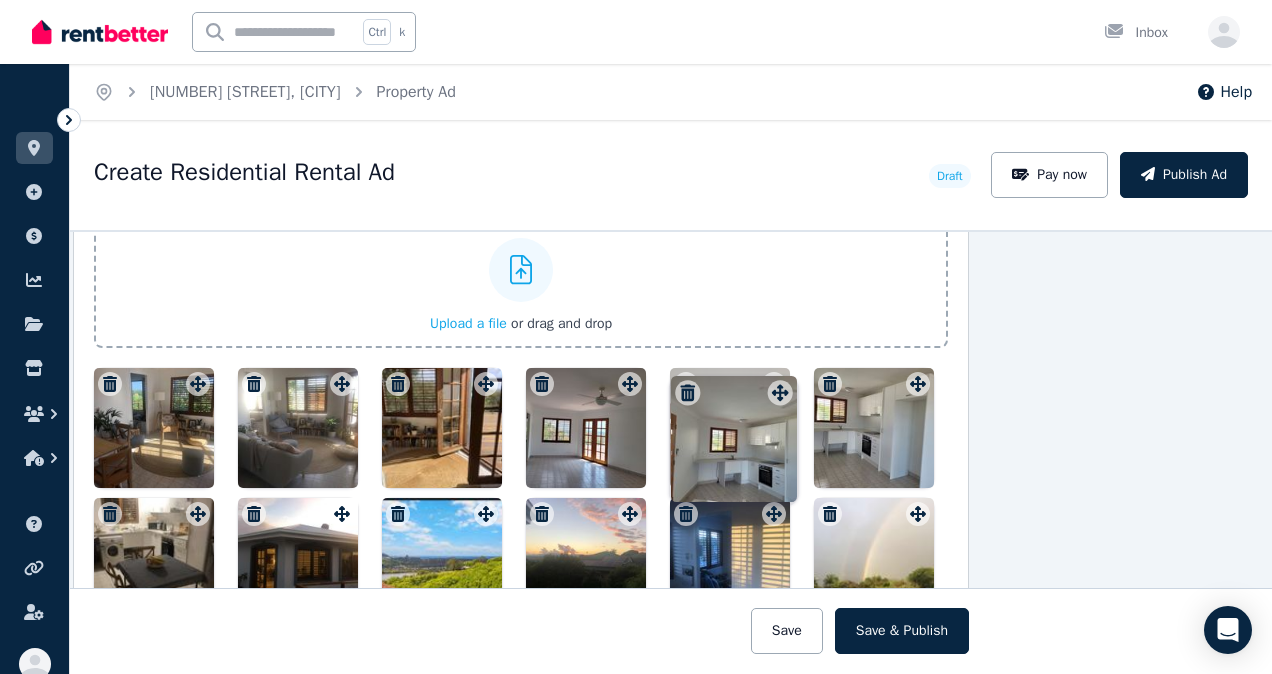 drag, startPoint x: 186, startPoint y: 486, endPoint x: 773, endPoint y: 378, distance: 596.8526 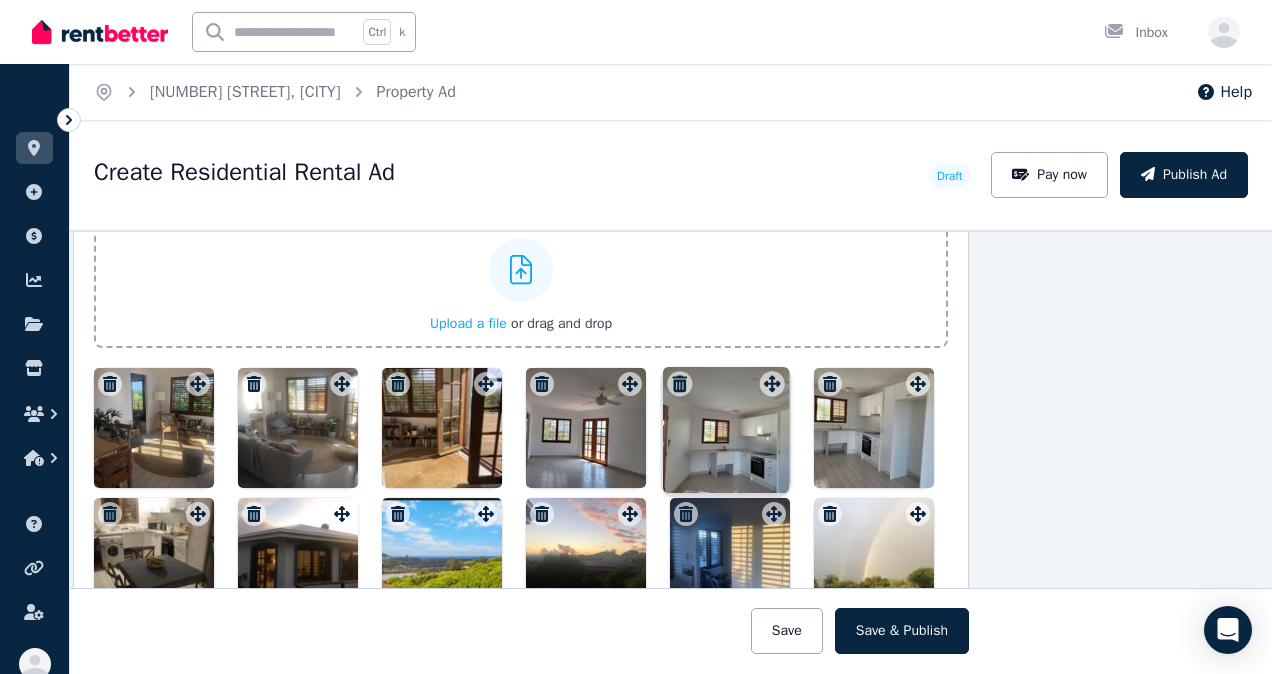 click on "Photos Upload a file   or drag and drop
To pick up a draggable item, press the space bar.
While dragging, use the arrow keys to move the item.
Press space again to drop the item in its new position, or press escape to cancel.
Draggable item da56b14d-7663-45b1-8989-f6177eec12c9 was moved over droppable area 696640e4-b6fa-45cd-b5fa-1fb96eaab889." at bounding box center [521, 466] 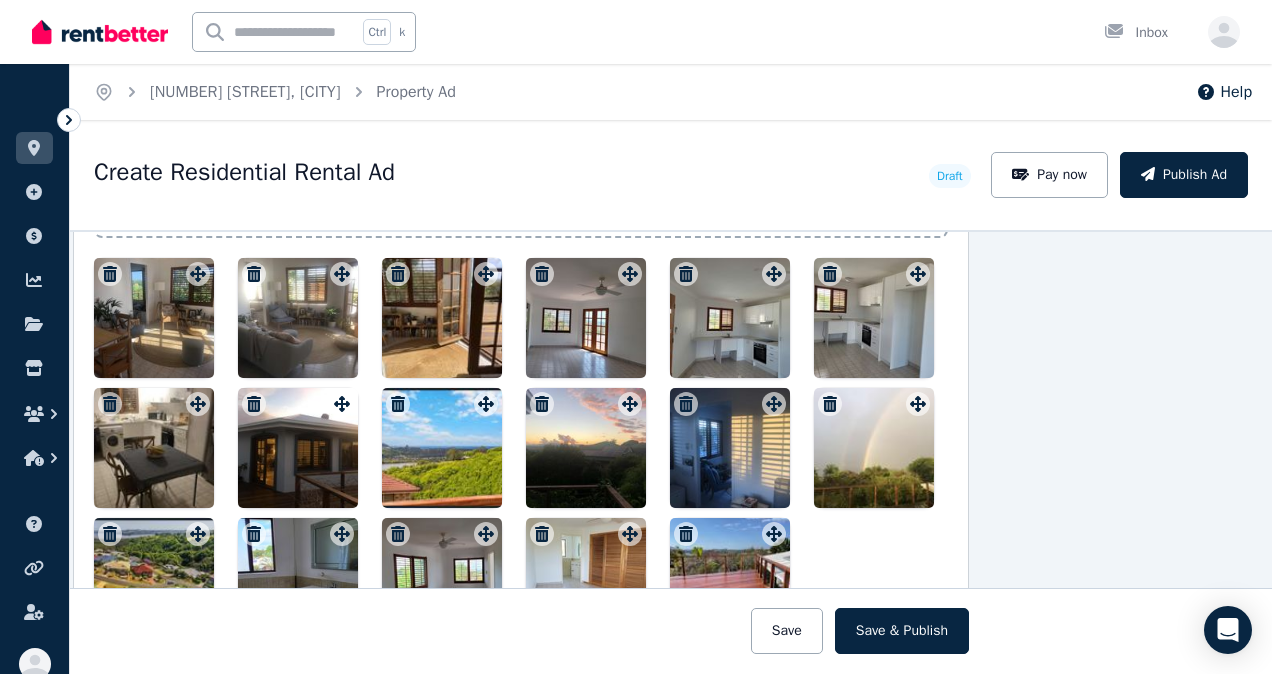 scroll, scrollTop: 2598, scrollLeft: 150, axis: both 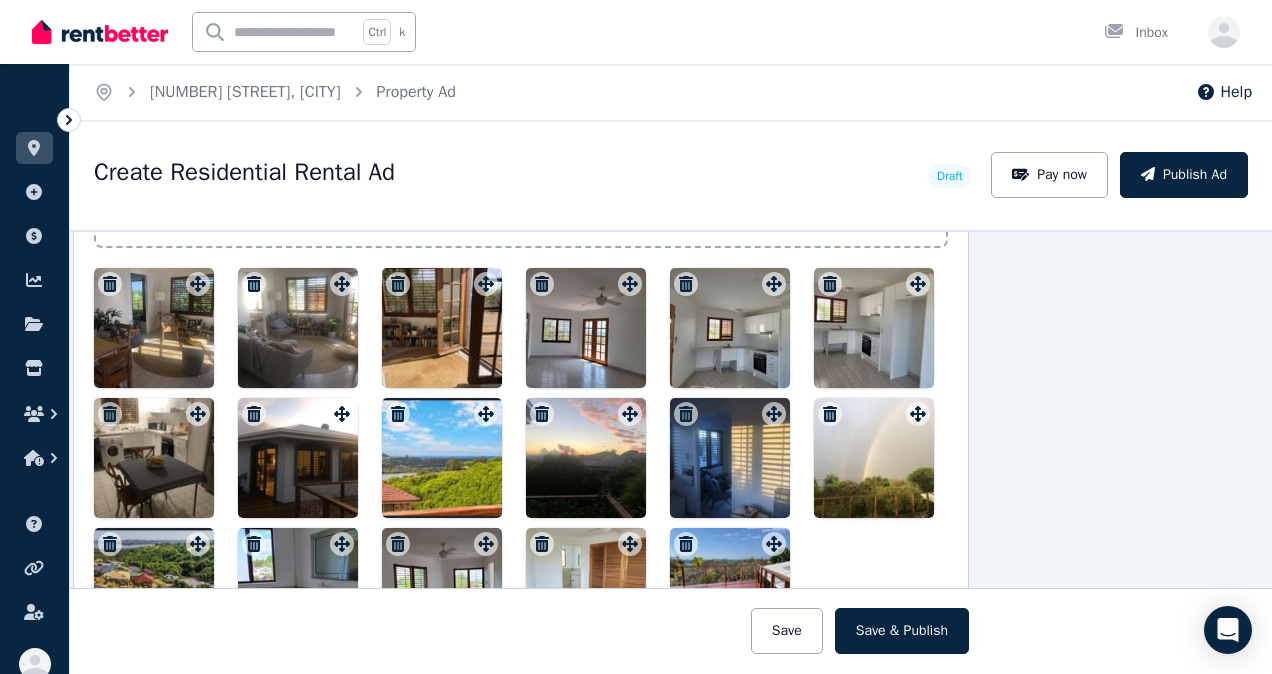 click at bounding box center (730, 328) 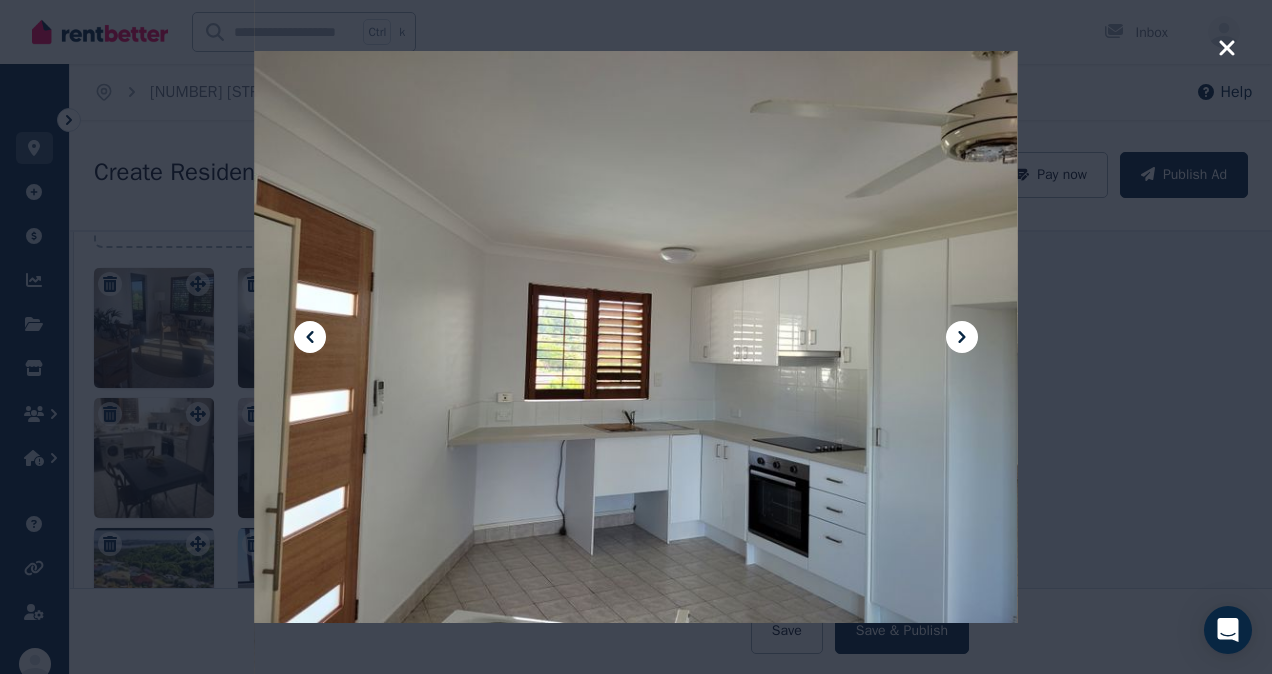 click 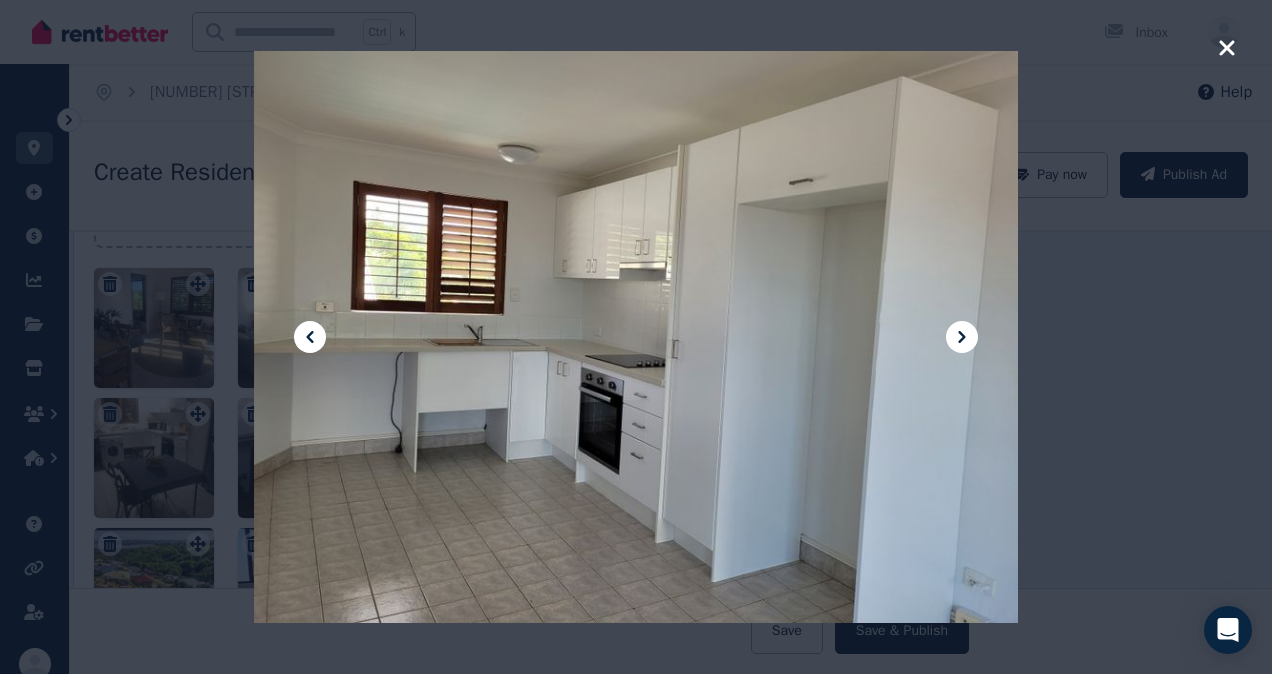click 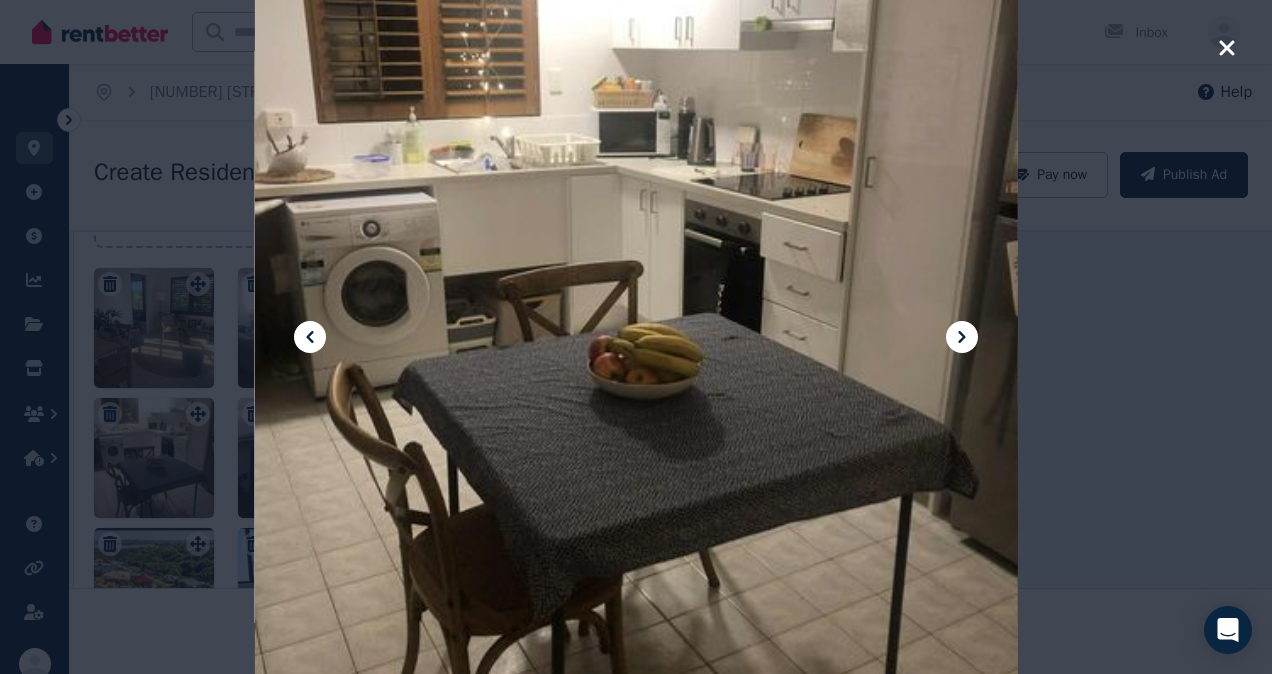 click 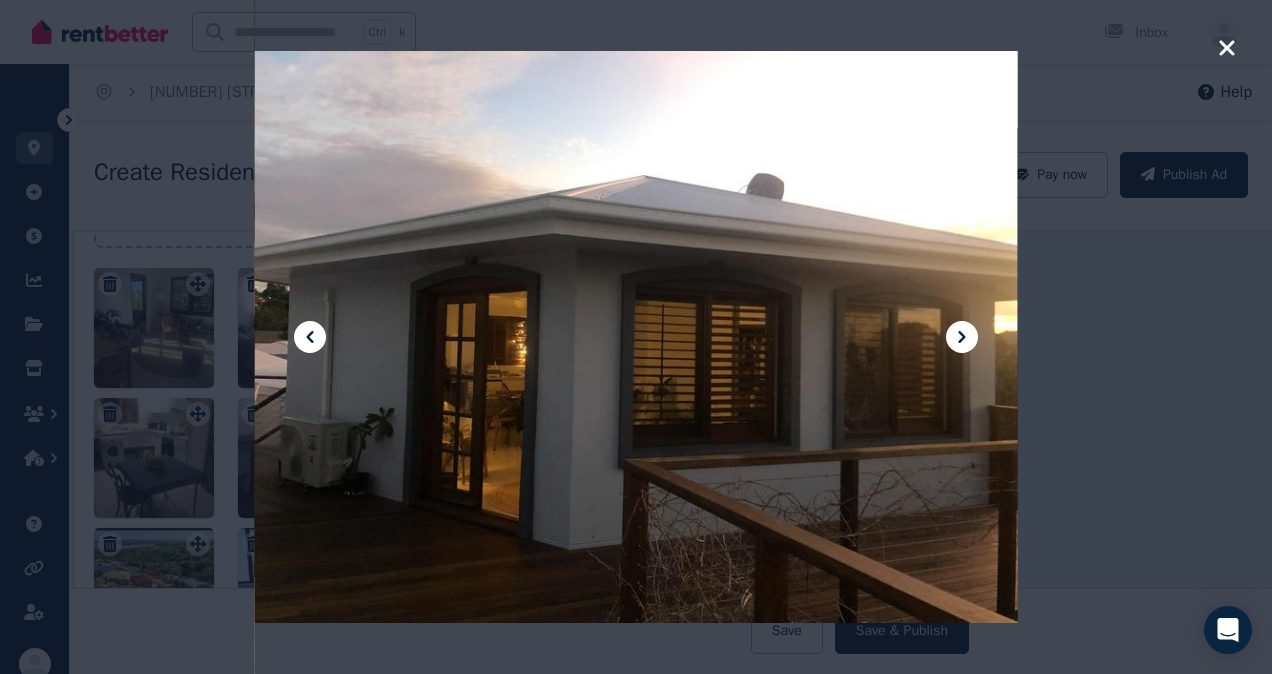click 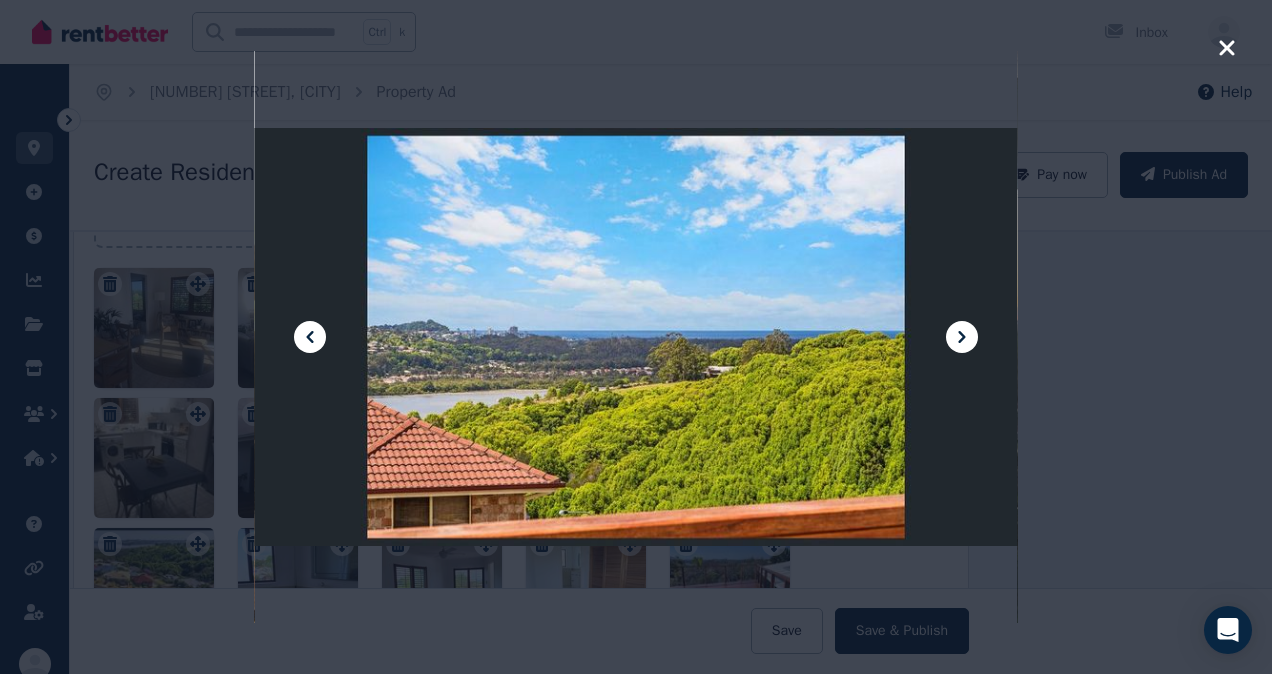 click 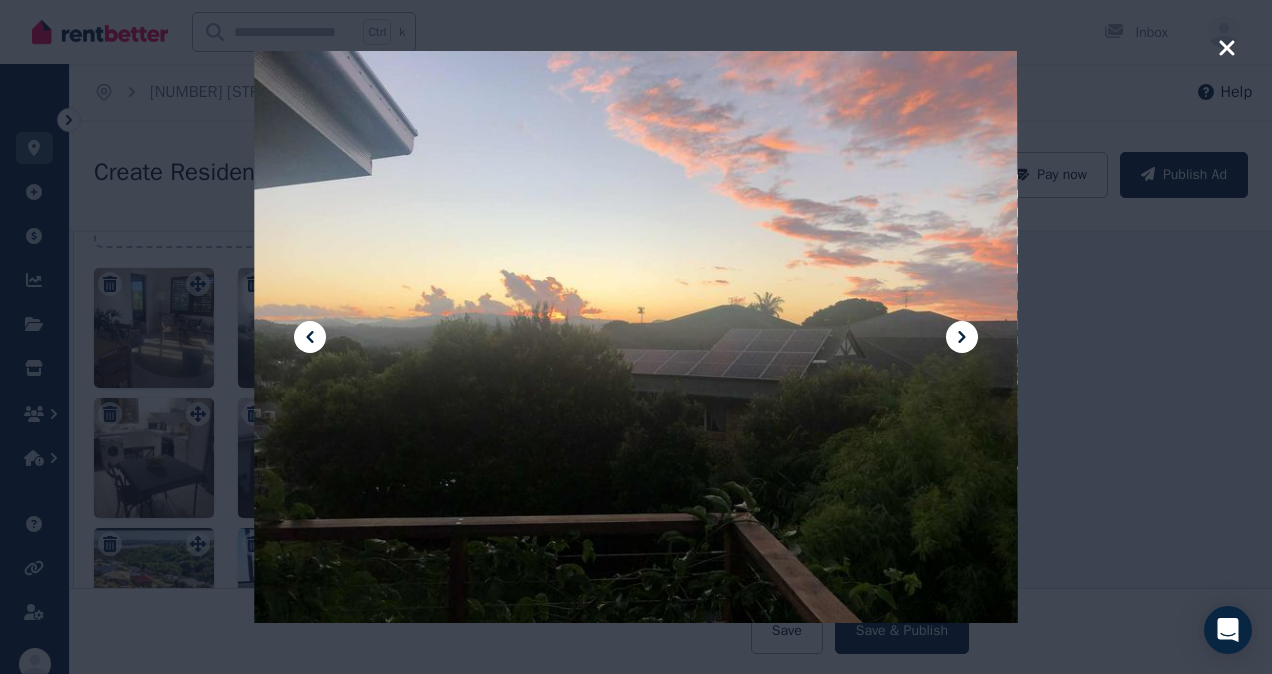 click 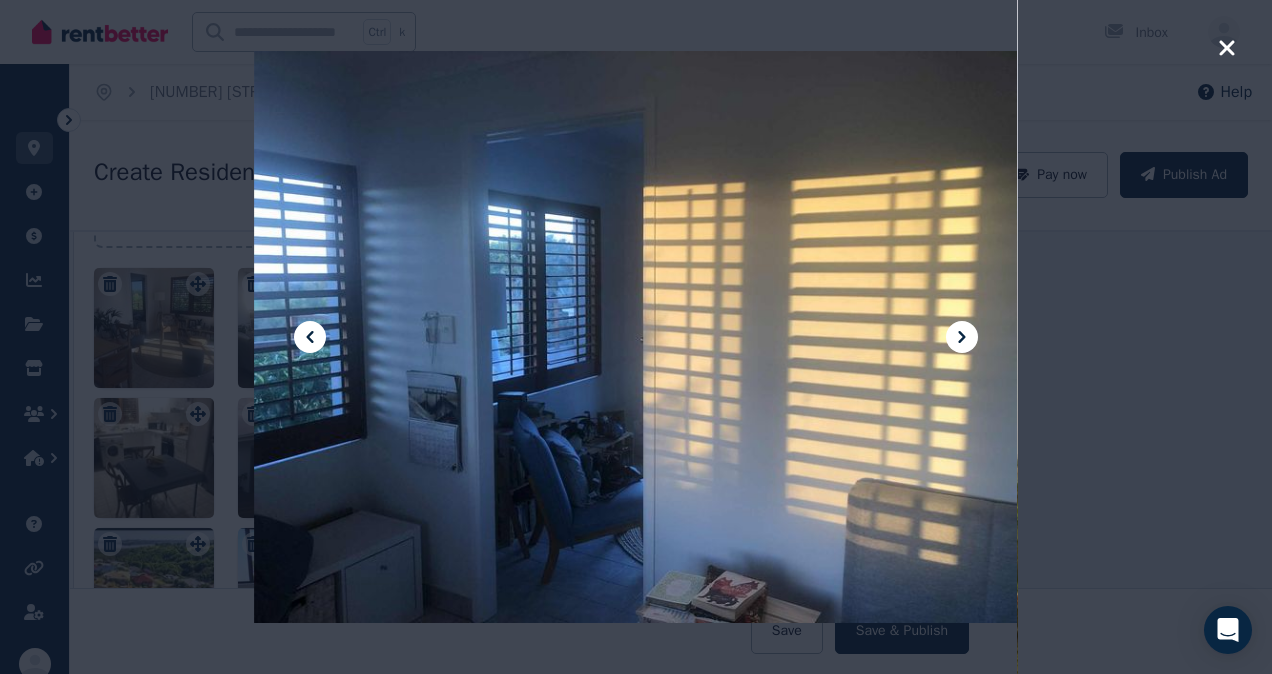 click 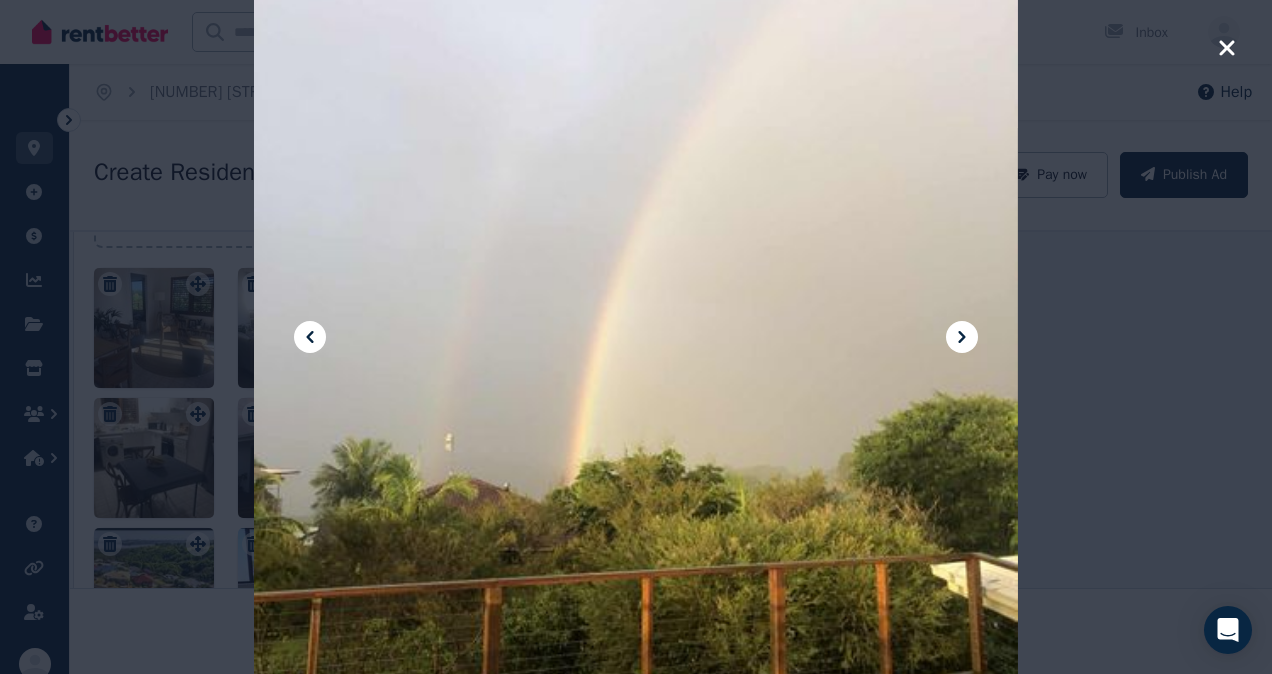 click 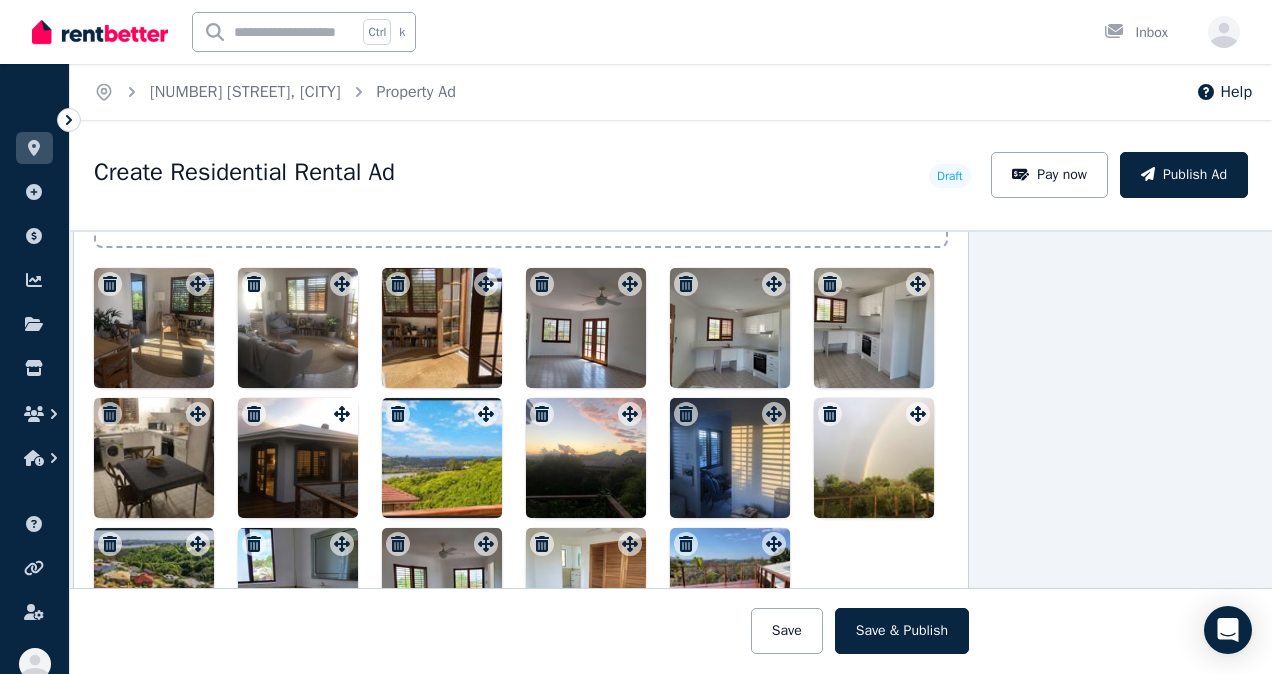 scroll, scrollTop: 2698, scrollLeft: 150, axis: both 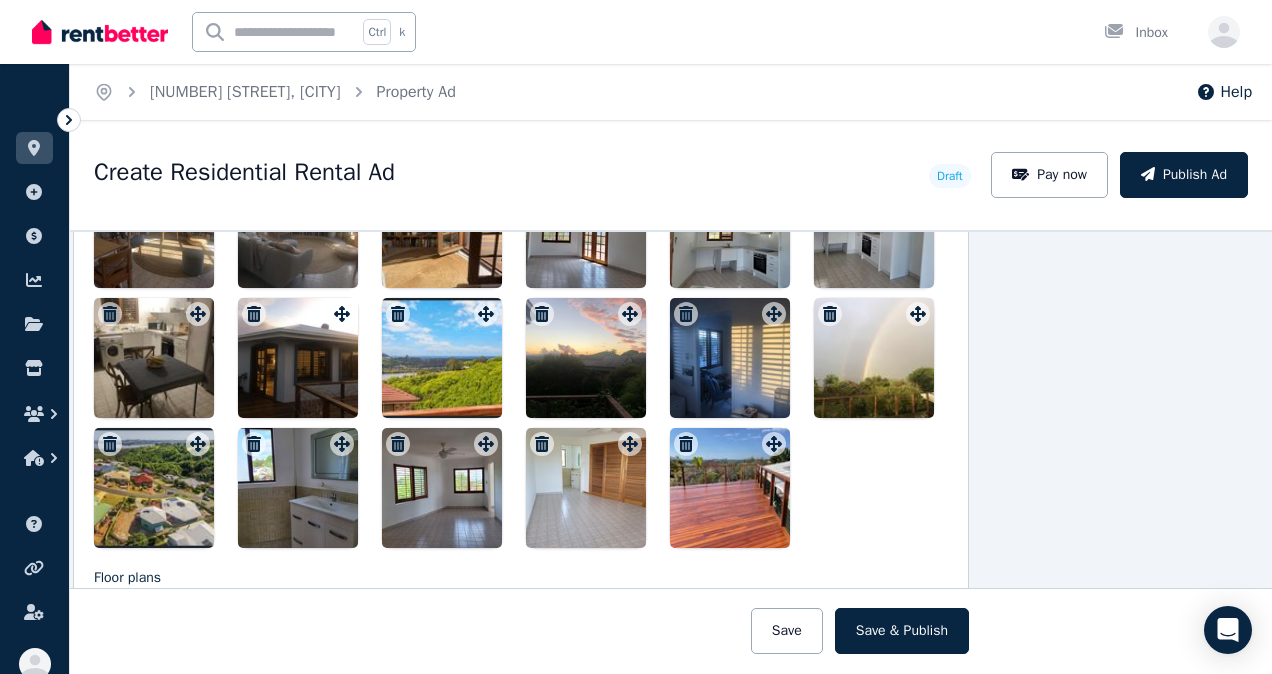 drag, startPoint x: 568, startPoint y: 507, endPoint x: 357, endPoint y: 398, distance: 237.49106 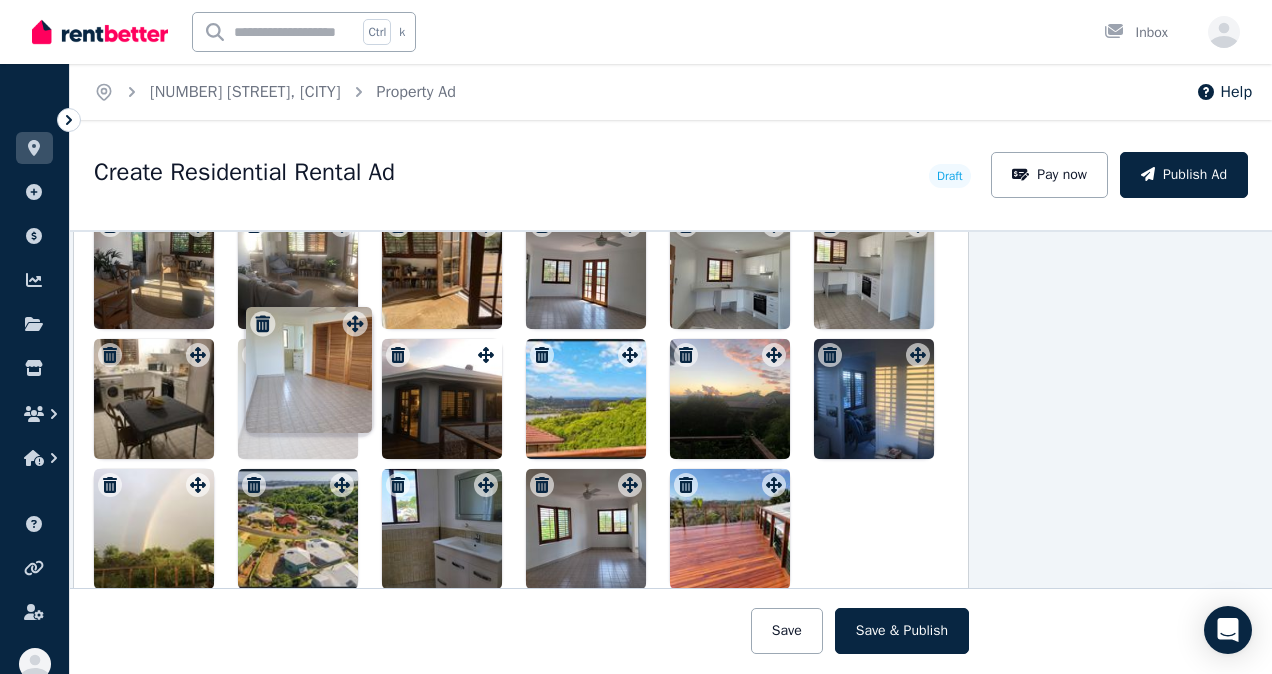 scroll, scrollTop: 2645, scrollLeft: 150, axis: both 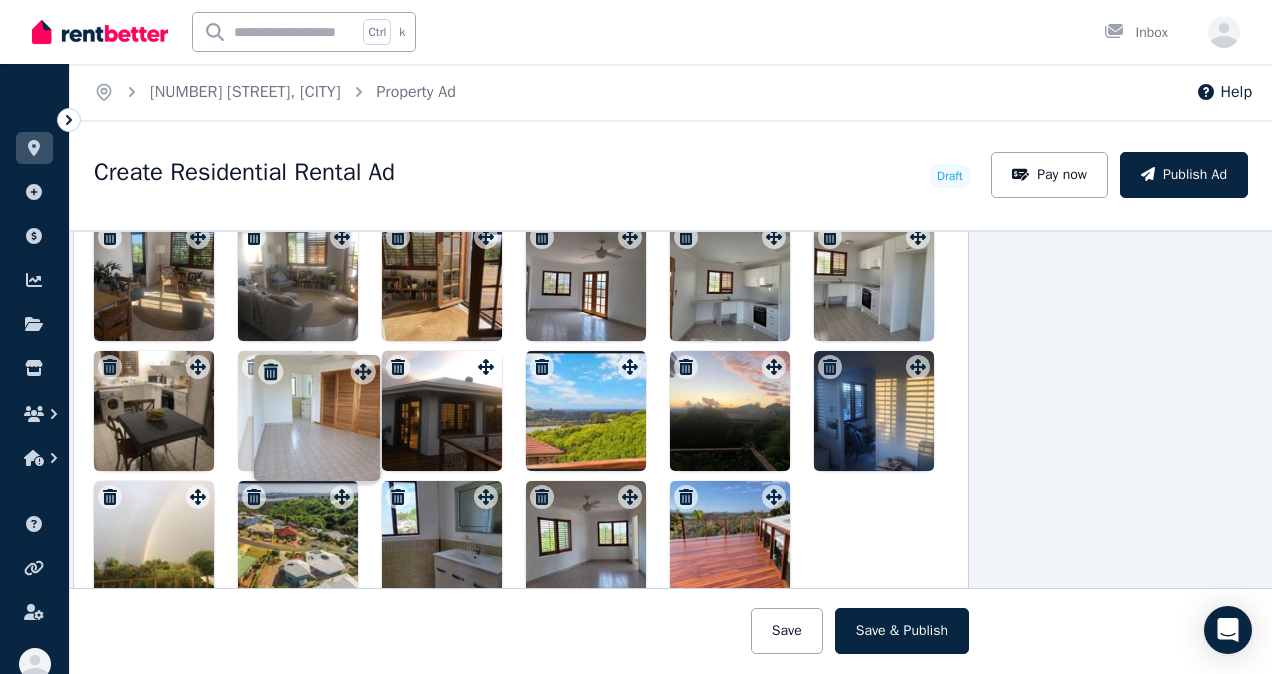 drag, startPoint x: 619, startPoint y: 447, endPoint x: 357, endPoint y: 359, distance: 276.3838 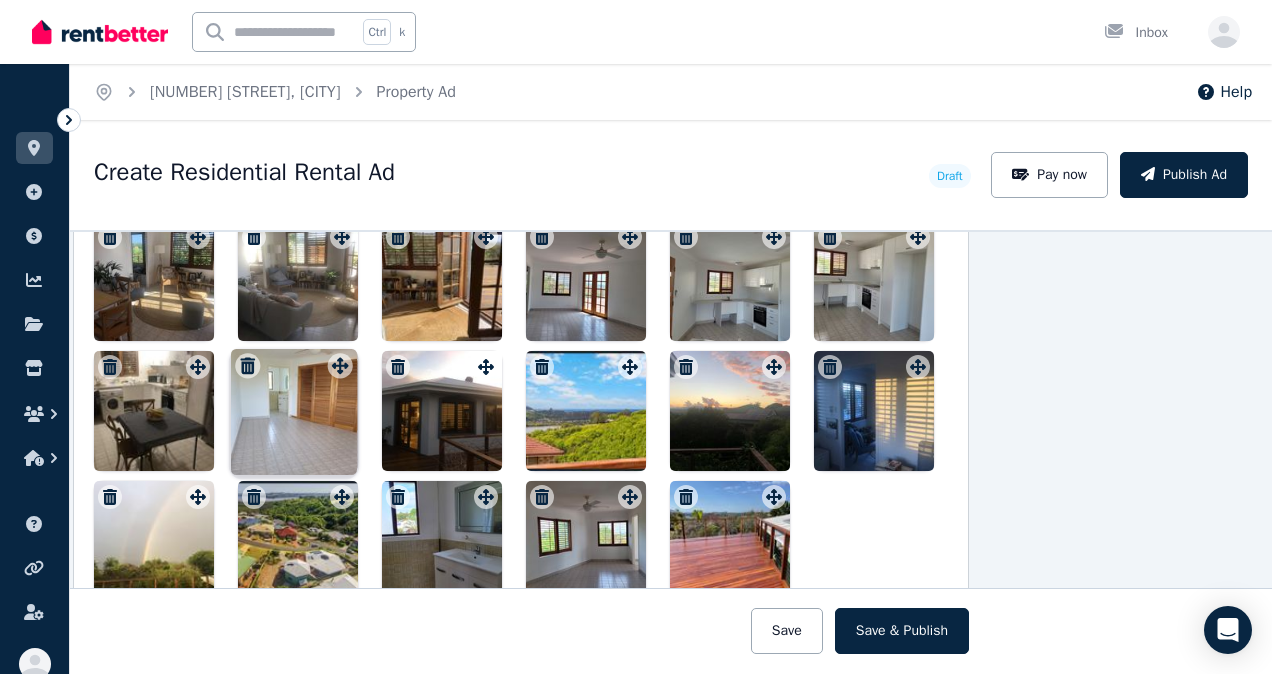 click on "Photos Upload a file   or drag and drop
To pick up a draggable item, press the space bar.
While dragging, use the arrow keys to move the item.
Press space again to drop the item in its new position, or press escape to cancel.
Draggable item 0c62cf57-7817-480f-a448-73d9fce4f418 was moved over droppable area 7bf24adf-f2cf-40d4-a39d-493a31d1b2b4." at bounding box center (521, 319) 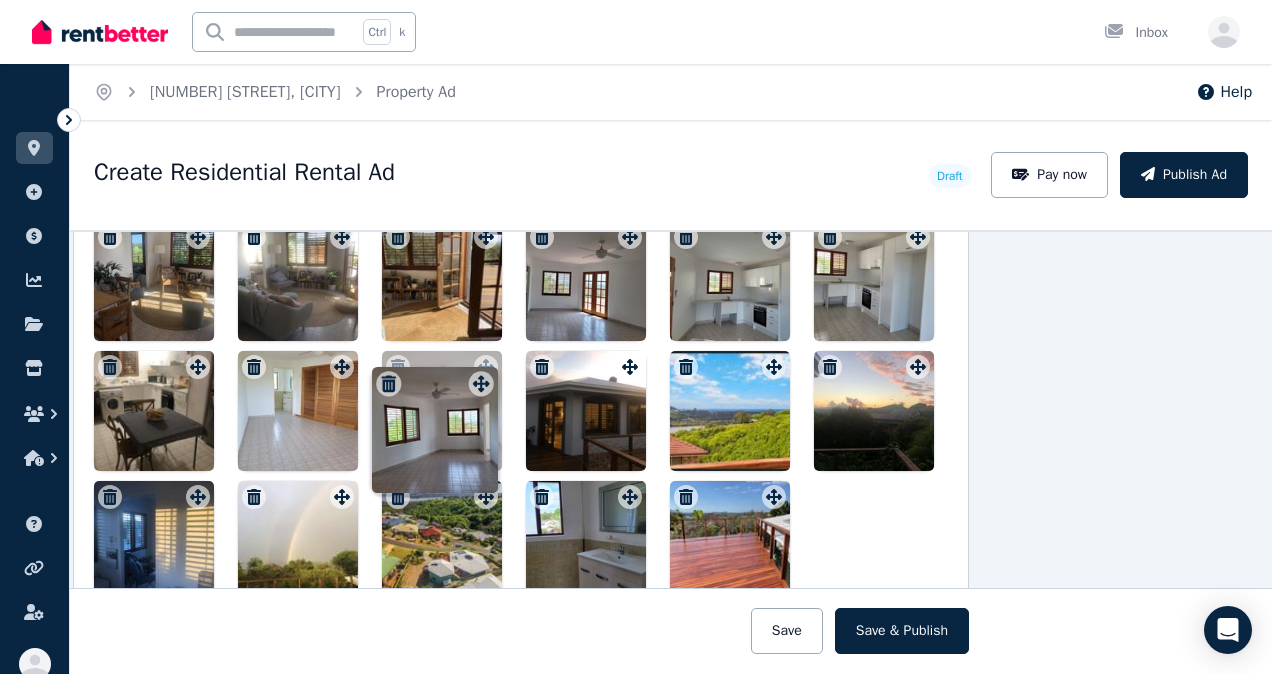 drag, startPoint x: 620, startPoint y: 502, endPoint x: 476, endPoint y: 373, distance: 193.33133 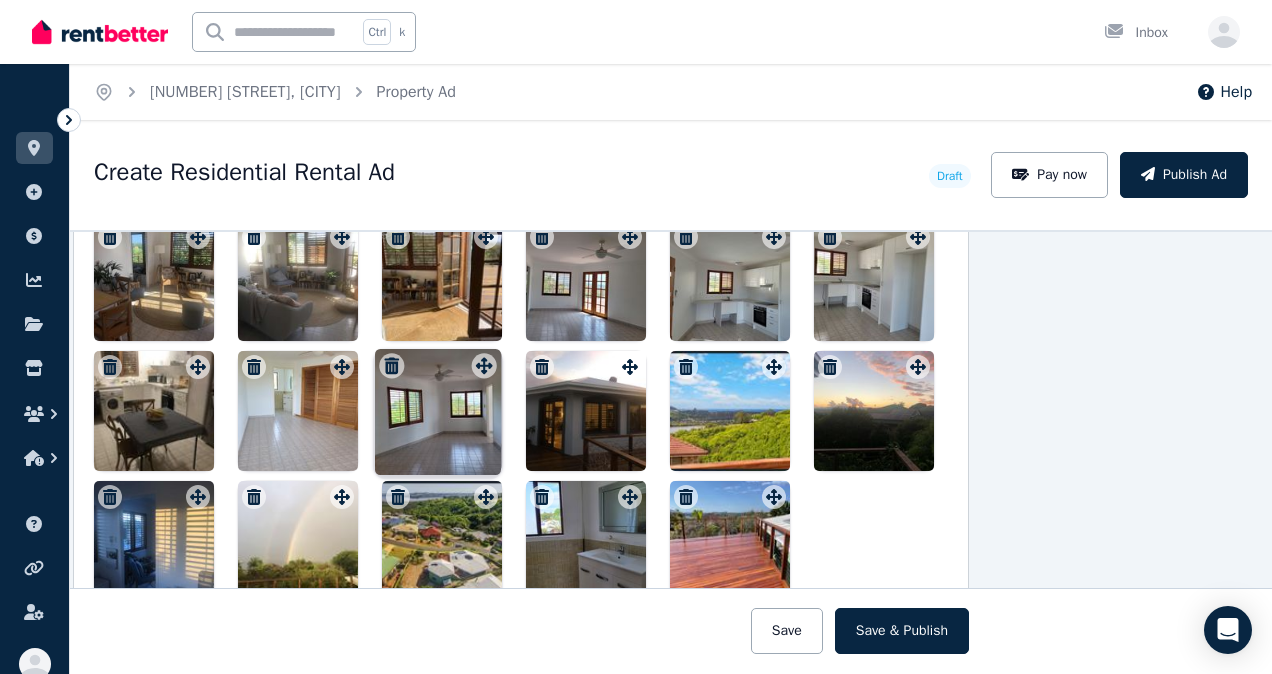 click on "Photos Upload a file   or drag and drop
To pick up a draggable item, press the space bar.
While dragging, use the arrow keys to move the item.
Press space again to drop the item in its new position, or press escape to cancel.
Draggable item 32f241fd-44ff-48a5-a010-8e1b95cde9e5 was moved over droppable area 7bf24adf-f2cf-40d4-a39d-493a31d1b2b4." at bounding box center [521, 319] 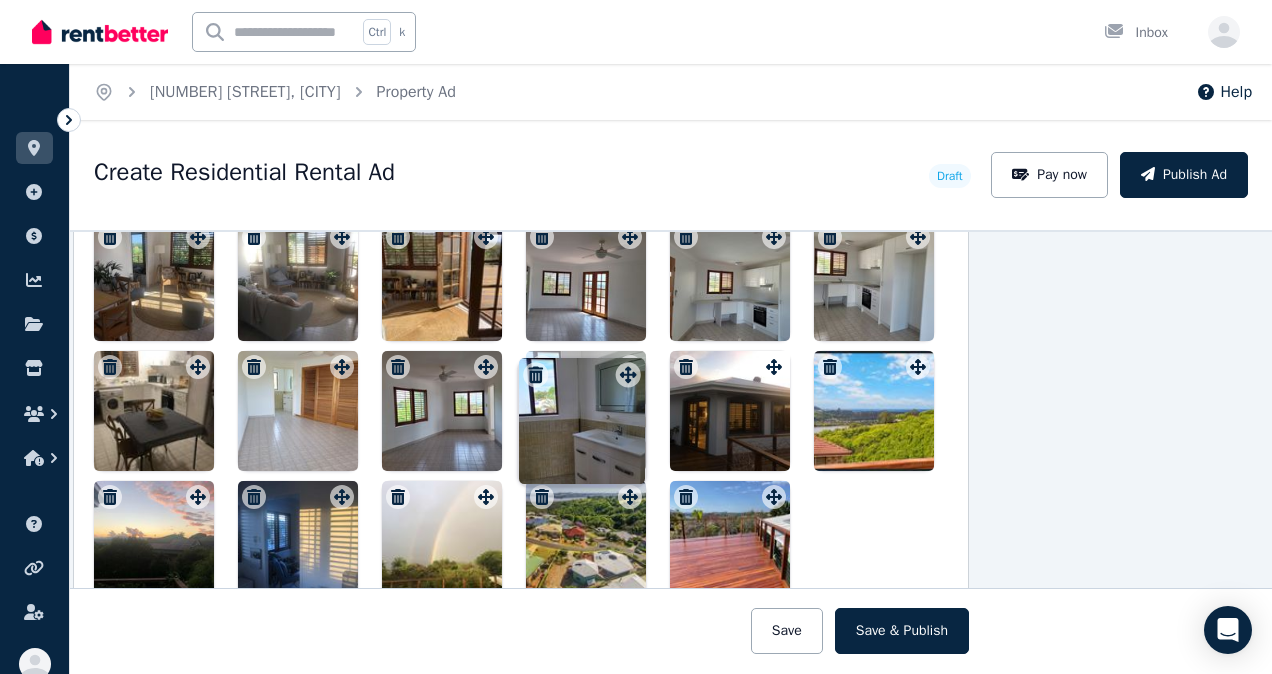 drag, startPoint x: 625, startPoint y: 505, endPoint x: 628, endPoint y: 367, distance: 138.03261 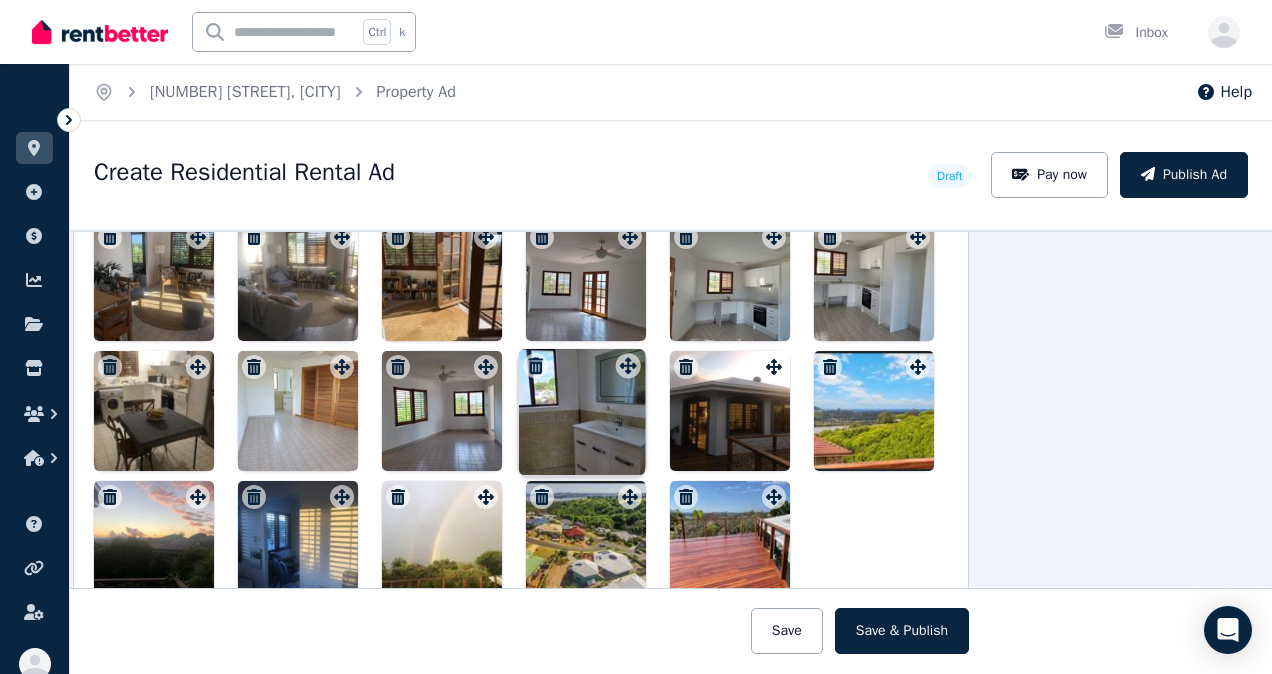 click on "Photos Upload a file   or drag and drop
To pick up a draggable item, press the space bar.
While dragging, use the arrow keys to move the item.
Press space again to drop the item in its new position, or press escape to cancel.
Draggable item 156b0824-8b45-4a5d-ae30-a6a8f0275a7e was moved over droppable area 7bf24adf-f2cf-40d4-a39d-493a31d1b2b4." at bounding box center (521, 319) 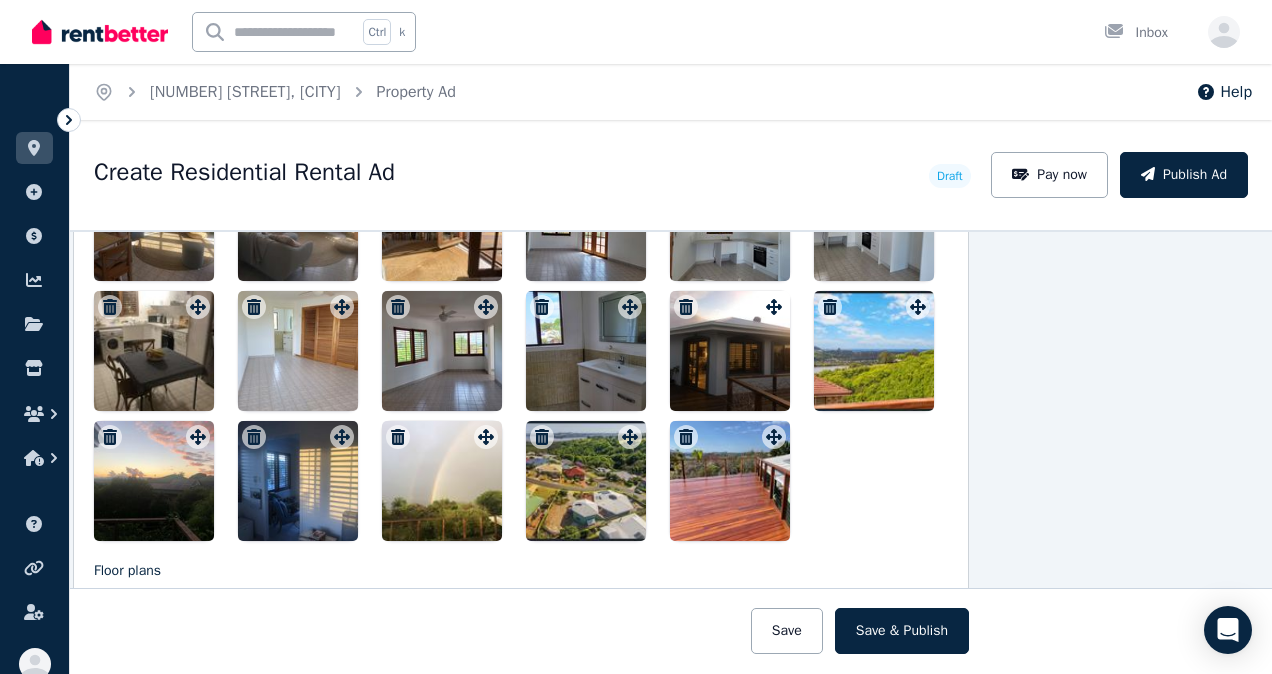 scroll, scrollTop: 2745, scrollLeft: 150, axis: both 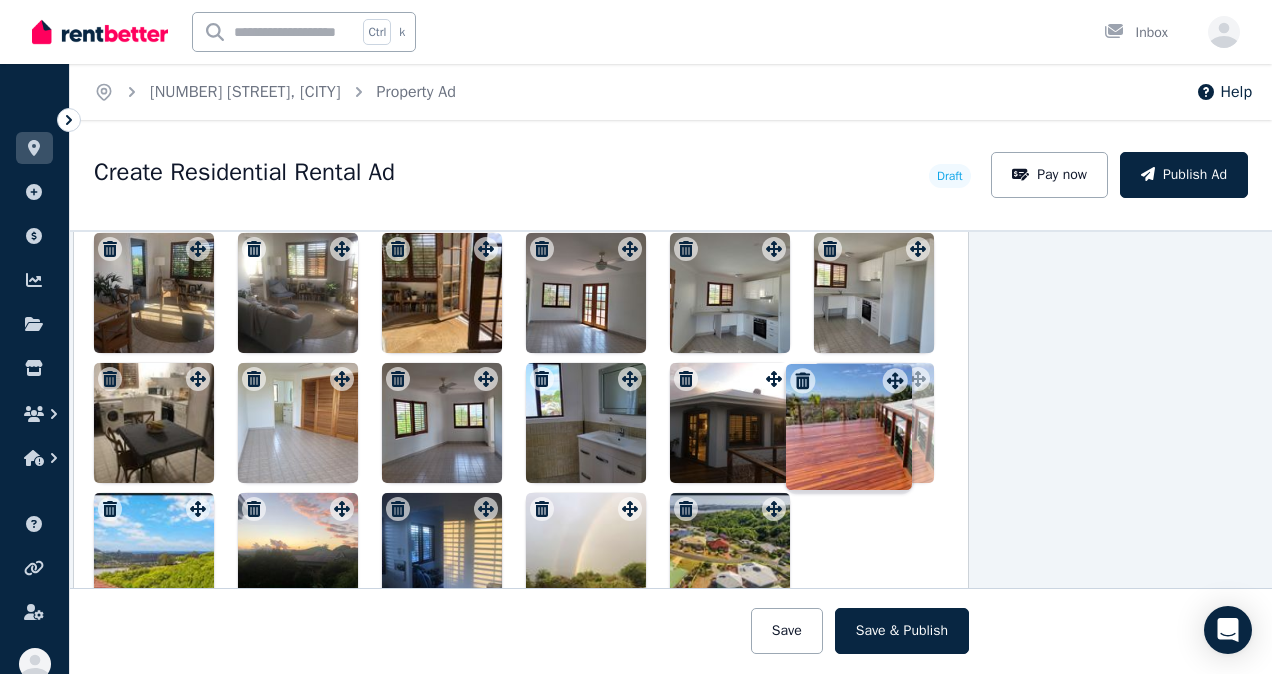 drag, startPoint x: 765, startPoint y: 403, endPoint x: 891, endPoint y: 371, distance: 130 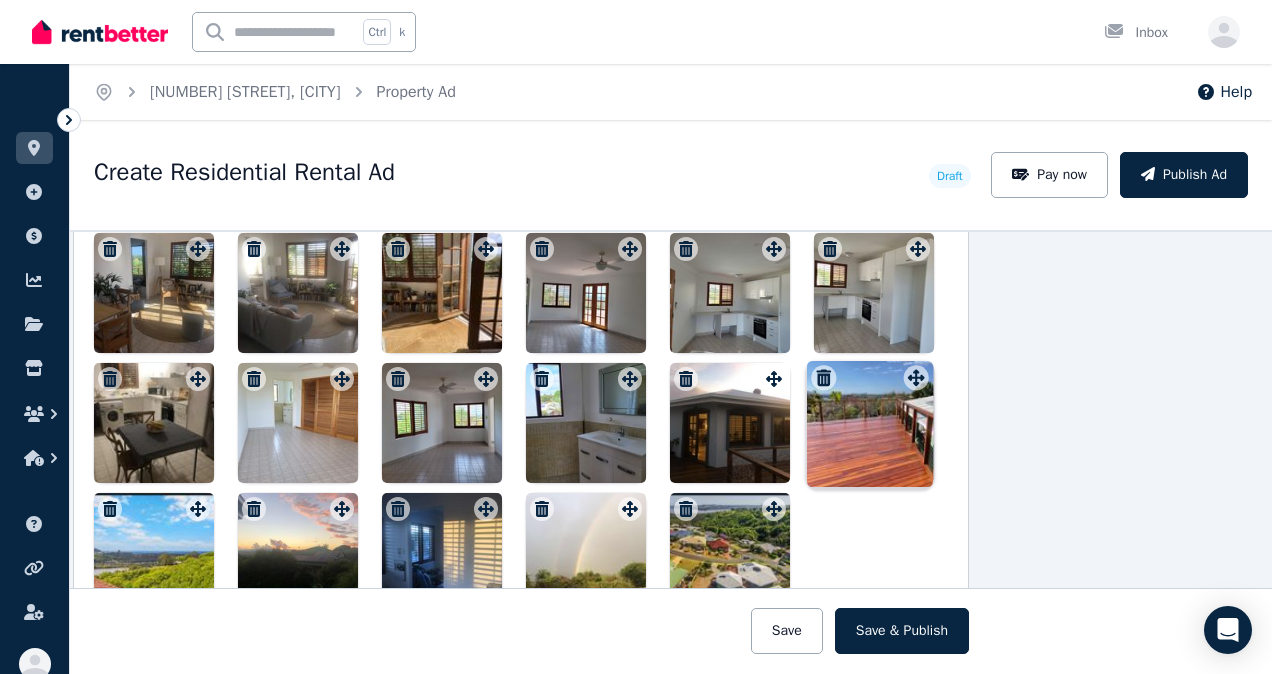 click on "Photos Upload a file   or drag and drop
To pick up a draggable item, press the space bar.
While dragging, use the arrow keys to move the item.
Press space again to drop the item in its new position, or press escape to cancel.
Draggable item 1355525c-0549-46e8-b1ad-42a4216c4c8a was moved over droppable area 14c13b2e-d988-47d9-9782-40433ff04fc1." at bounding box center [521, 331] 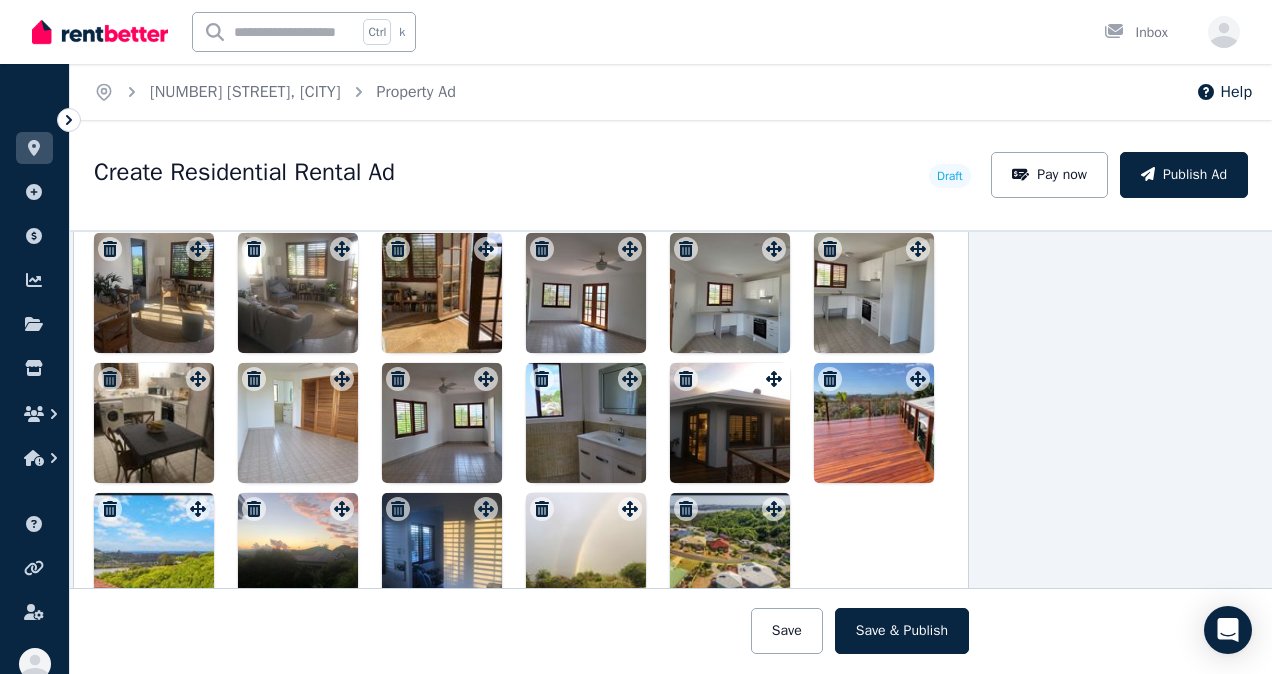scroll, scrollTop: 2733, scrollLeft: 150, axis: both 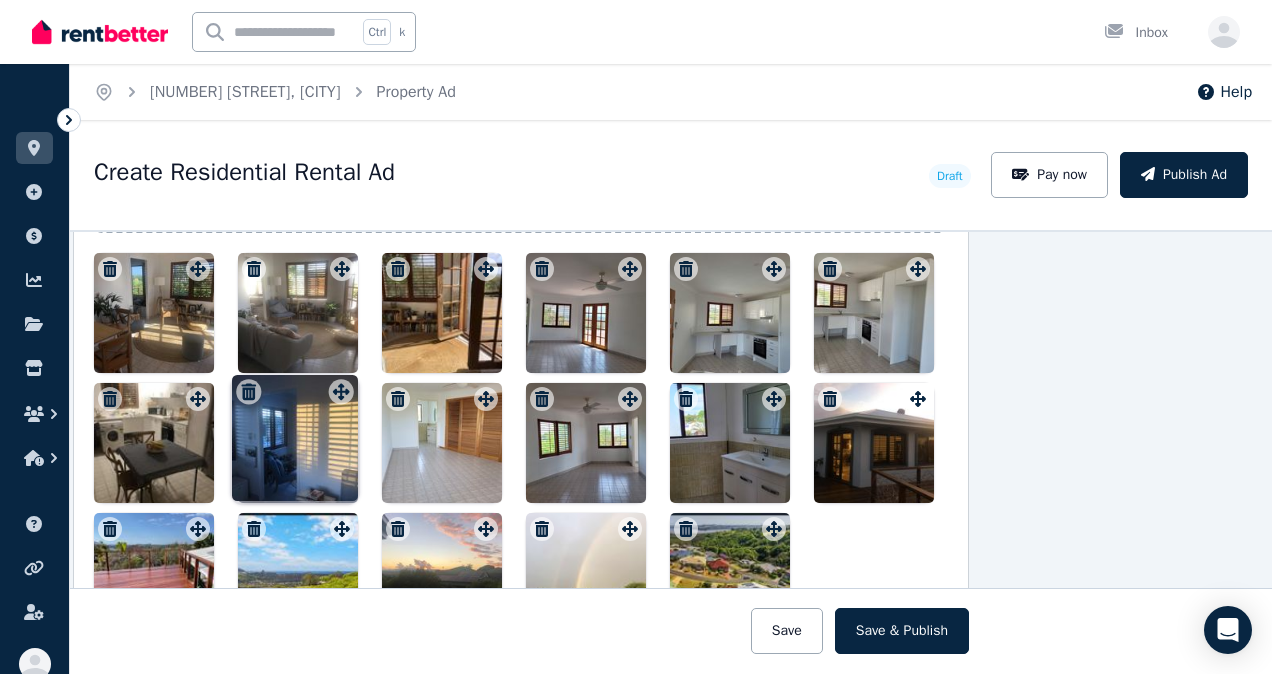 drag, startPoint x: 479, startPoint y: 416, endPoint x: 339, endPoint y: 383, distance: 143.83672 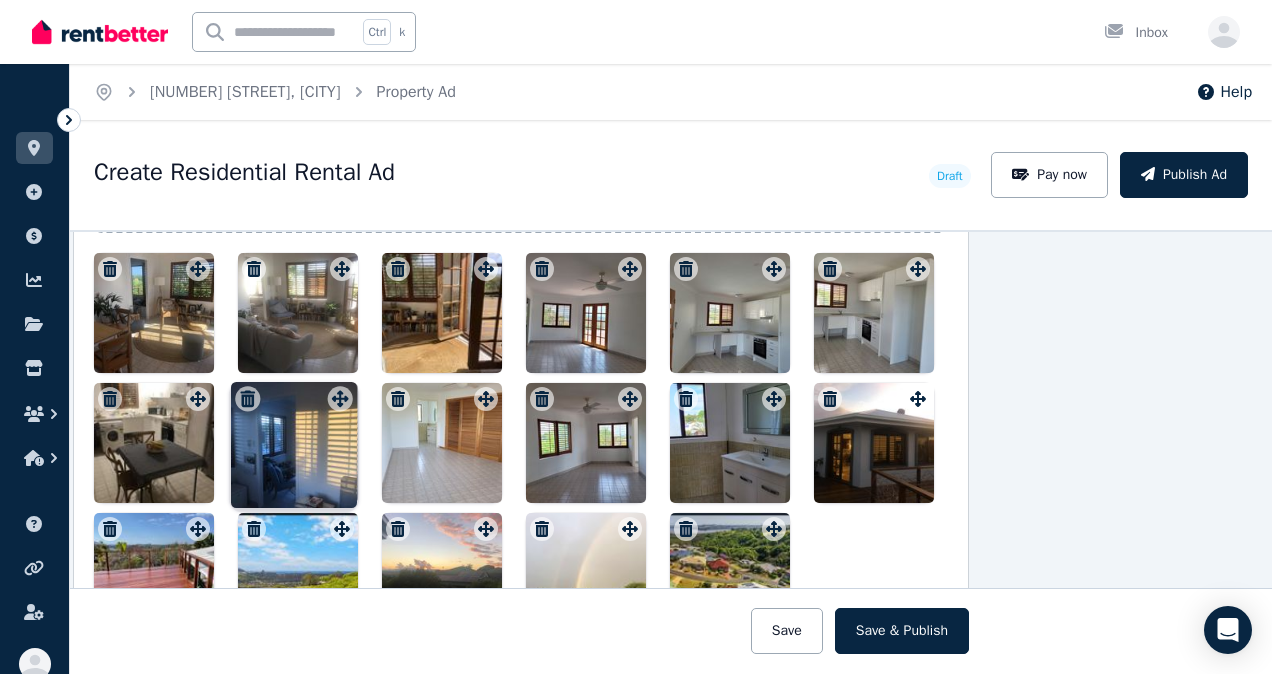 click on "Photos Upload a file   or drag and drop
To pick up a draggable item, press the space bar.
While dragging, use the arrow keys to move the item.
Press space again to drop the item in its new position, or press escape to cancel.
Draggable item 91102d25-dcc8-419c-88f3-400edb50aa5d was moved over droppable area 0c62cf57-7817-480f-a448-73d9fce4f418." at bounding box center [521, 351] 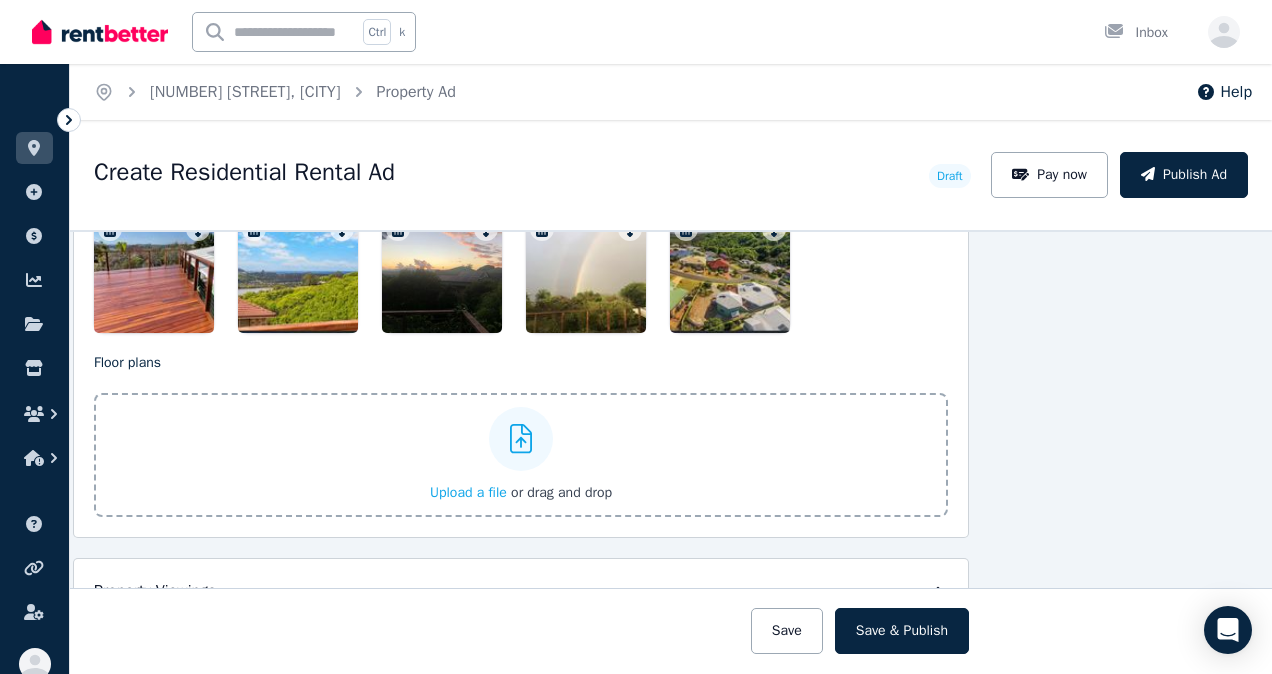 scroll, scrollTop: 3013, scrollLeft: 150, axis: both 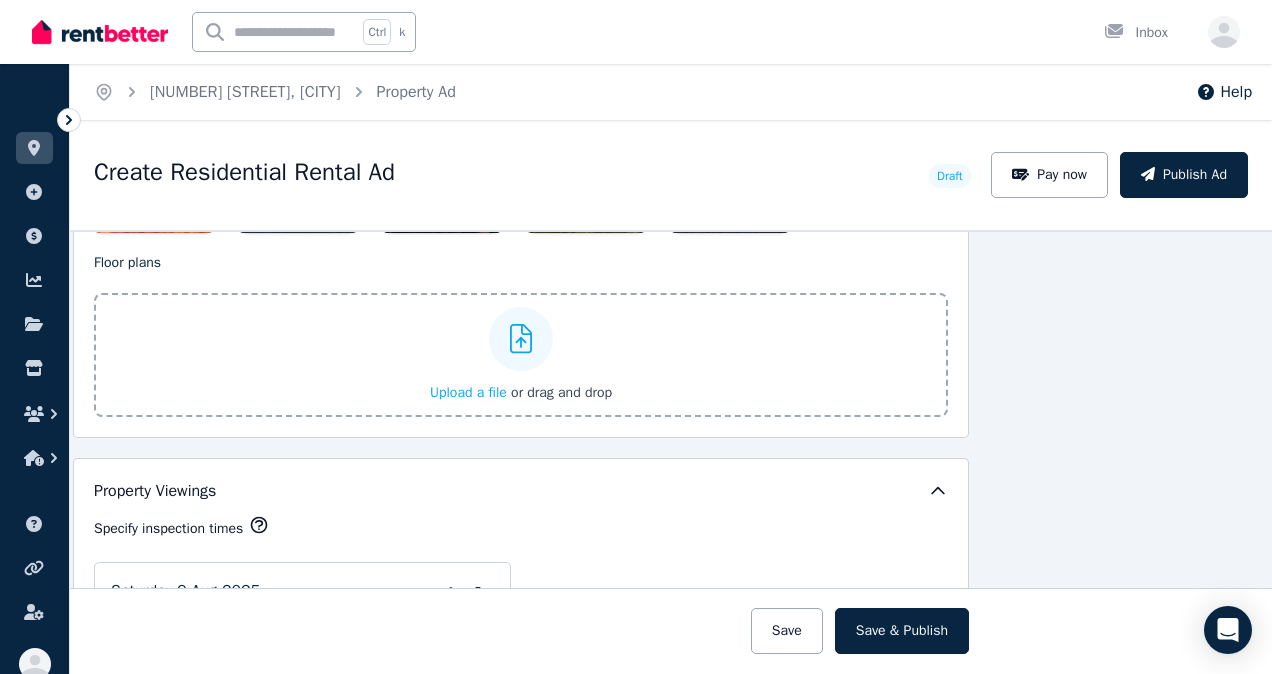 click on "Upload a file" at bounding box center [468, 392] 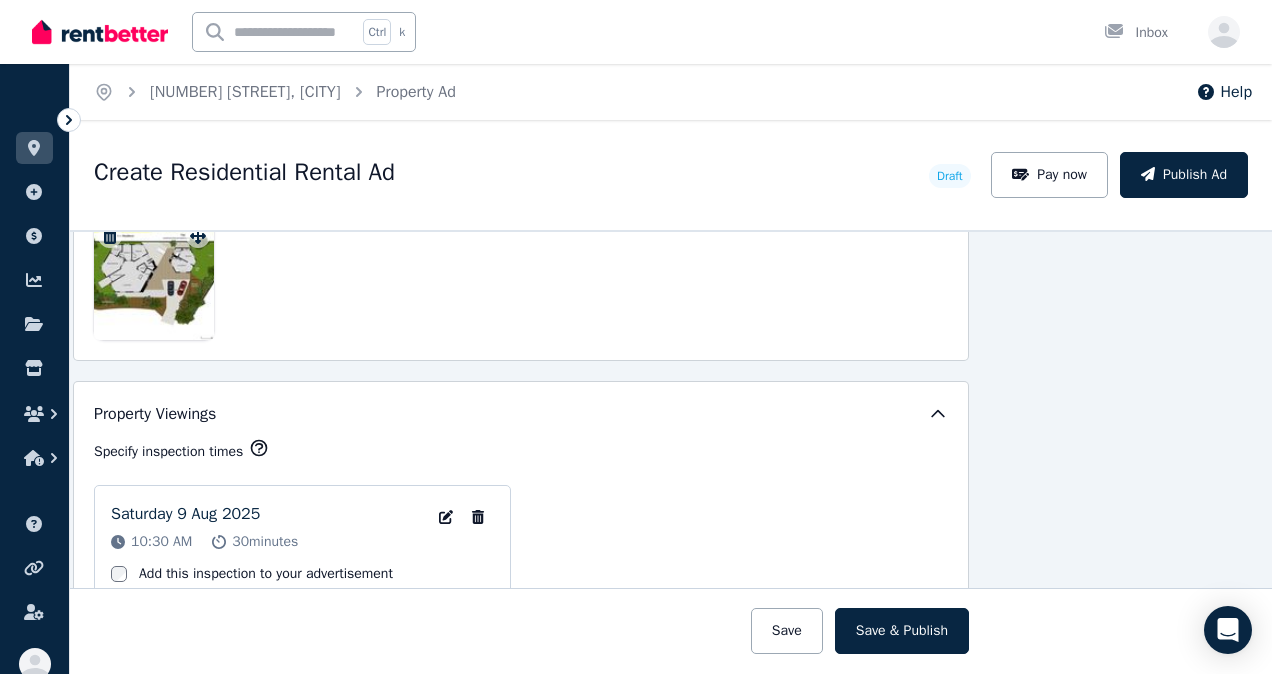 scroll, scrollTop: 3131, scrollLeft: 150, axis: both 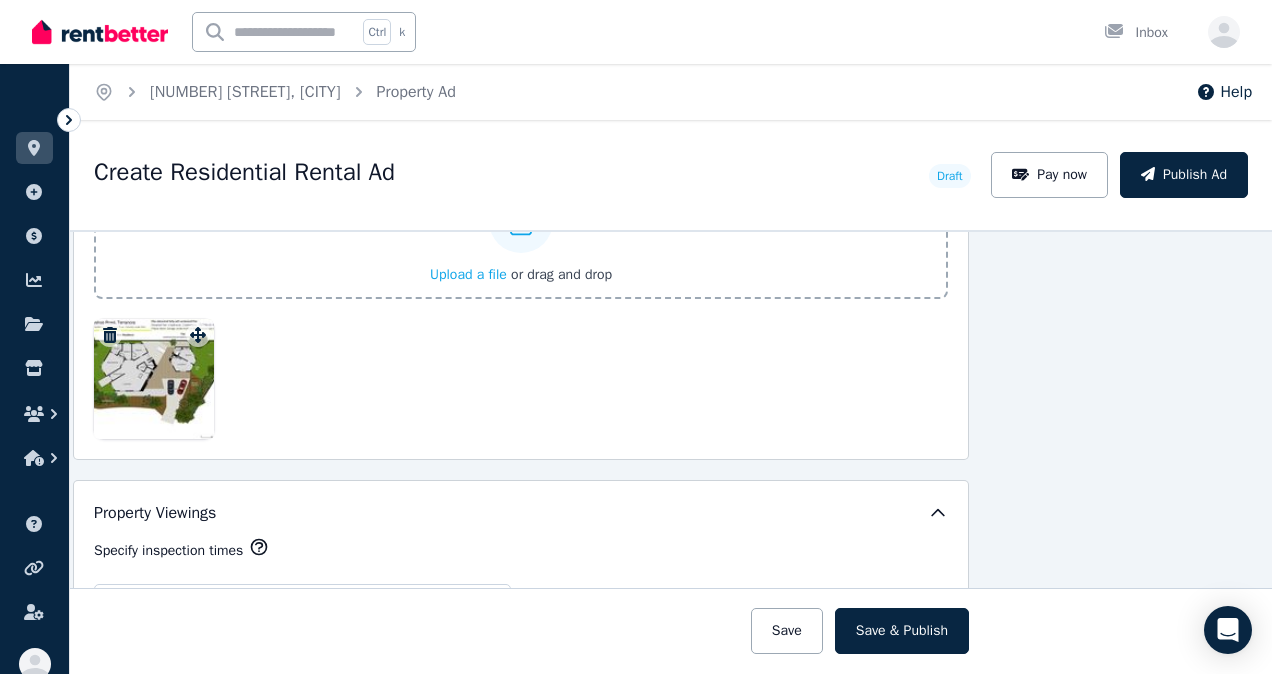 click at bounding box center (154, 379) 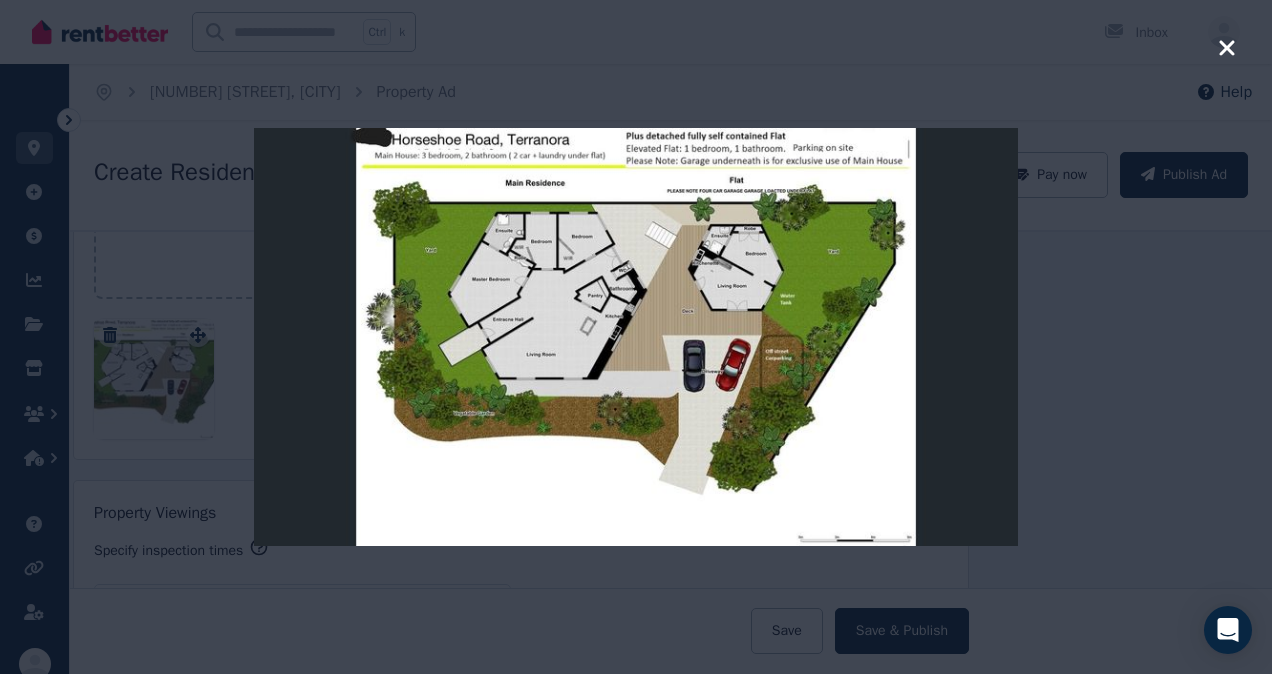 click at bounding box center (635, 337) 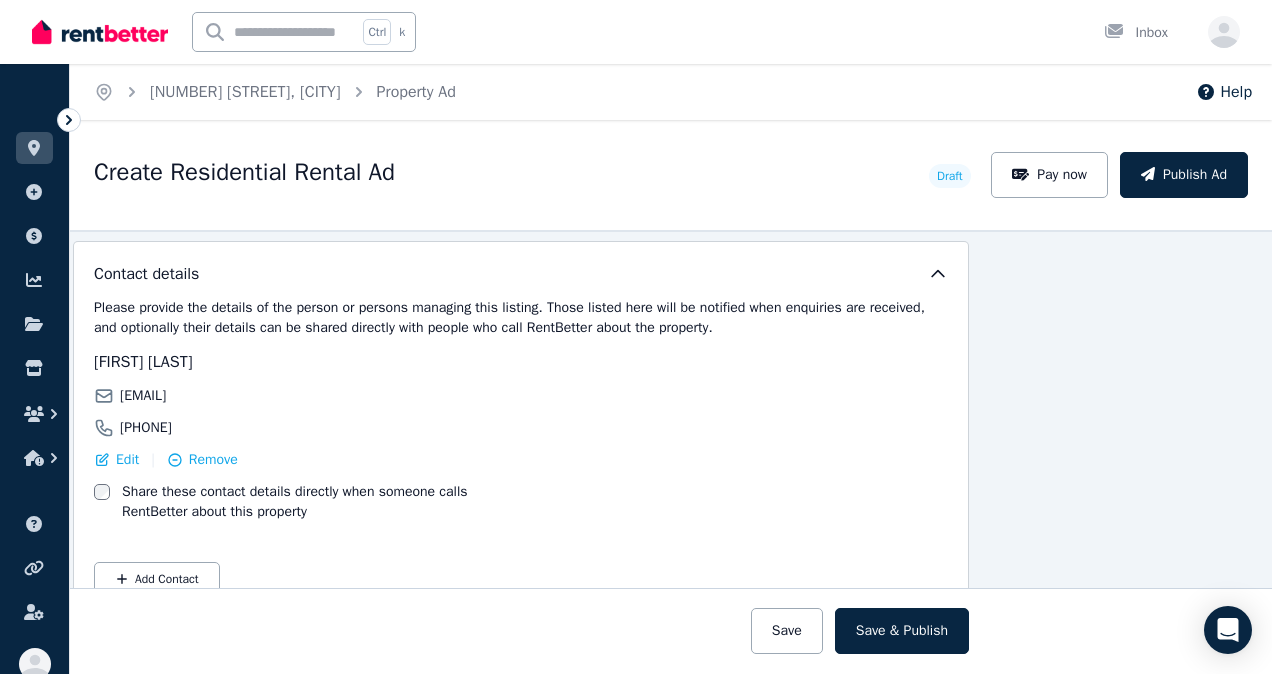 scroll, scrollTop: 3731, scrollLeft: 150, axis: both 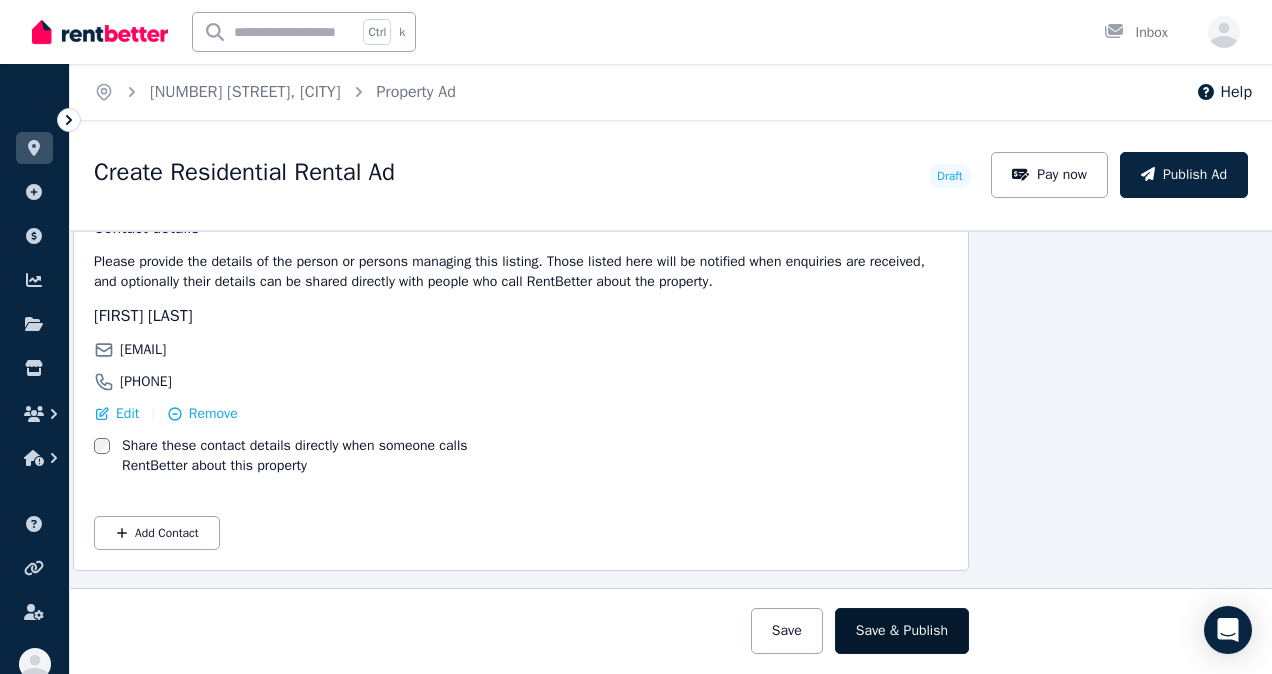 click on "Save & Publish" at bounding box center [902, 631] 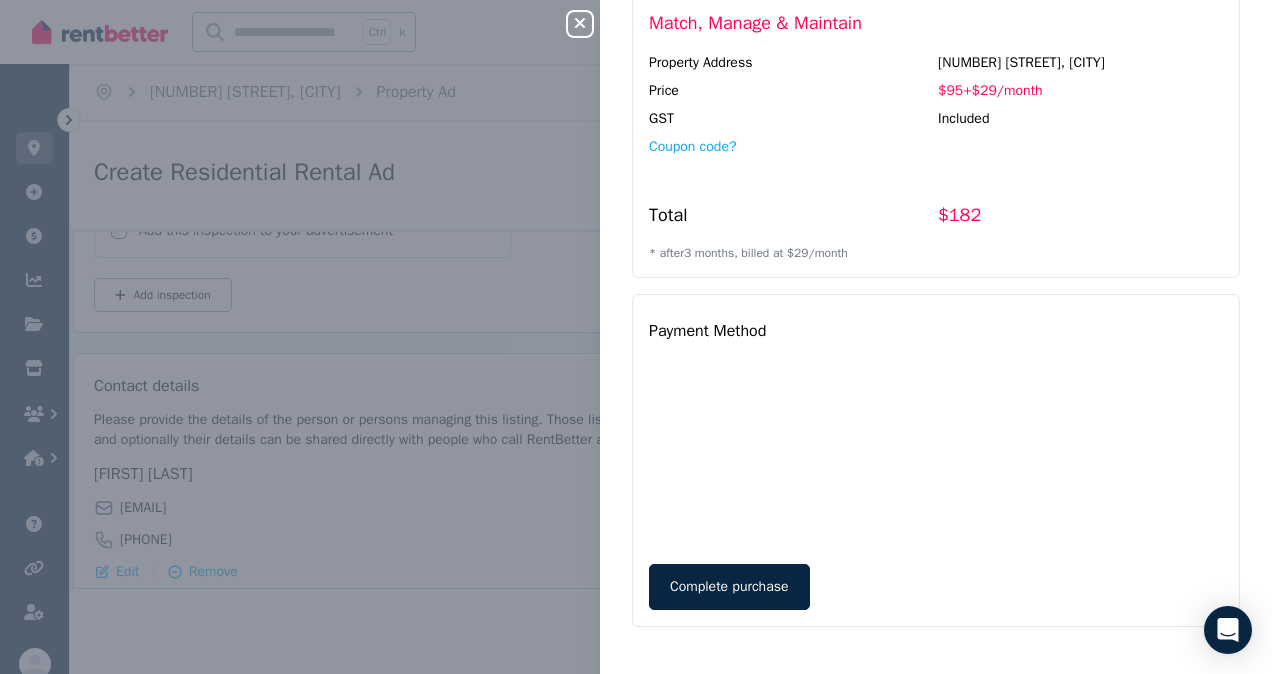scroll, scrollTop: 471, scrollLeft: 0, axis: vertical 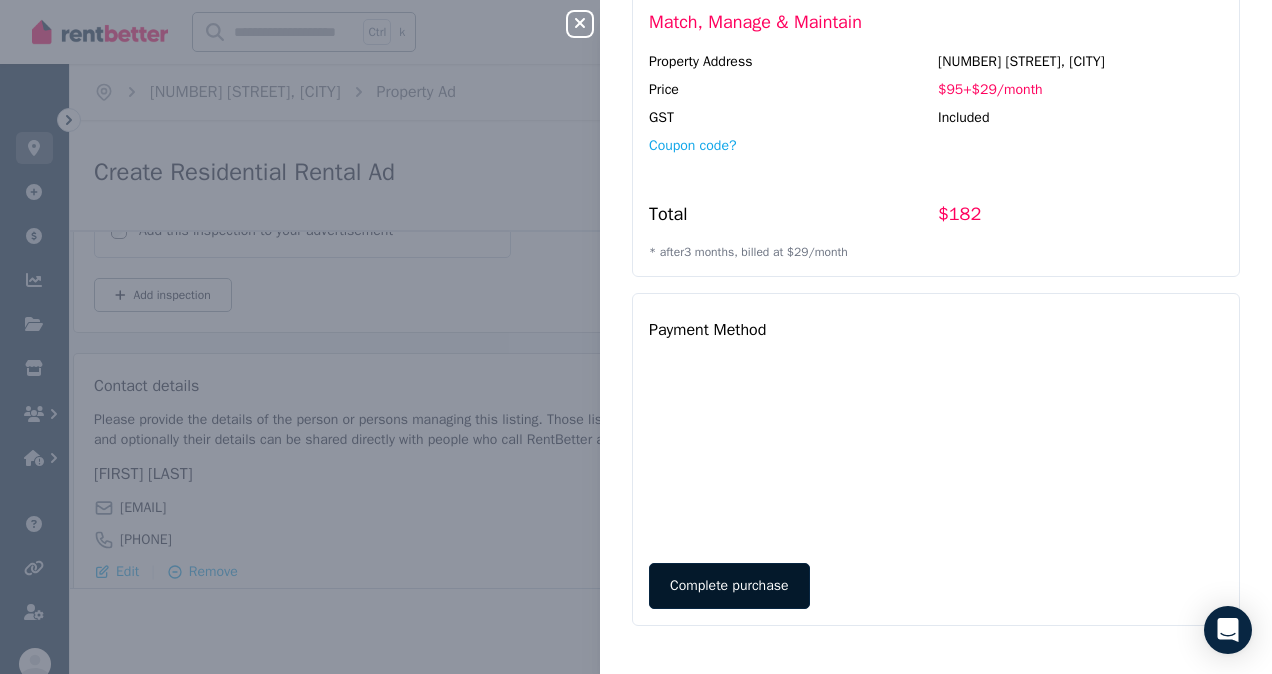 click on "Complete purchase" at bounding box center [729, 586] 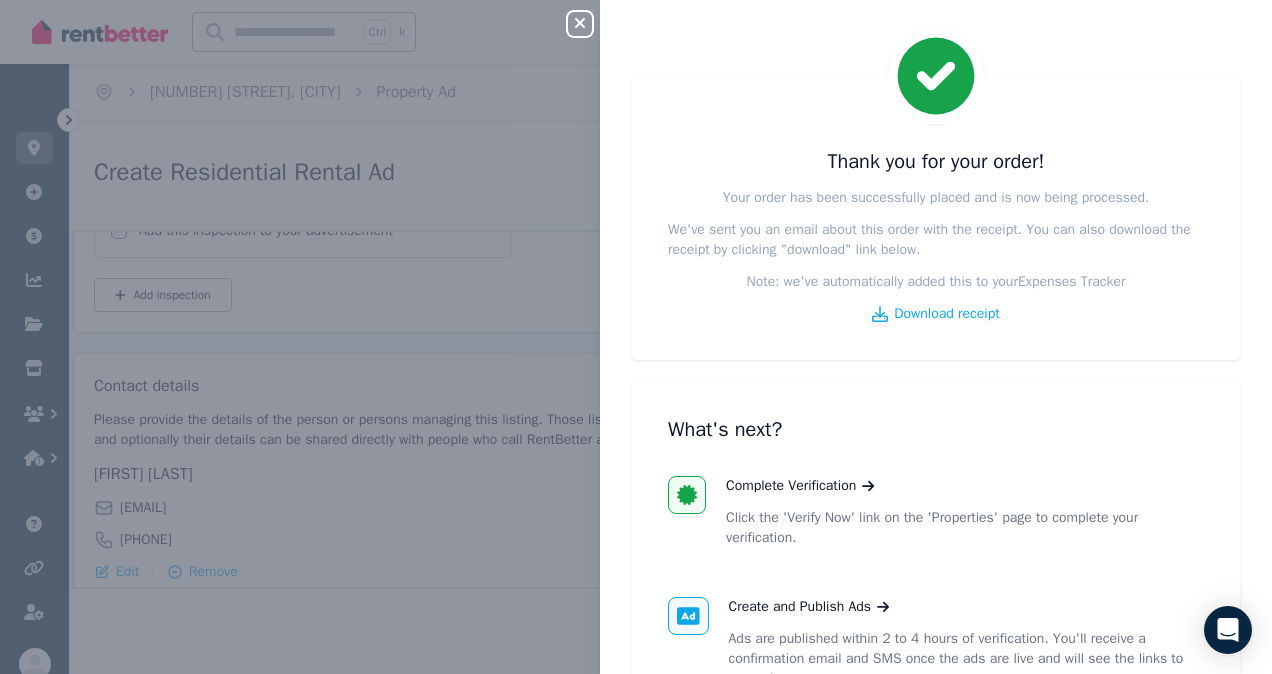 scroll, scrollTop: 100, scrollLeft: 0, axis: vertical 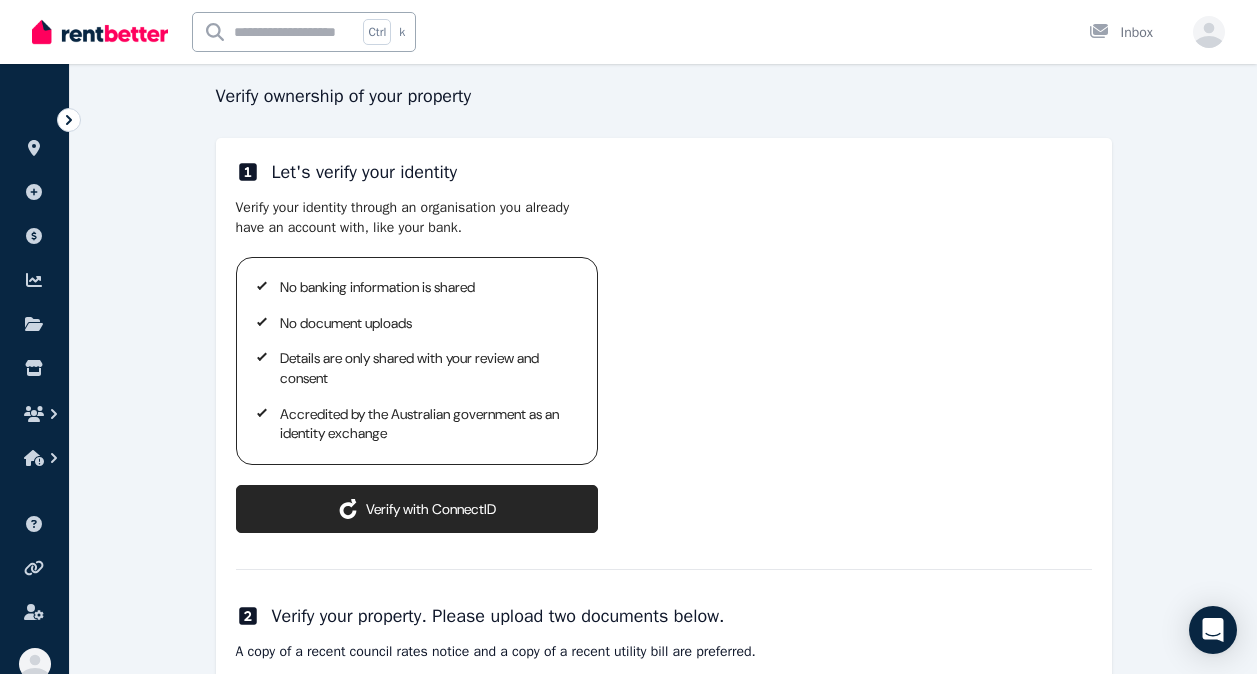 click on "Verify with ConnectID" at bounding box center [417, 509] 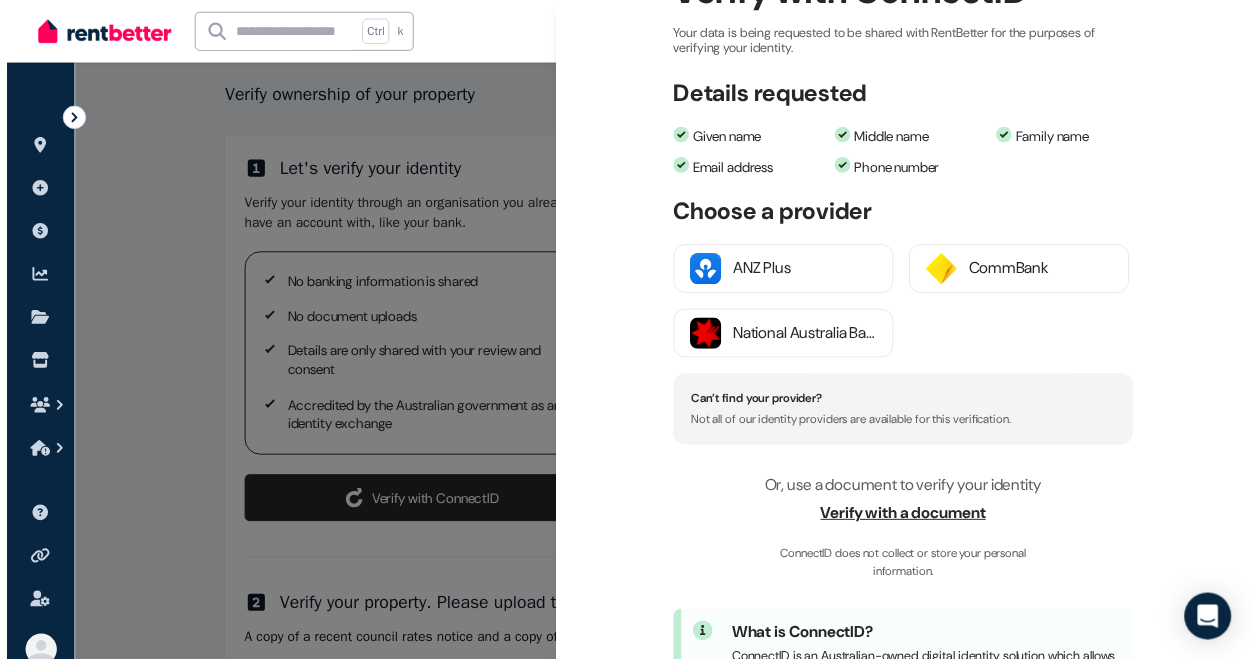 scroll, scrollTop: 200, scrollLeft: 0, axis: vertical 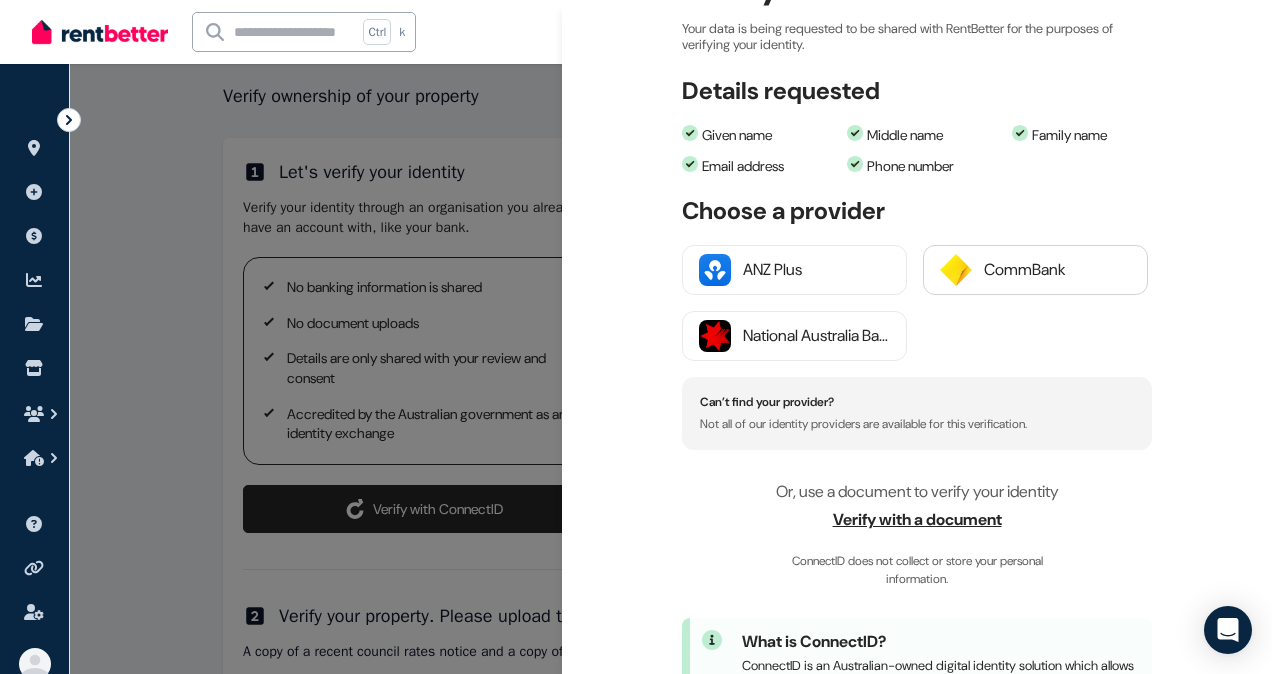 click on "CommBank" at bounding box center (1057, 270) 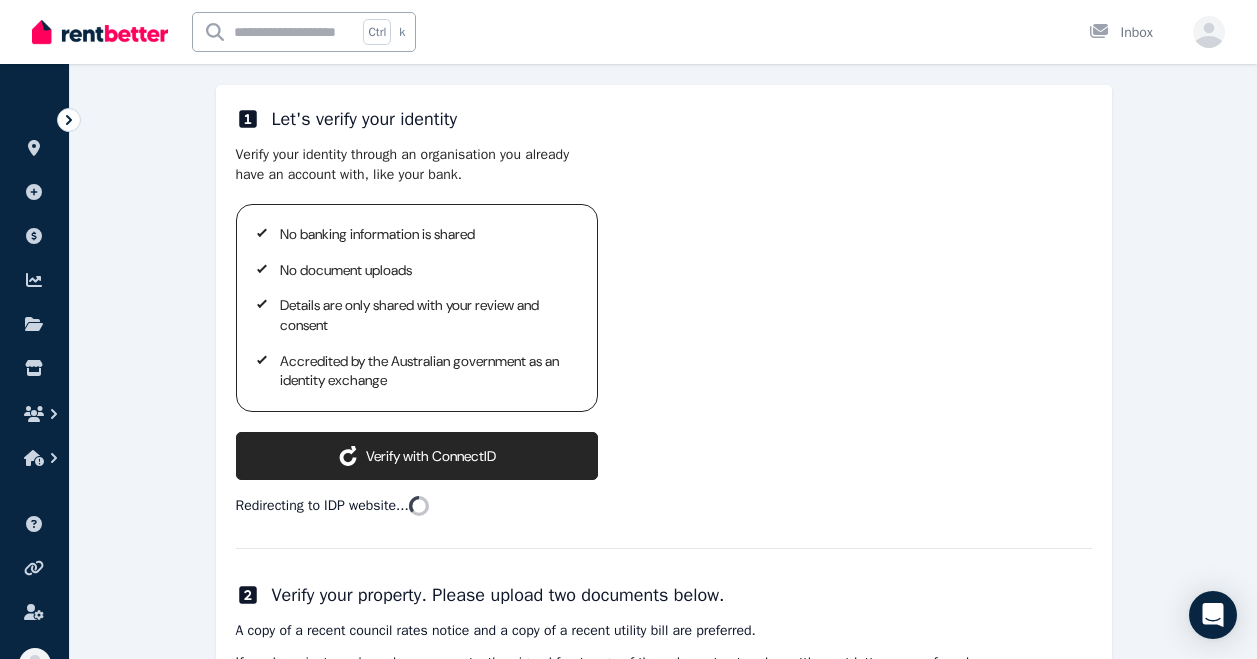scroll, scrollTop: 300, scrollLeft: 0, axis: vertical 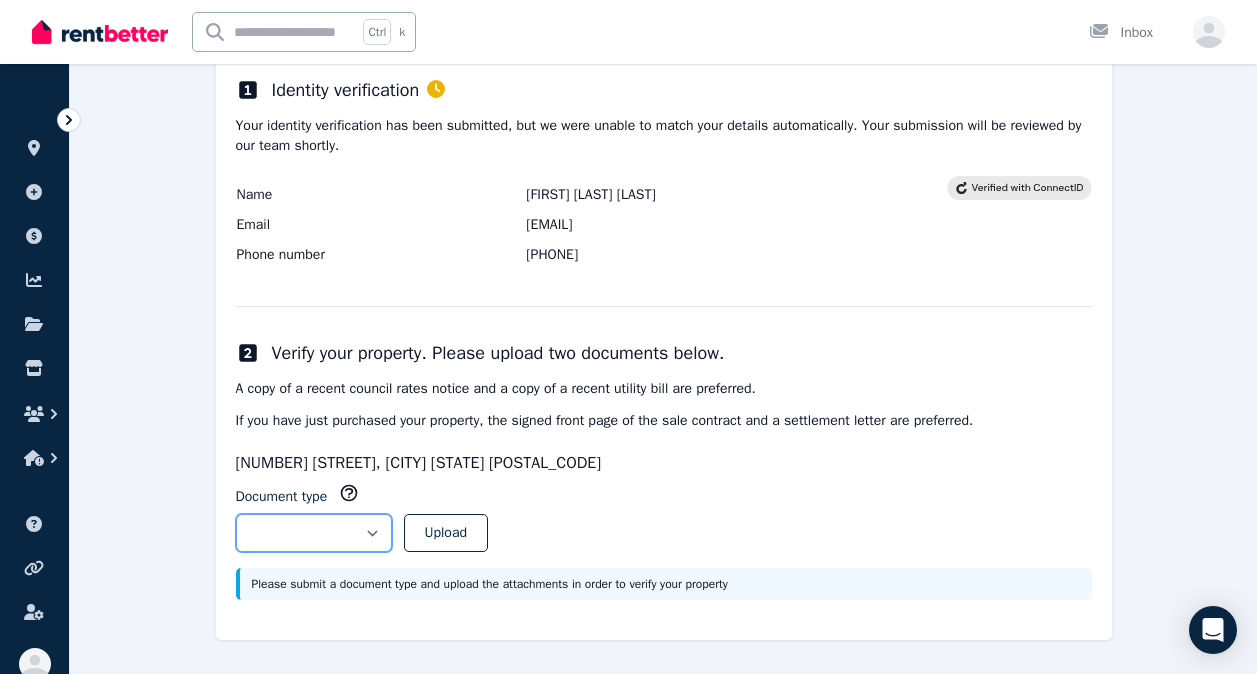 click on "**********" at bounding box center (314, 533) 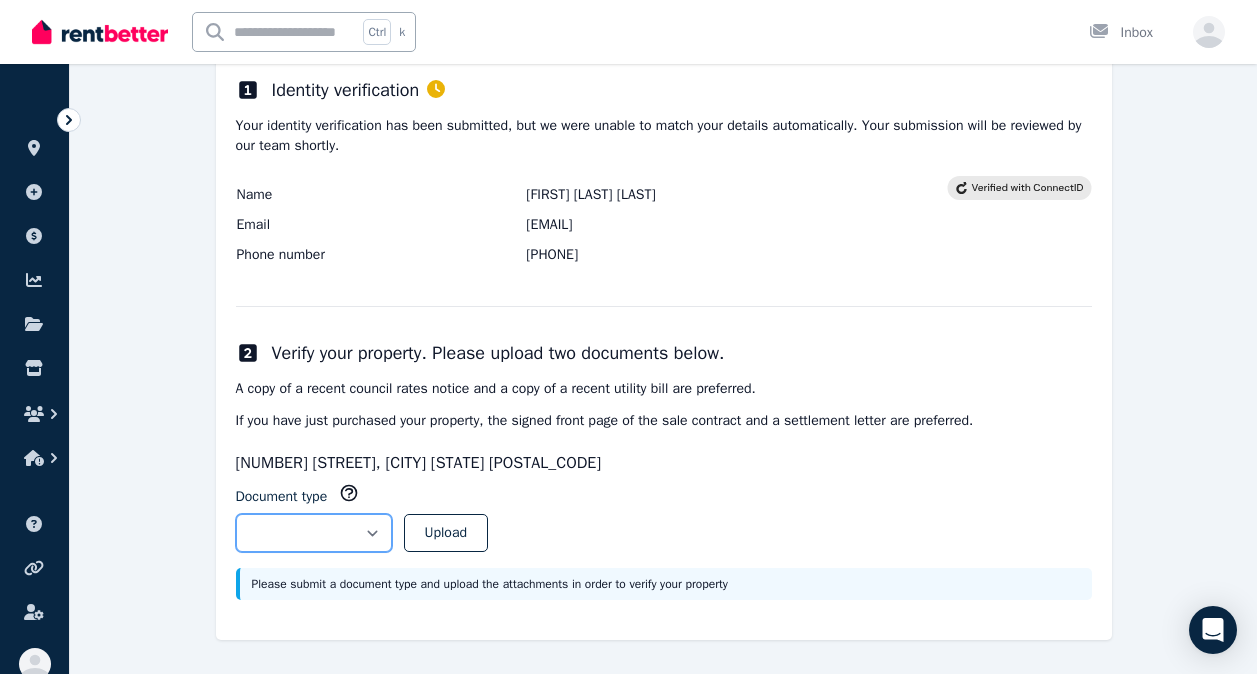 select on "**********" 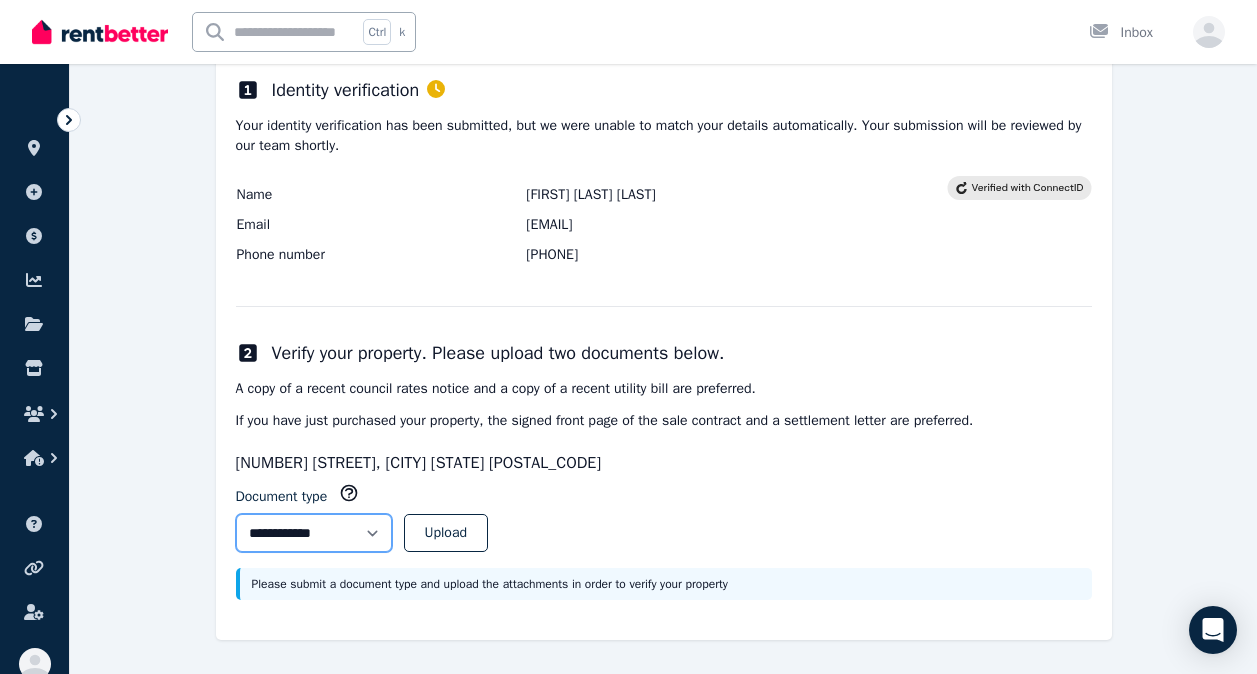 click on "**********" at bounding box center (314, 533) 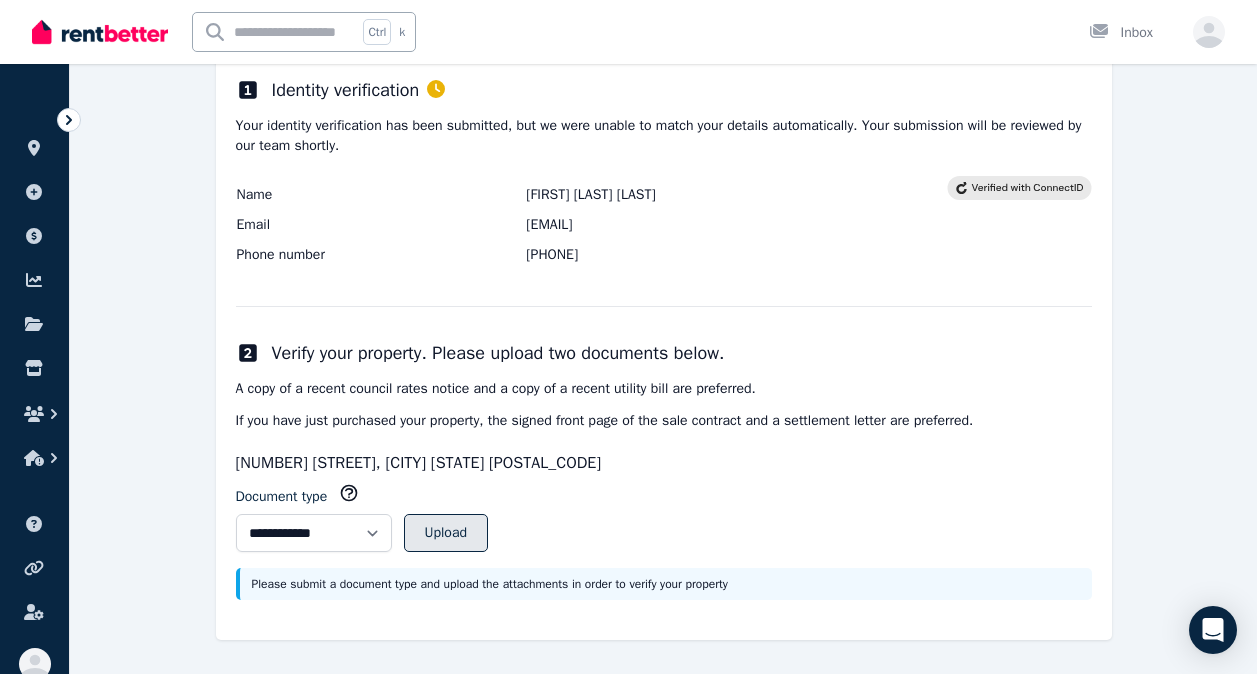 click on "Upload" at bounding box center (446, 533) 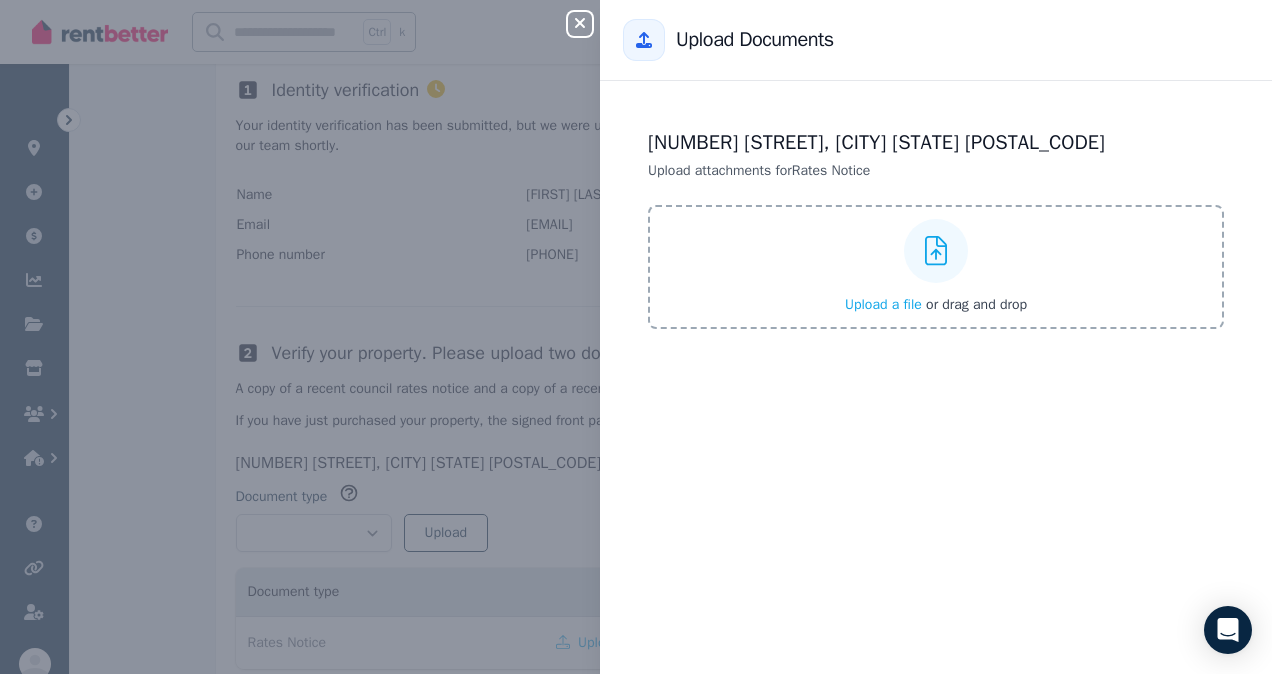 click on "Upload a file" at bounding box center (883, 304) 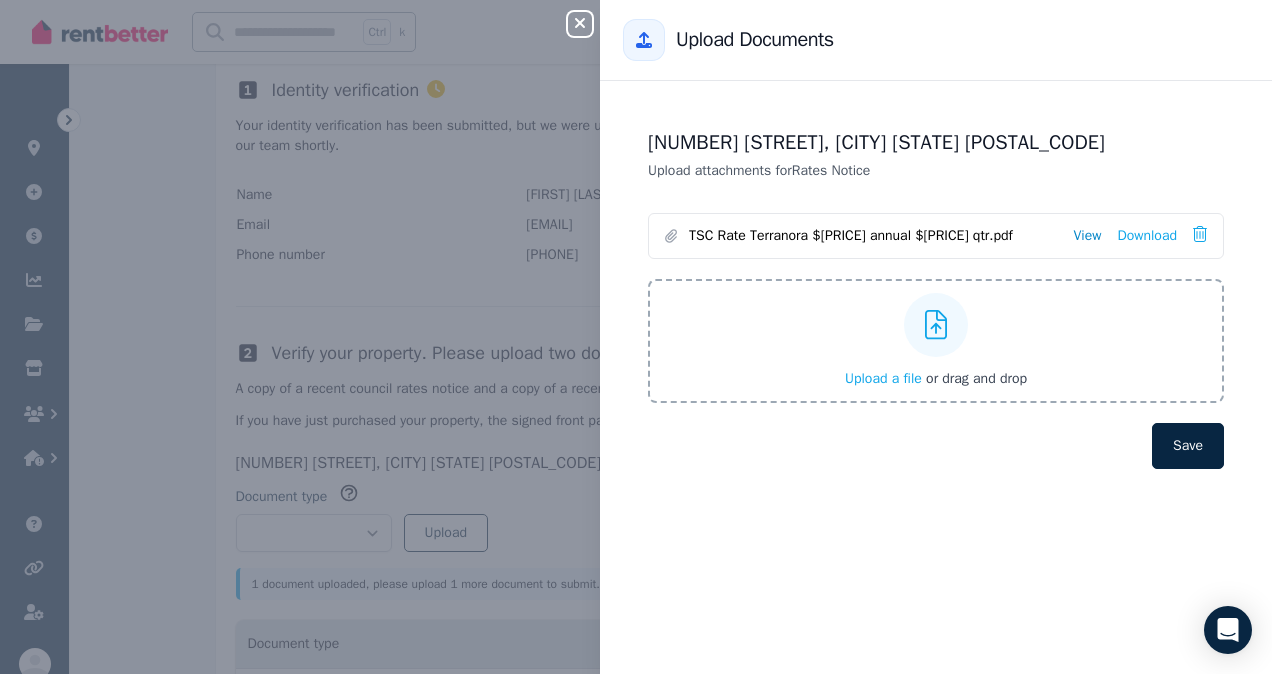 click on "View" at bounding box center [1087, 236] 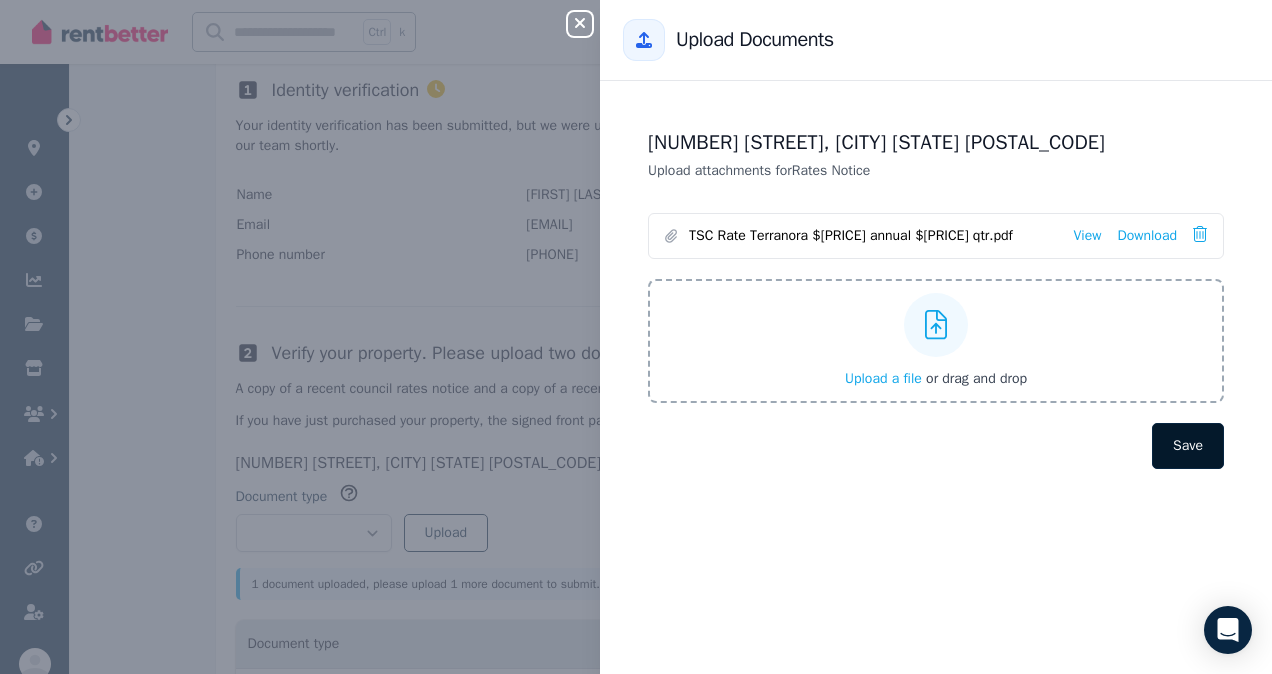 click on "Save" at bounding box center (1188, 446) 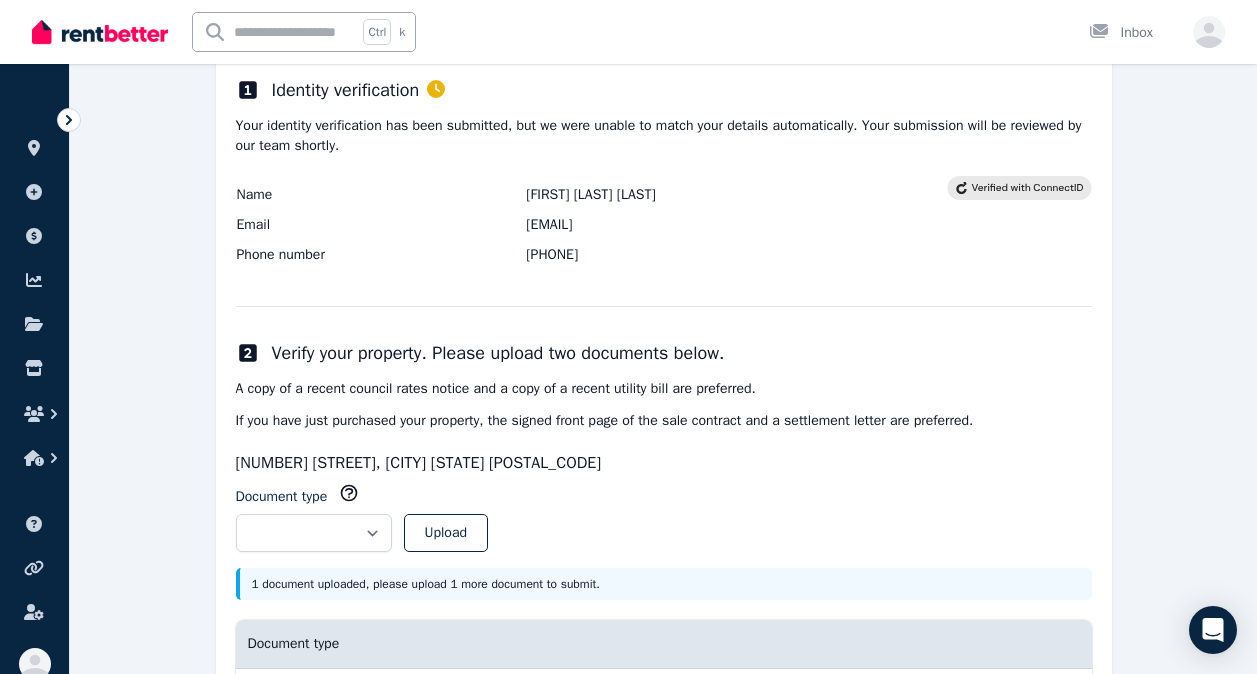 scroll, scrollTop: 382, scrollLeft: 0, axis: vertical 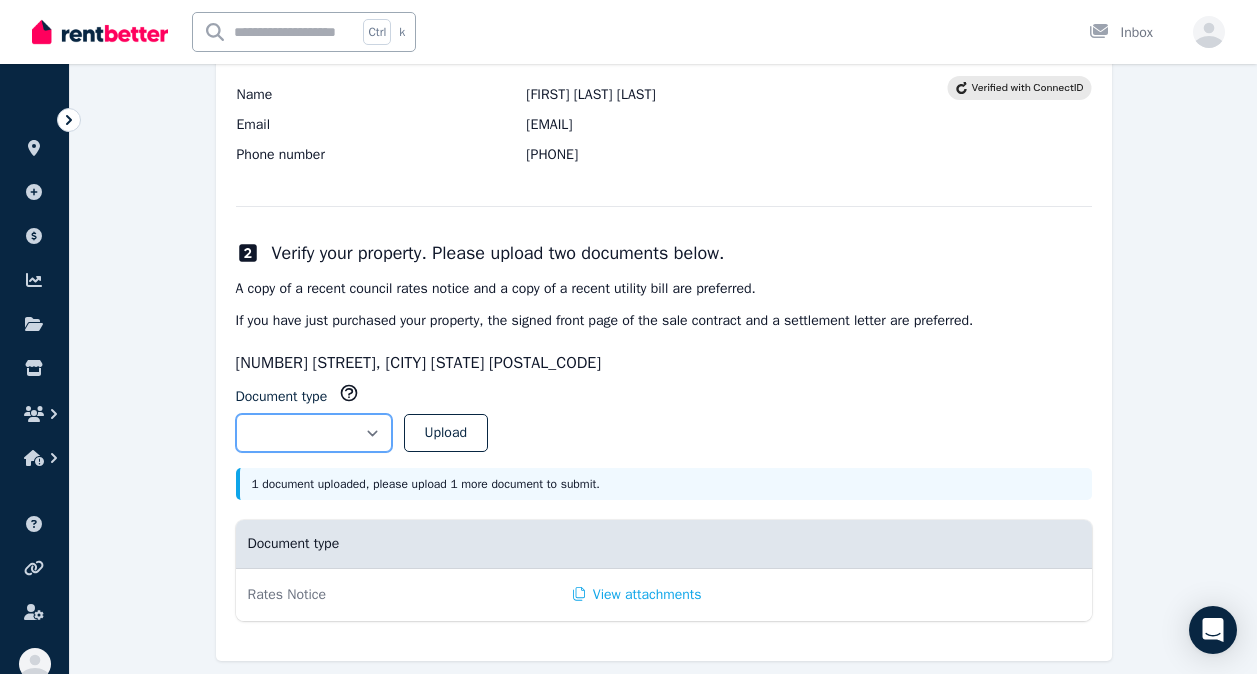 click on "**********" at bounding box center [314, 433] 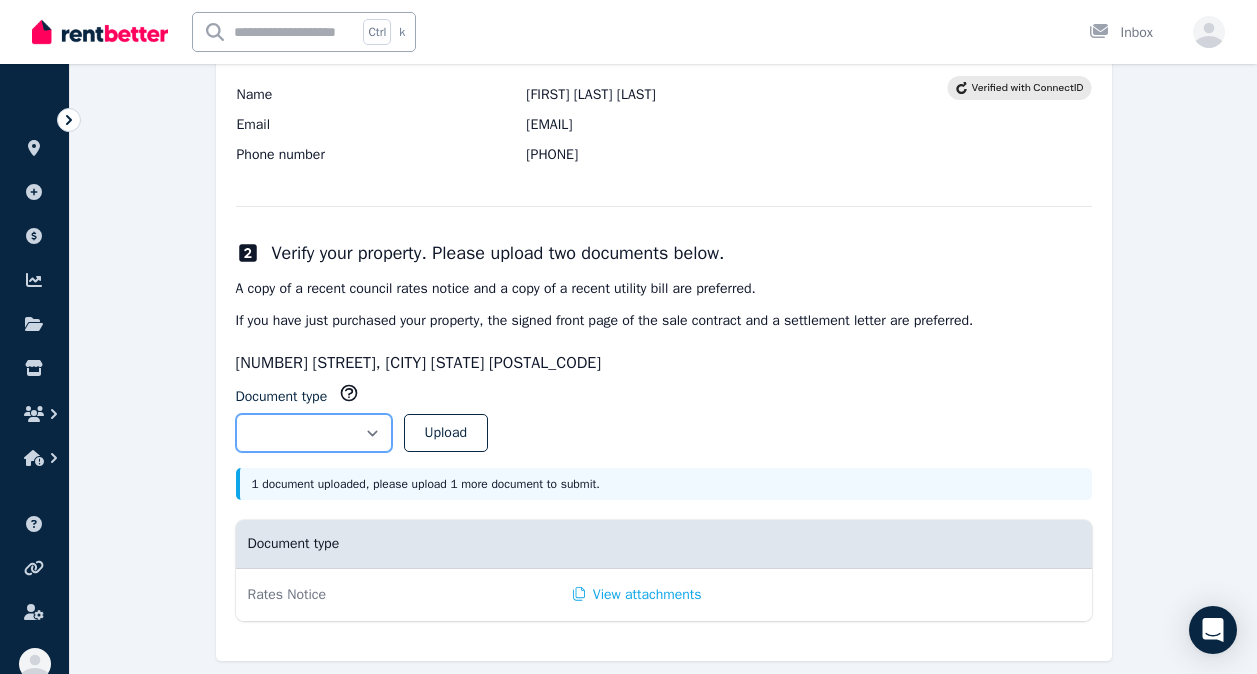 select on "**********" 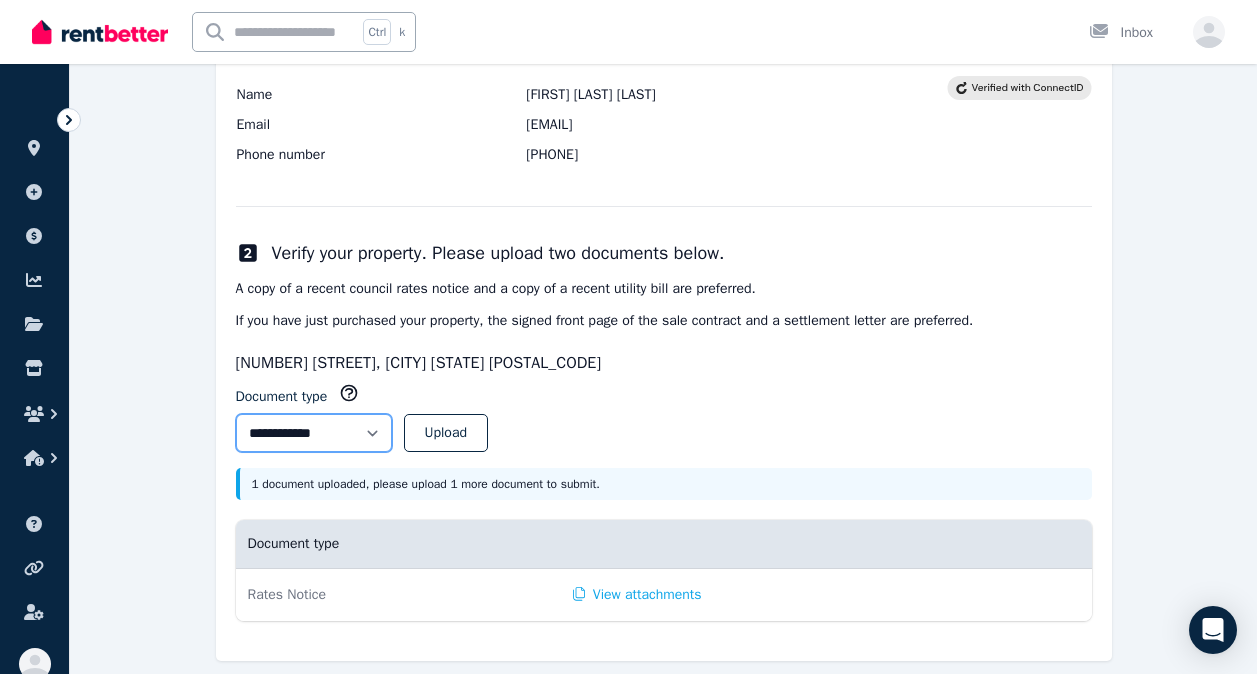 click on "**********" at bounding box center (314, 433) 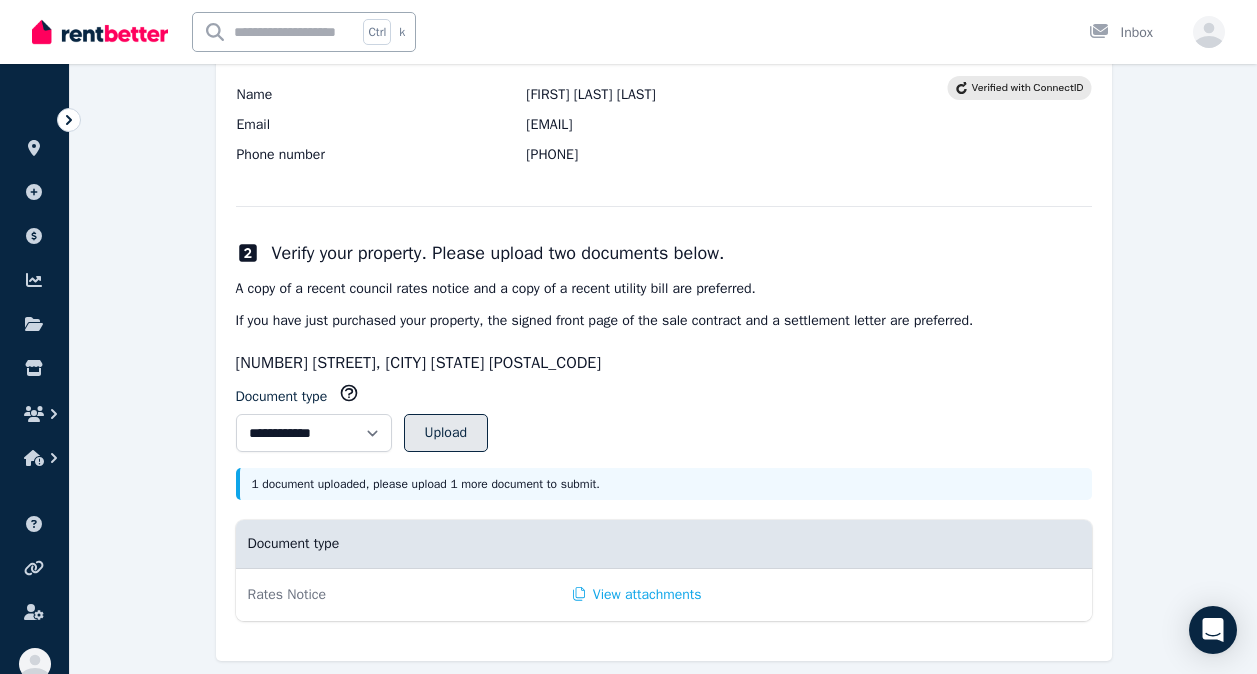 click on "Upload" at bounding box center (446, 433) 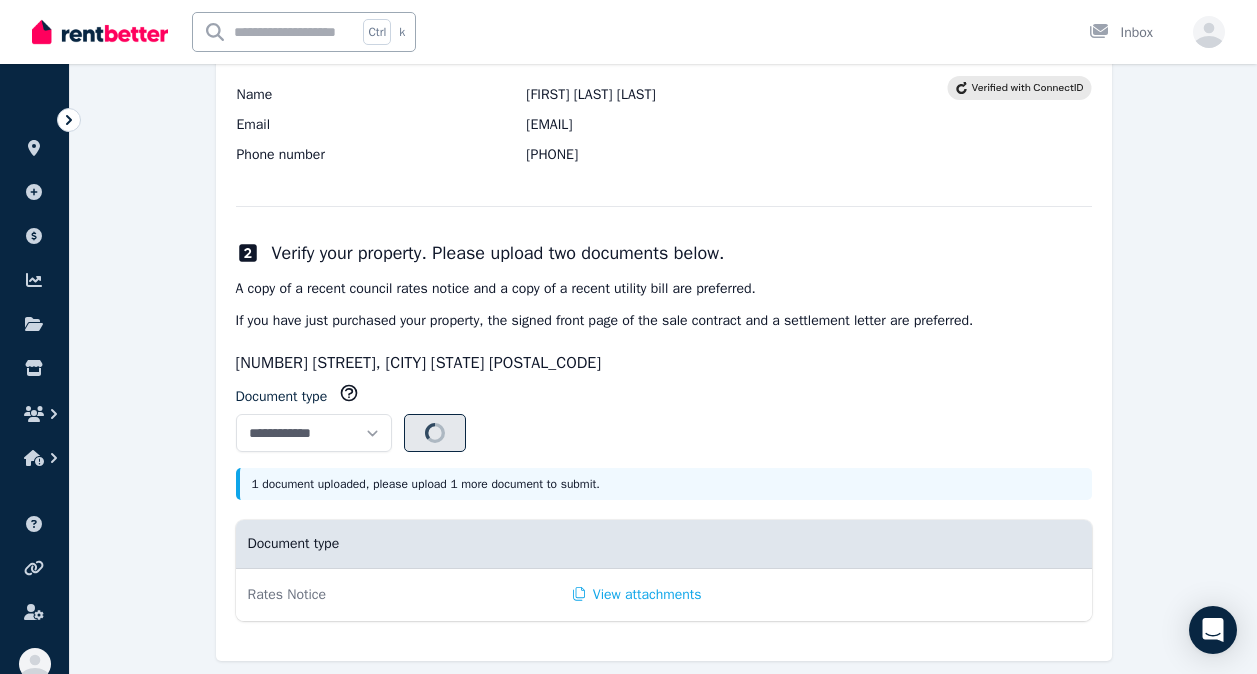 select 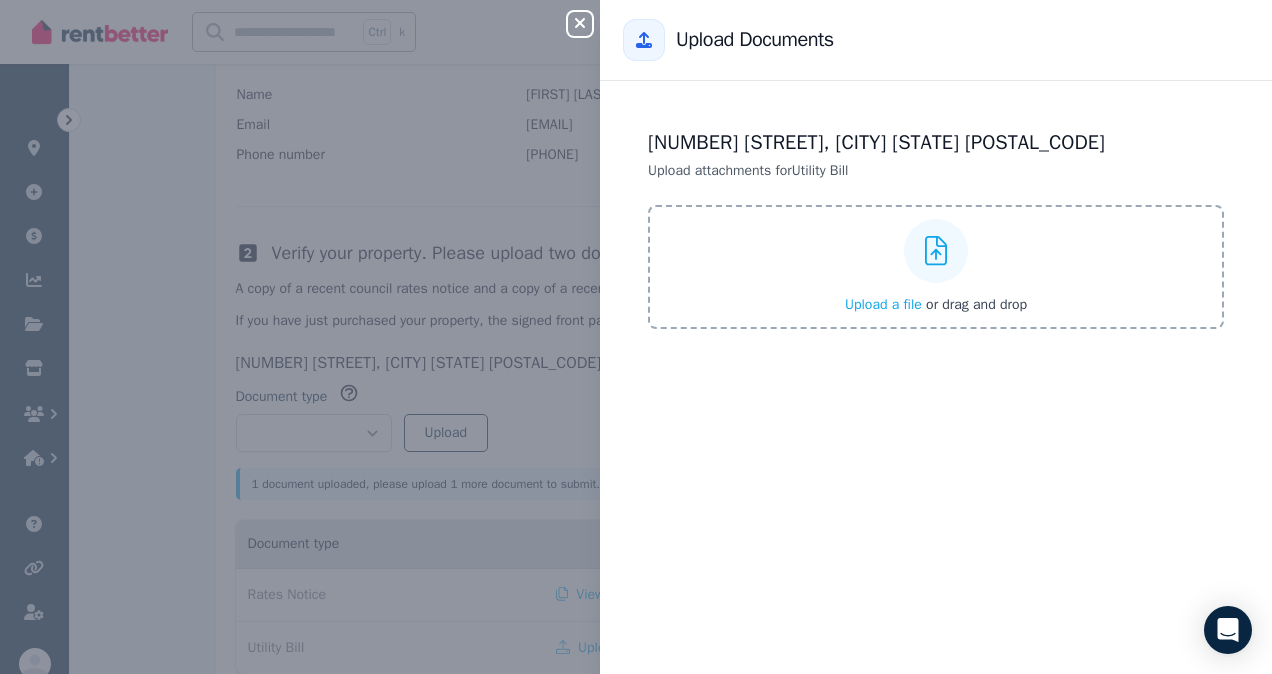 click on "Upload a file" at bounding box center (883, 304) 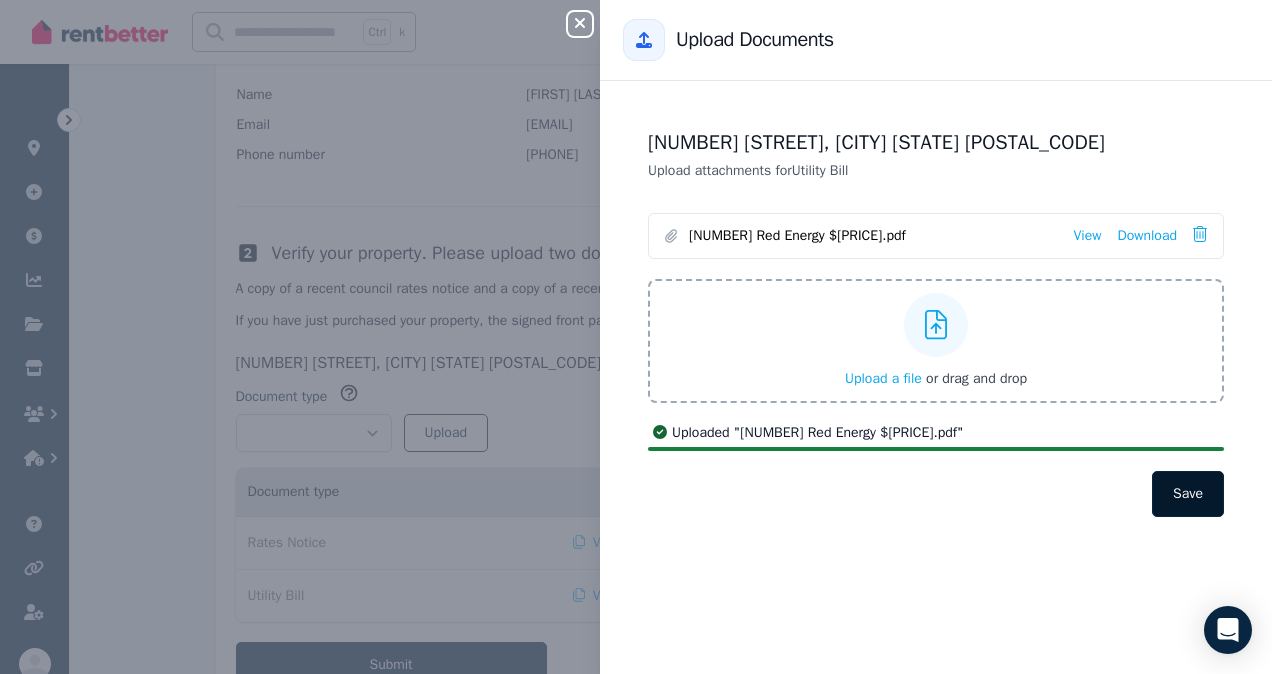 click on "Save" at bounding box center (1188, 494) 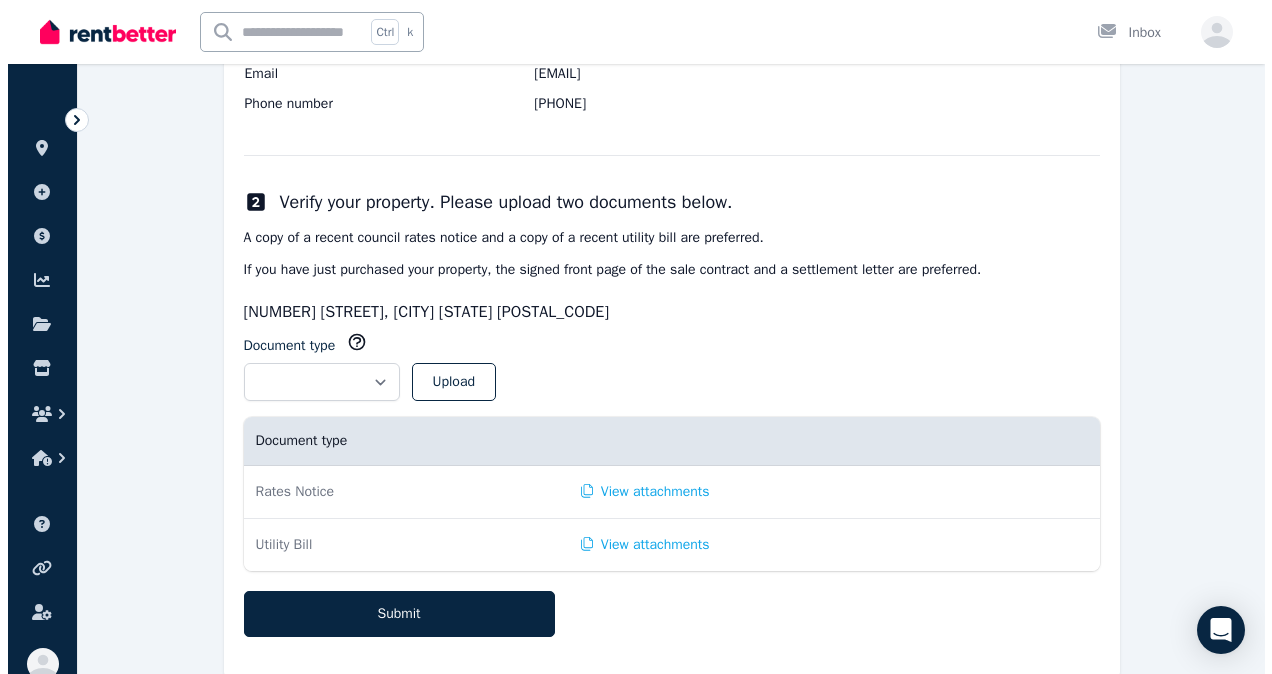 scroll, scrollTop: 470, scrollLeft: 0, axis: vertical 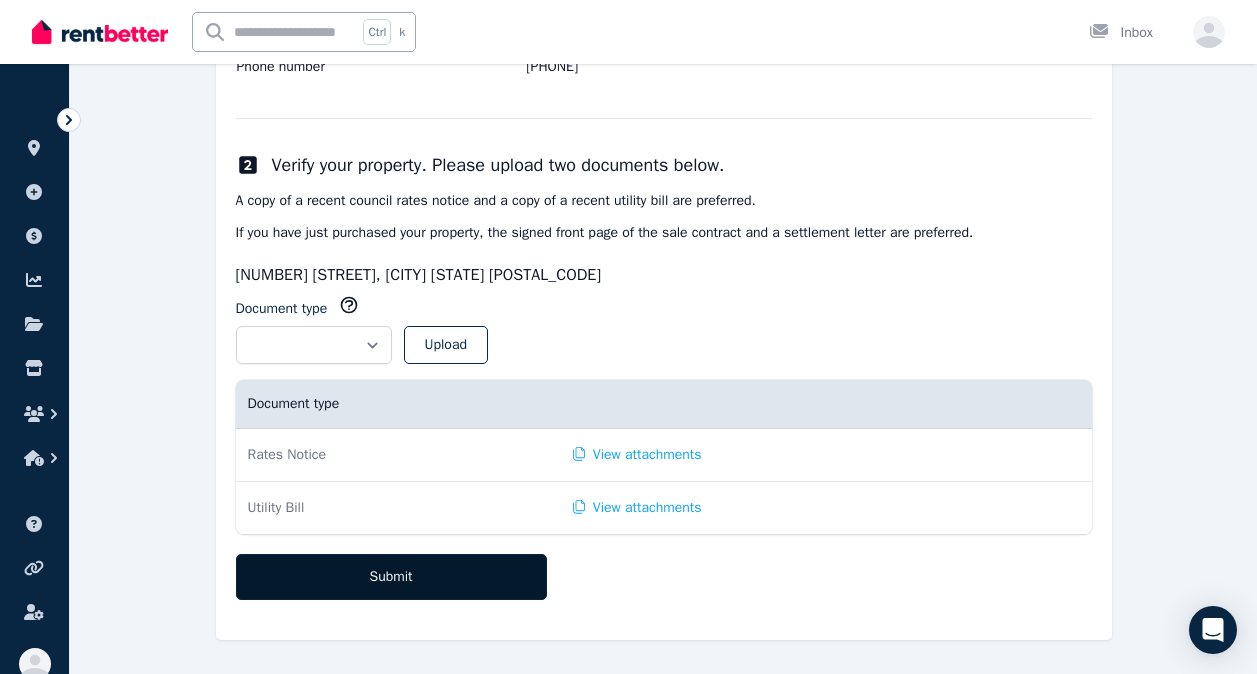 click on "Submit" at bounding box center (391, 577) 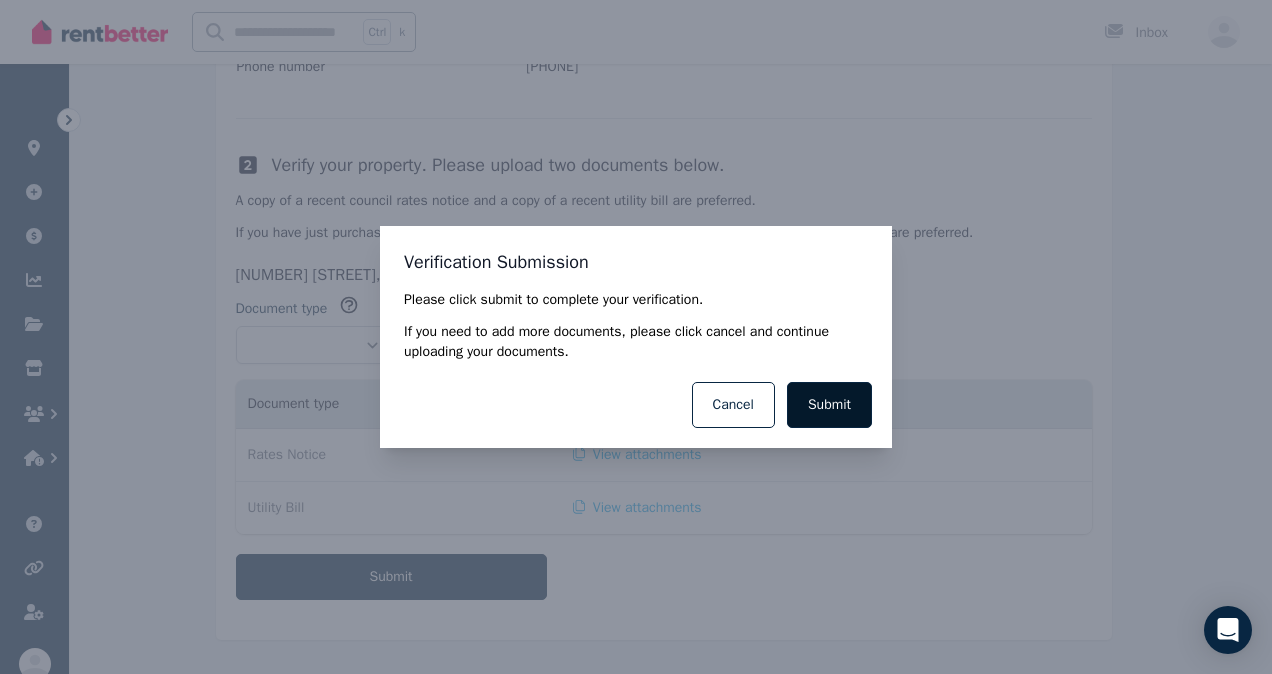 click on "Submit" at bounding box center (829, 405) 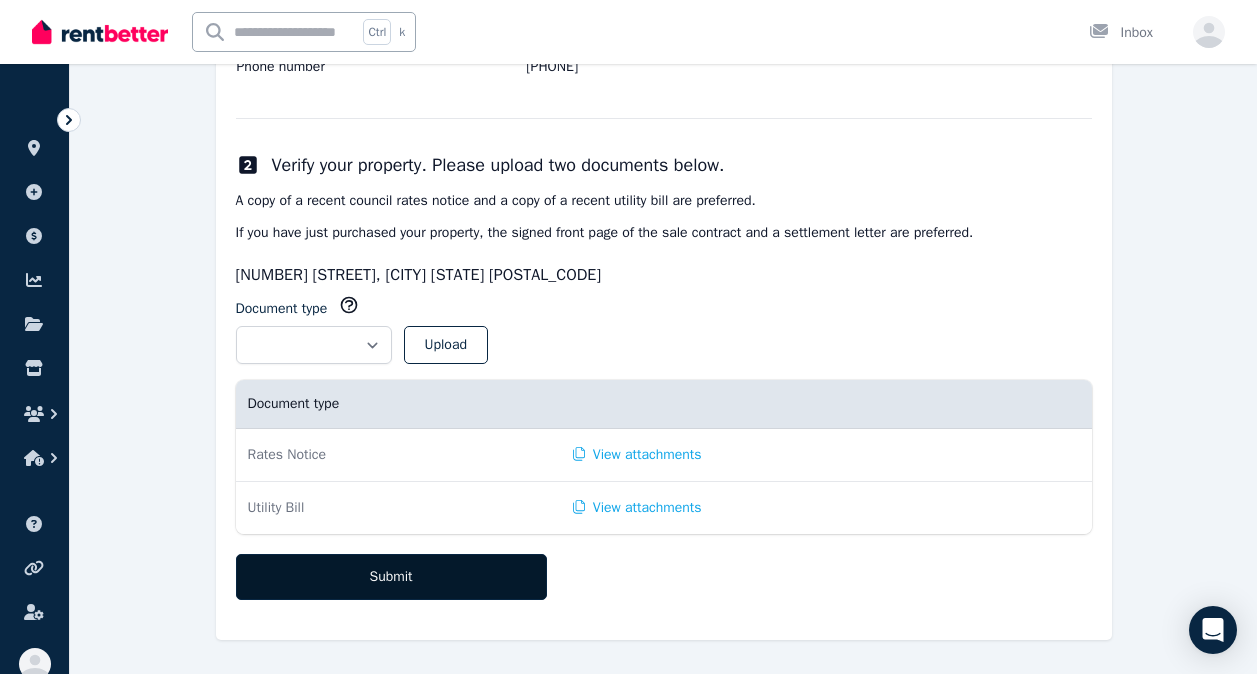 click on "Submit" at bounding box center (391, 577) 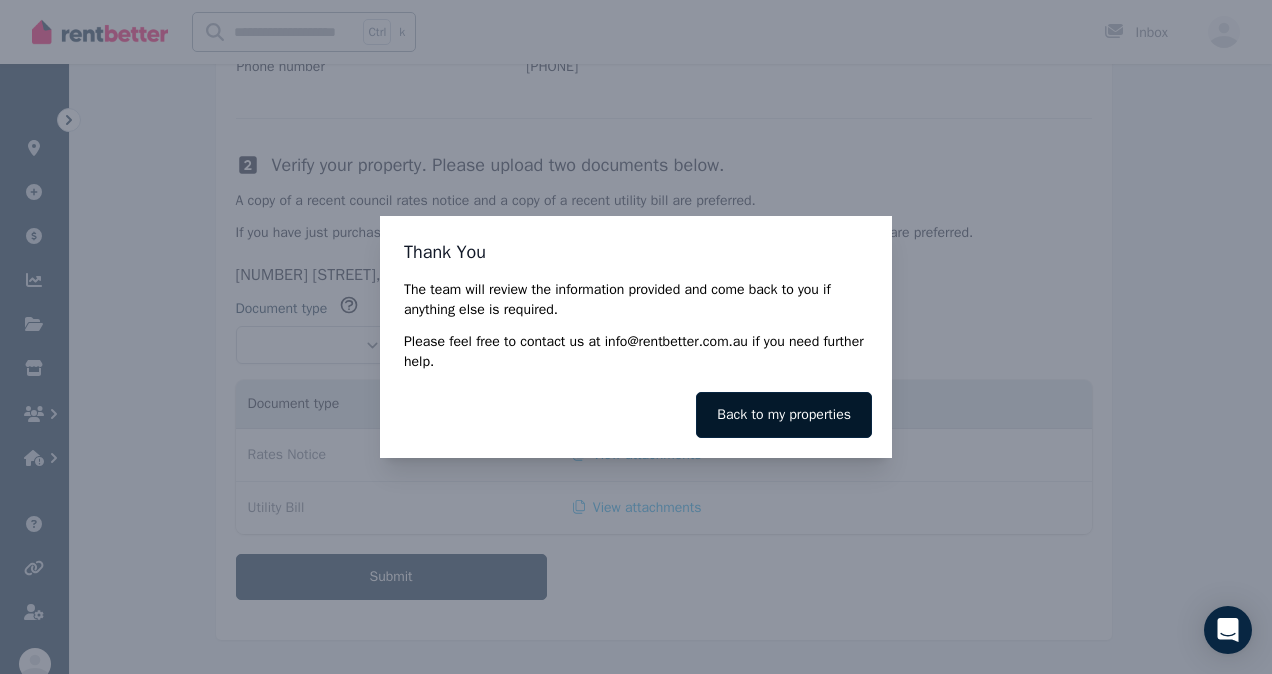 click on "Back to my properties" at bounding box center (784, 415) 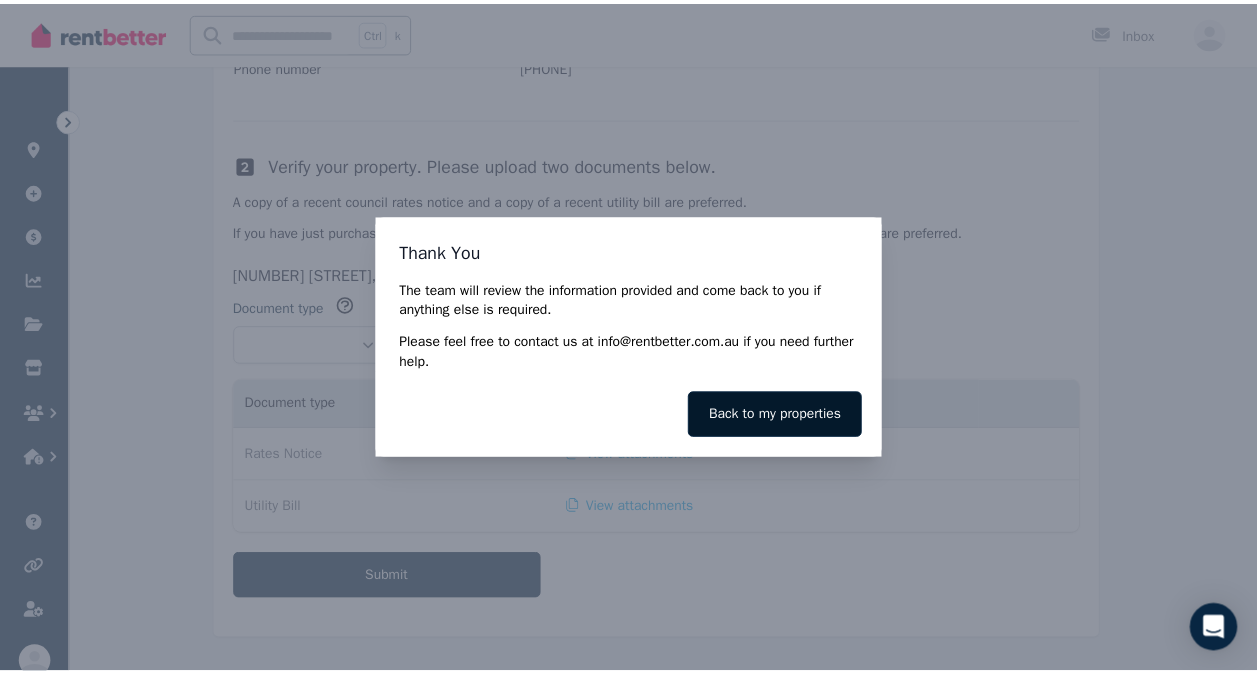 scroll, scrollTop: 0, scrollLeft: 0, axis: both 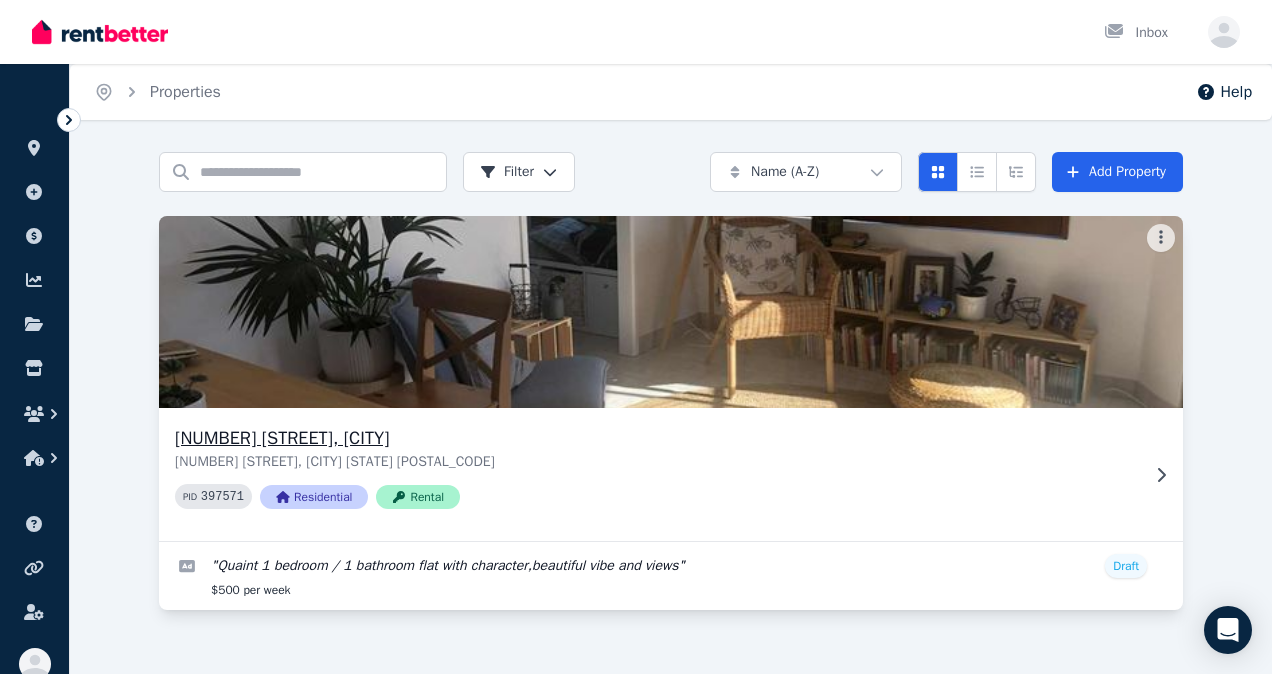 click at bounding box center [670, 312] 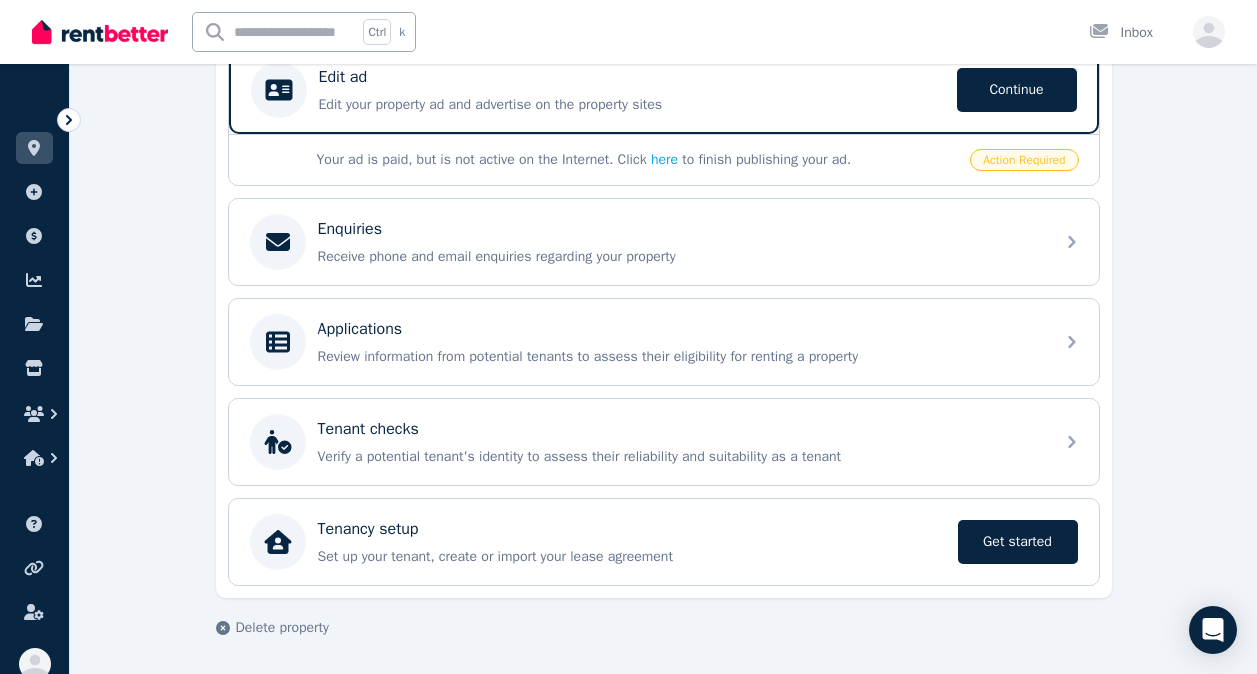 scroll, scrollTop: 206, scrollLeft: 0, axis: vertical 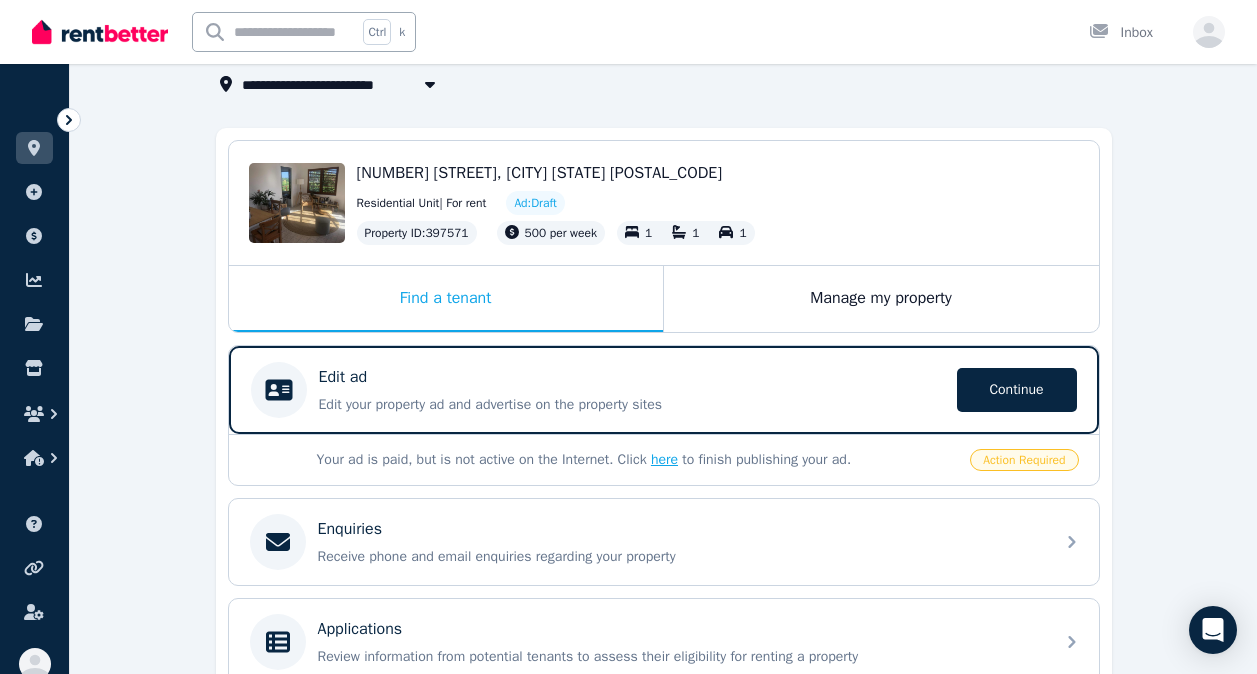 click on "here" at bounding box center (664, 459) 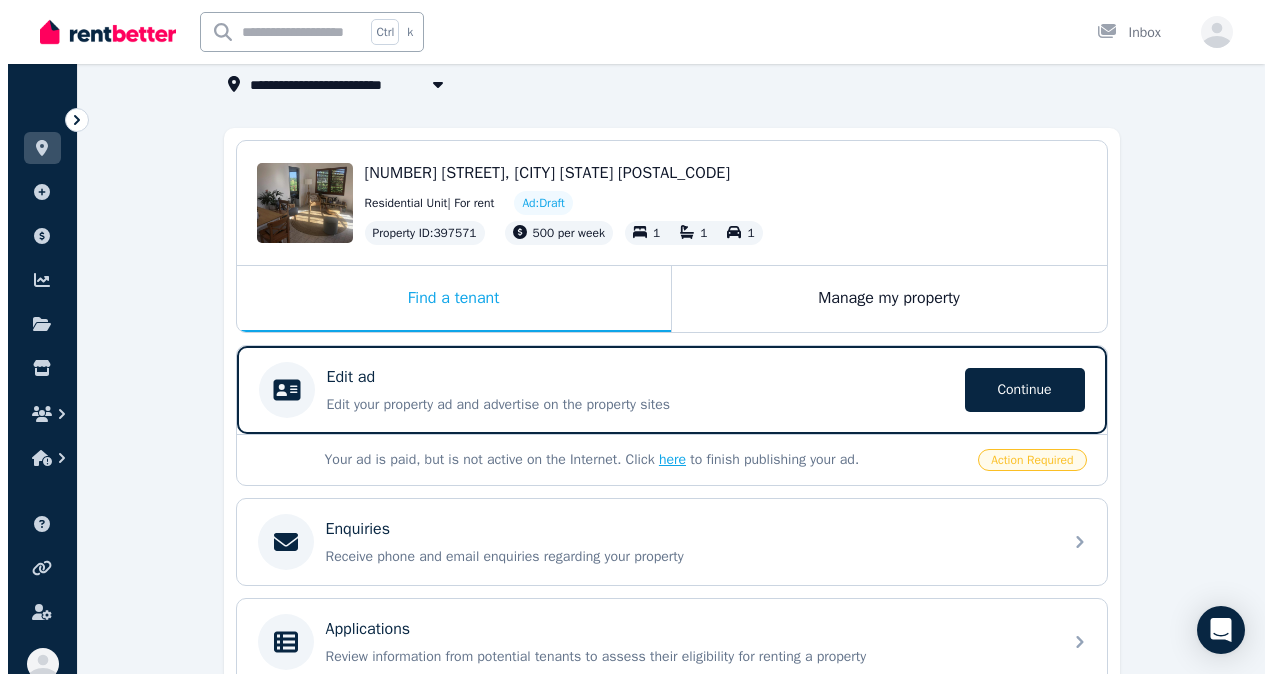 scroll, scrollTop: 0, scrollLeft: 0, axis: both 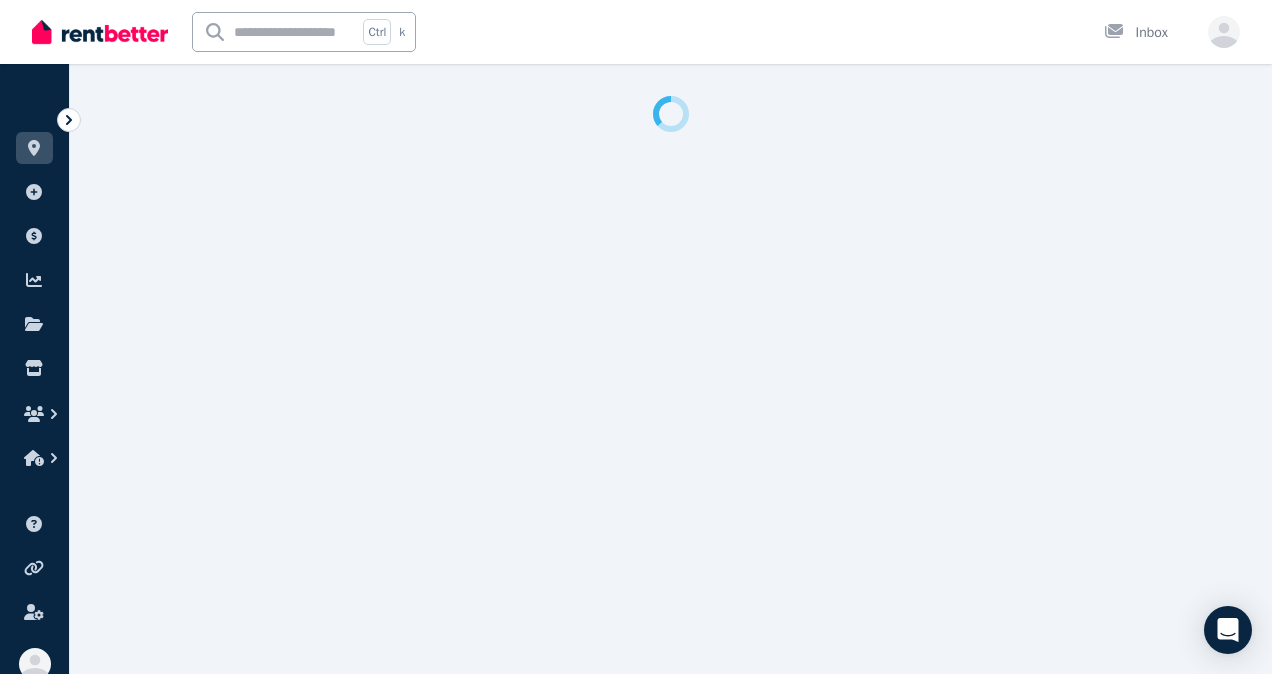 select on "***" 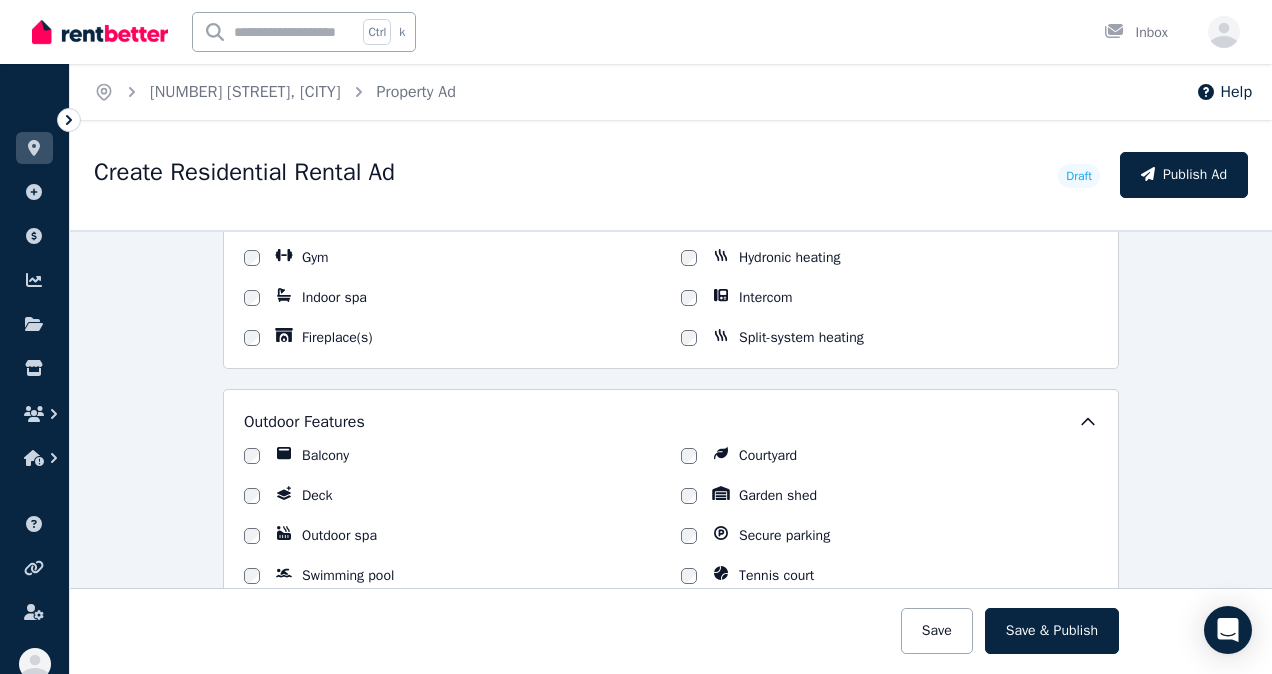 scroll, scrollTop: 1900, scrollLeft: 0, axis: vertical 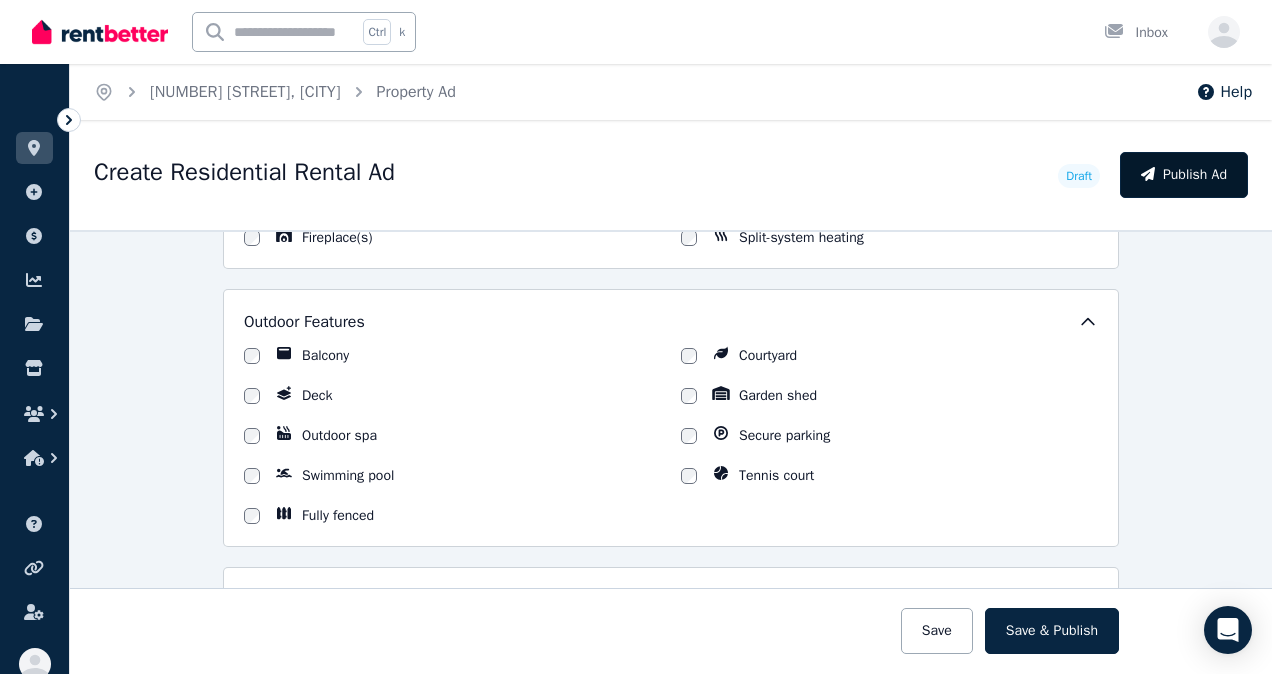click on "Publish Ad" at bounding box center (1184, 175) 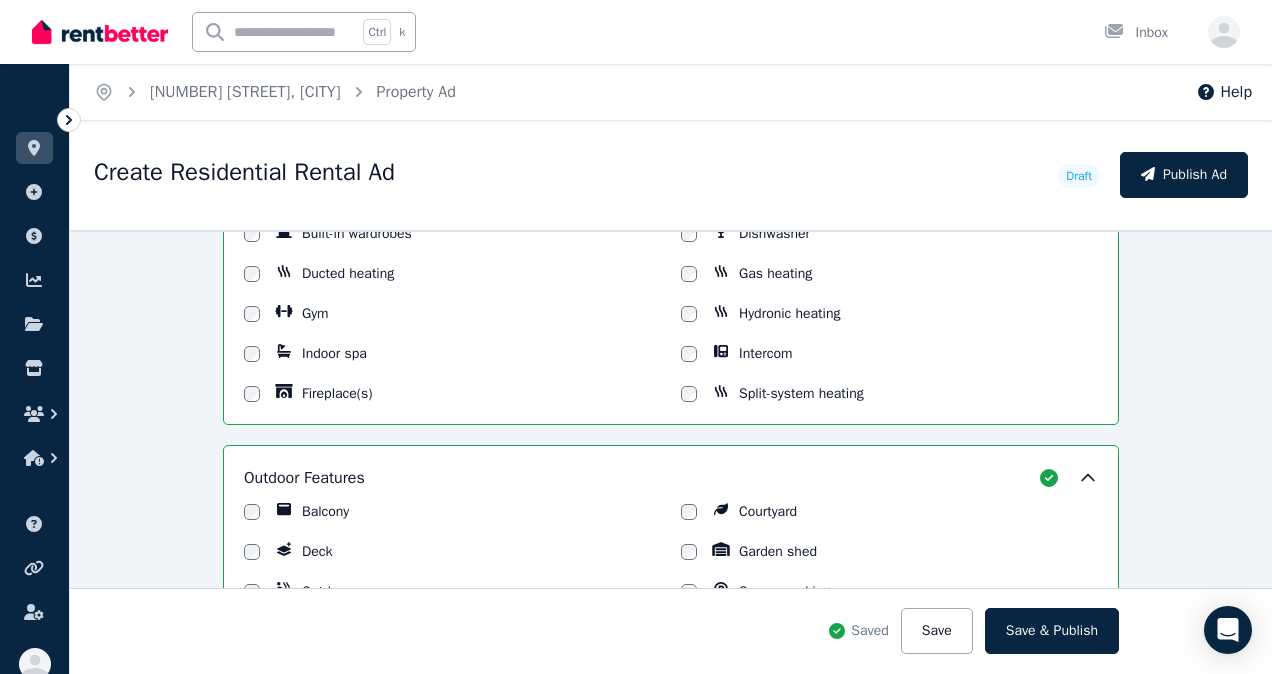 scroll, scrollTop: 2056, scrollLeft: 0, axis: vertical 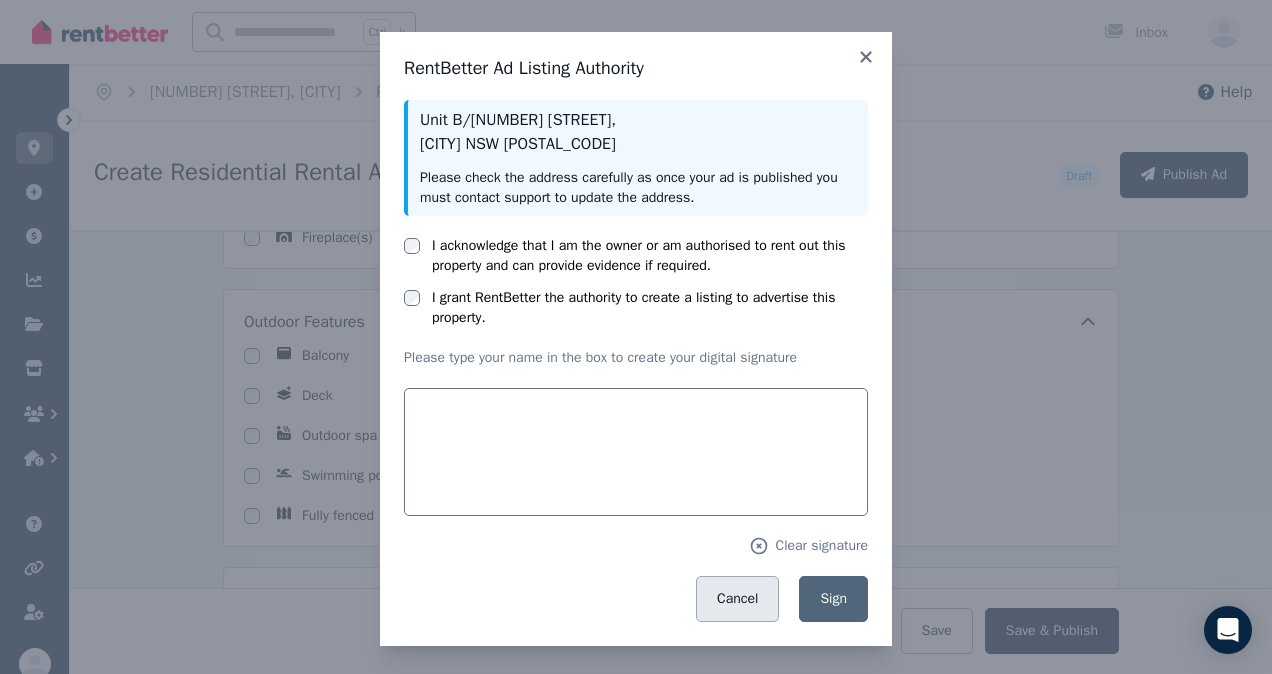 click on "Cancel" at bounding box center [737, 599] 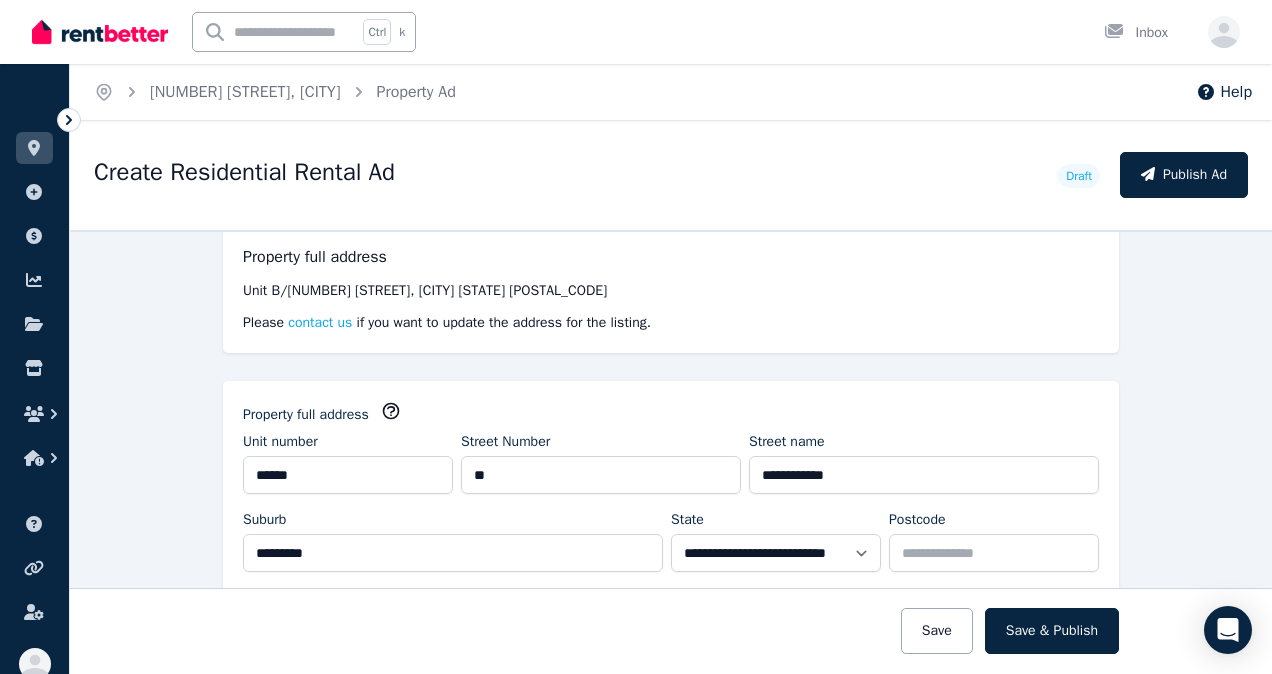 scroll, scrollTop: 156, scrollLeft: 0, axis: vertical 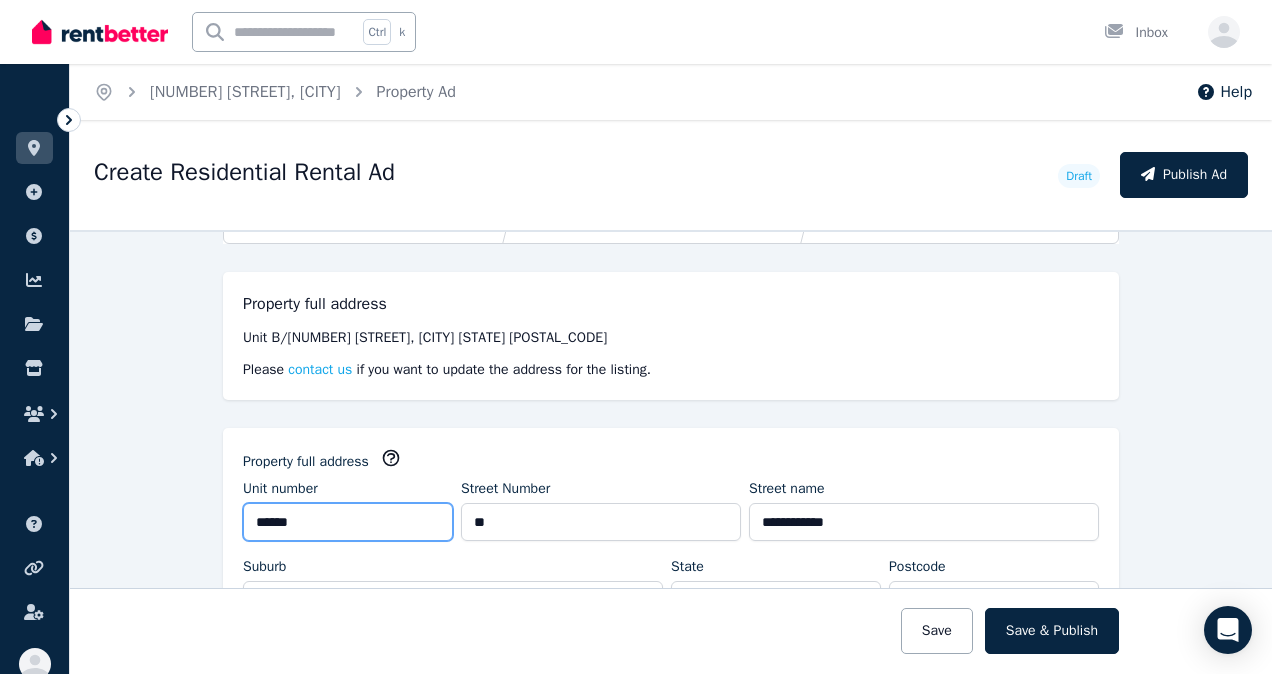 click on "******" at bounding box center [348, 522] 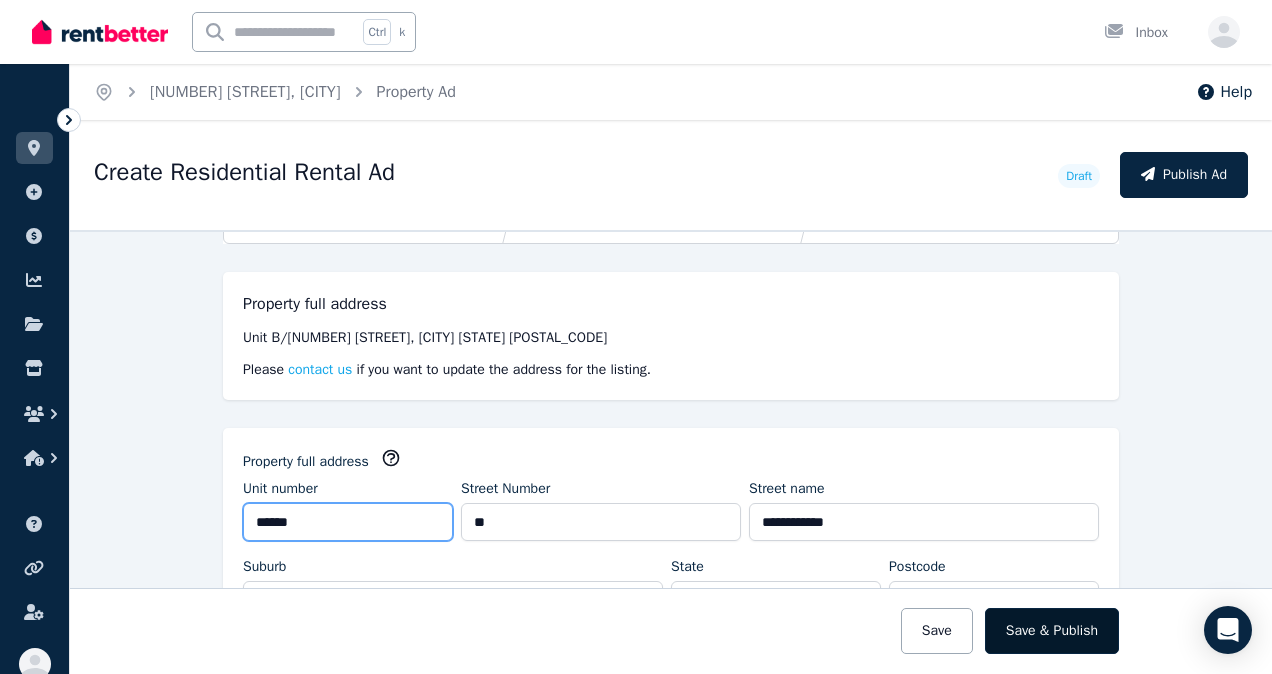 type on "******" 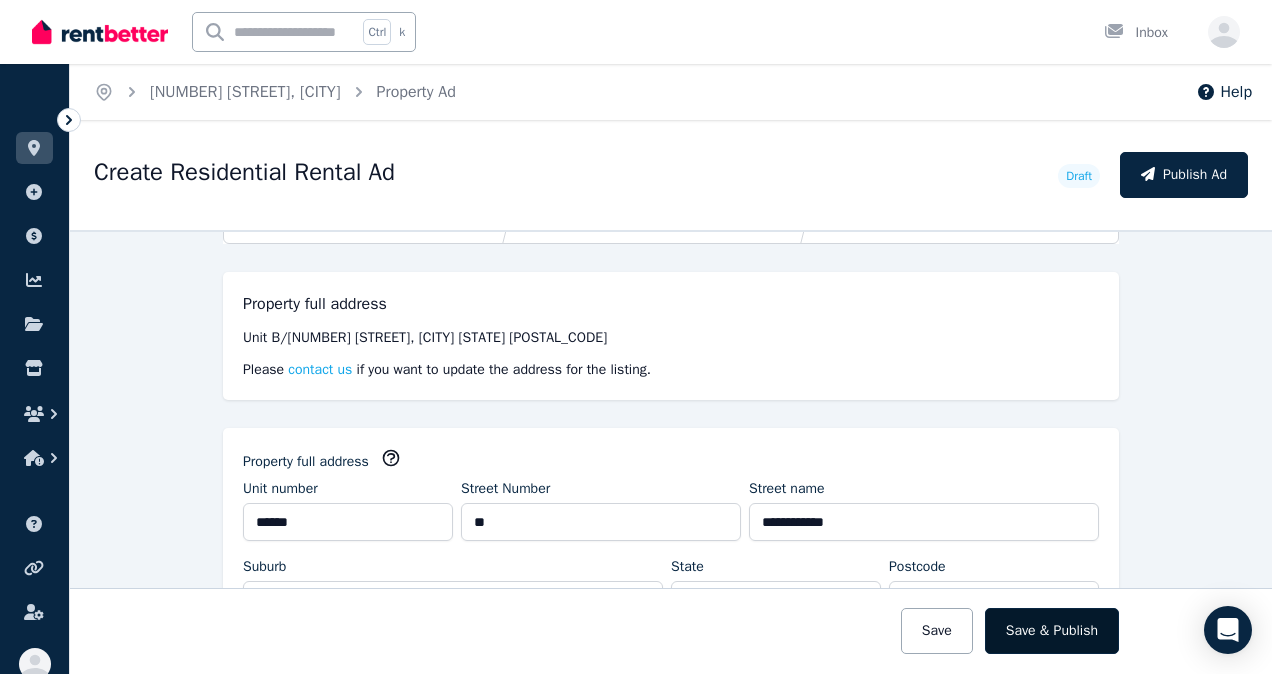 click on "Save & Publish" at bounding box center (1052, 631) 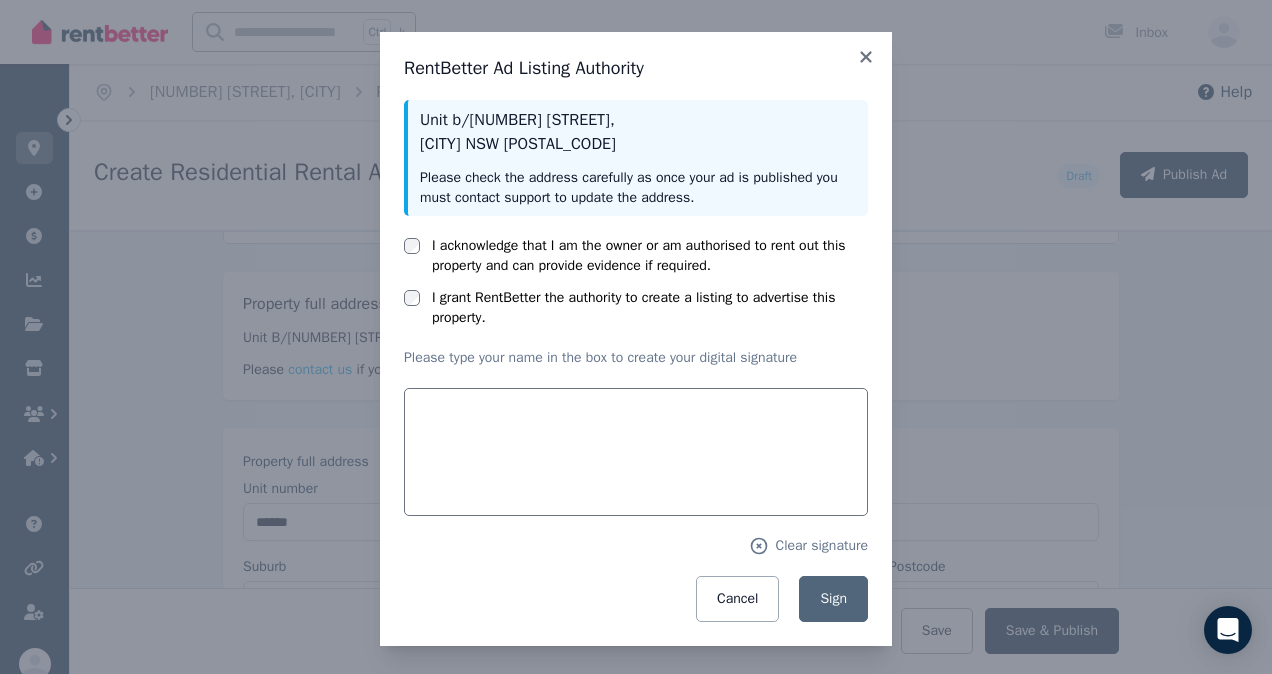 click on "I acknowledge that I am the owner or am authorised to rent out this property and can provide evidence if required." at bounding box center [636, 256] 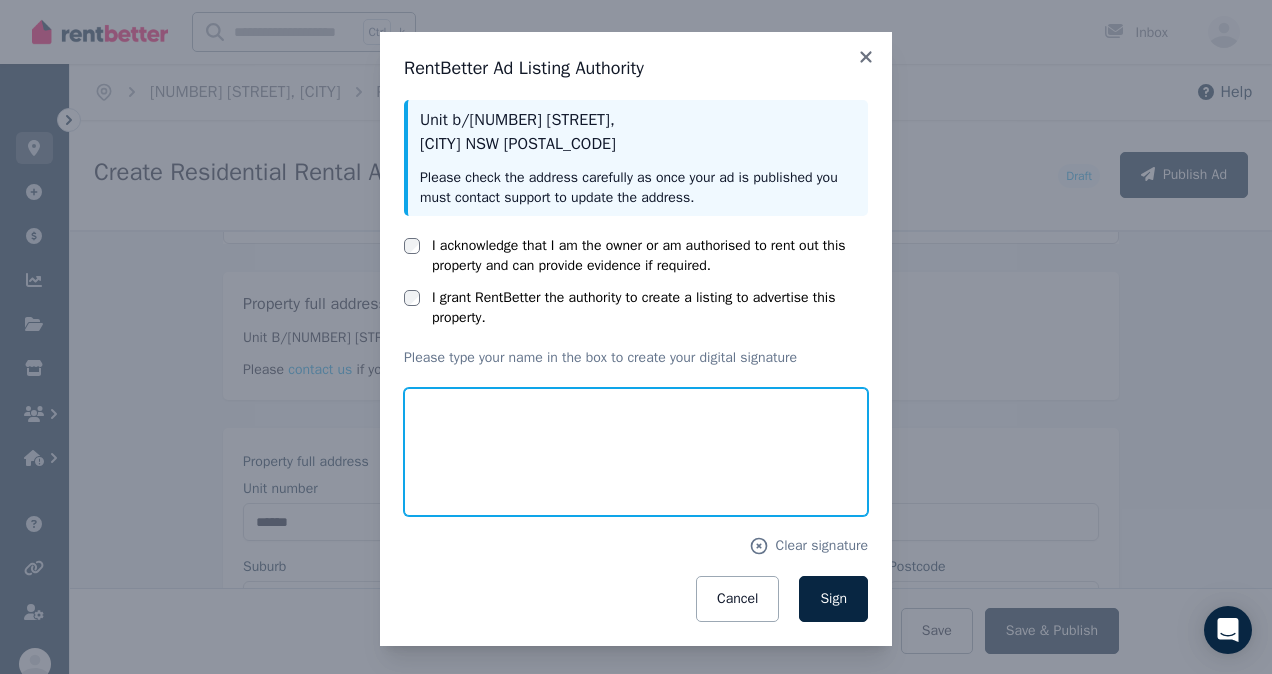 click at bounding box center (636, 452) 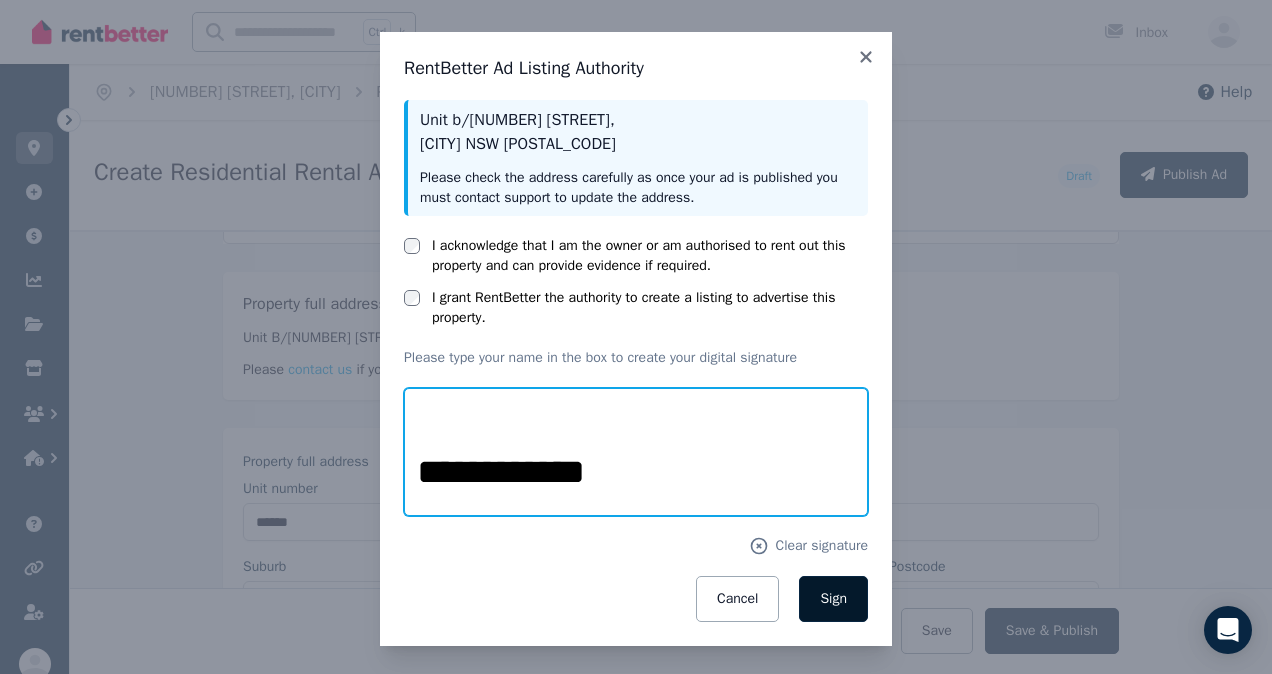 type on "**********" 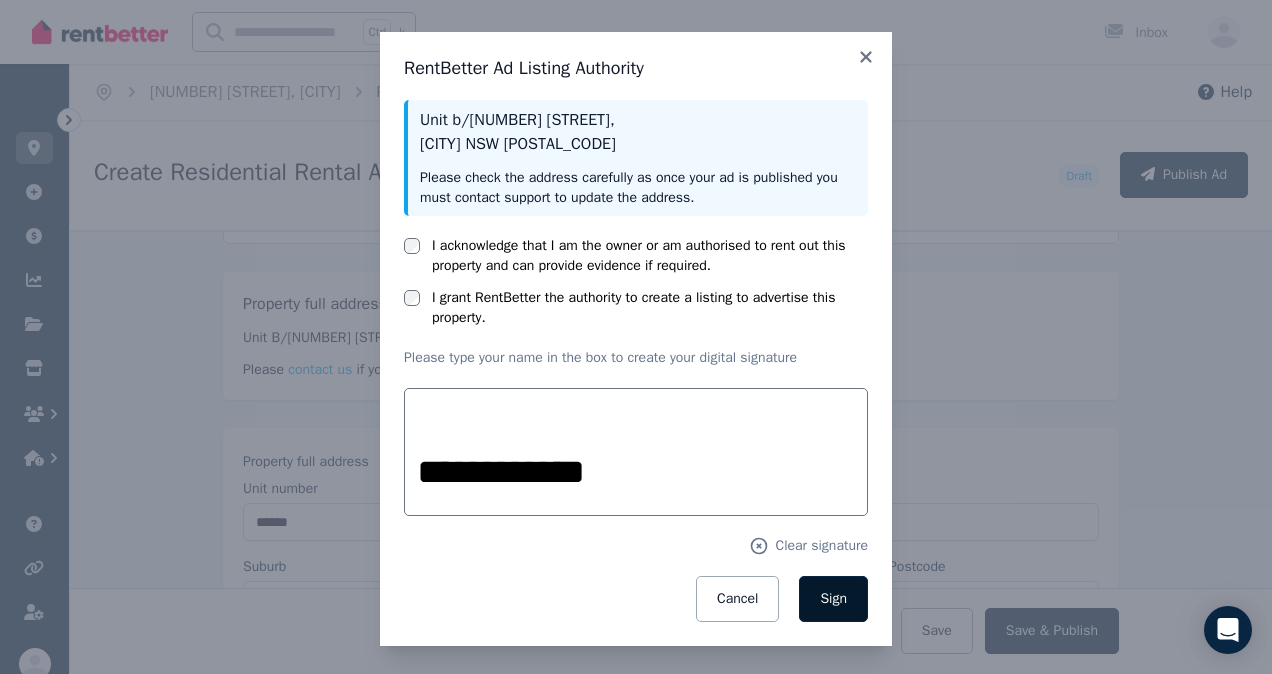 click on "Sign" at bounding box center (833, 598) 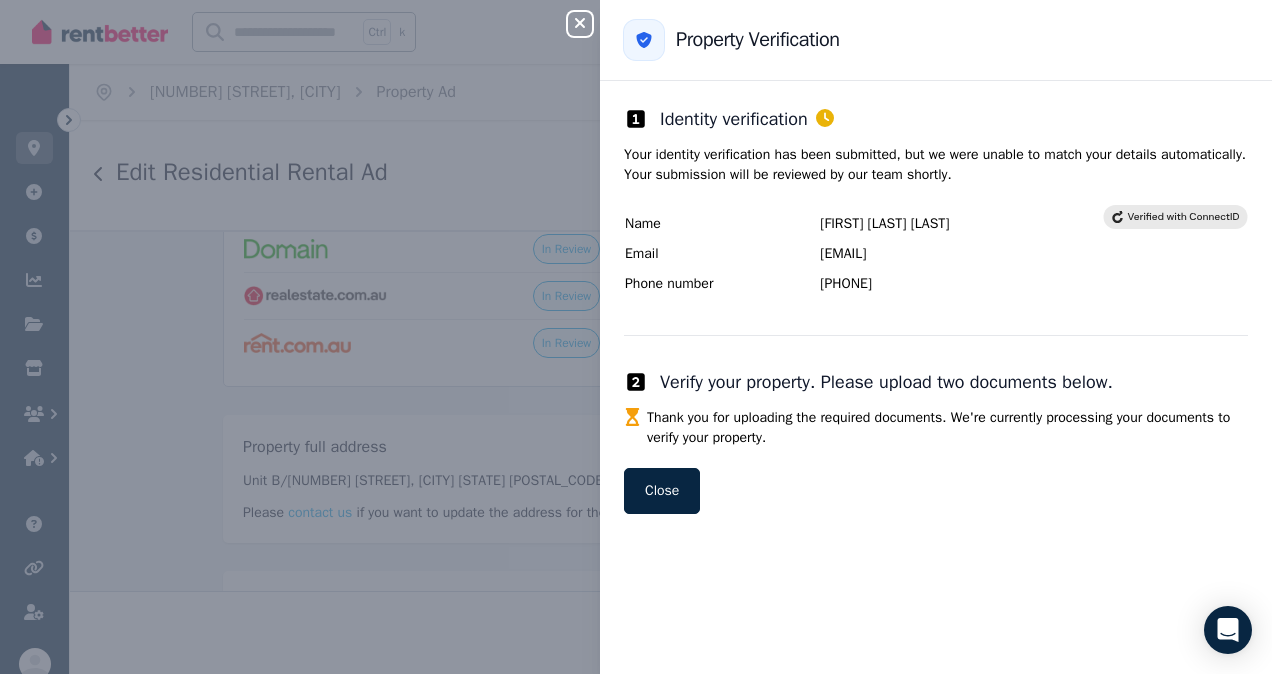 scroll, scrollTop: 299, scrollLeft: 0, axis: vertical 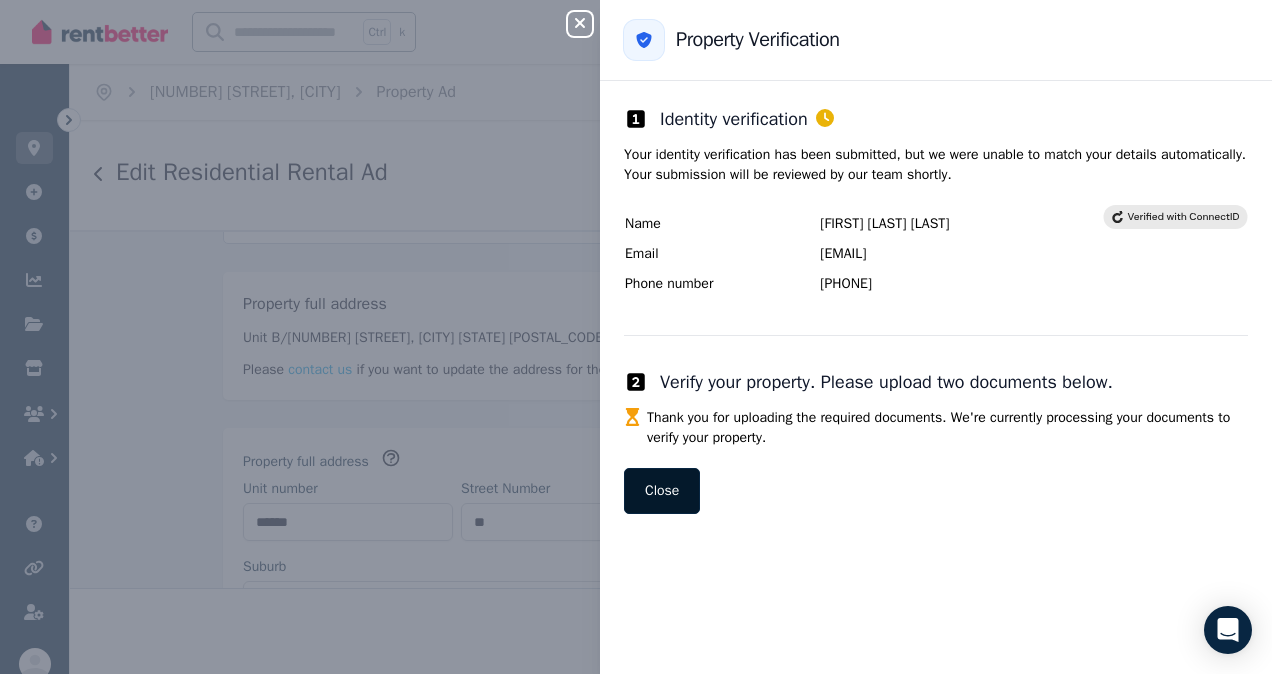 click on "Close" at bounding box center [662, 491] 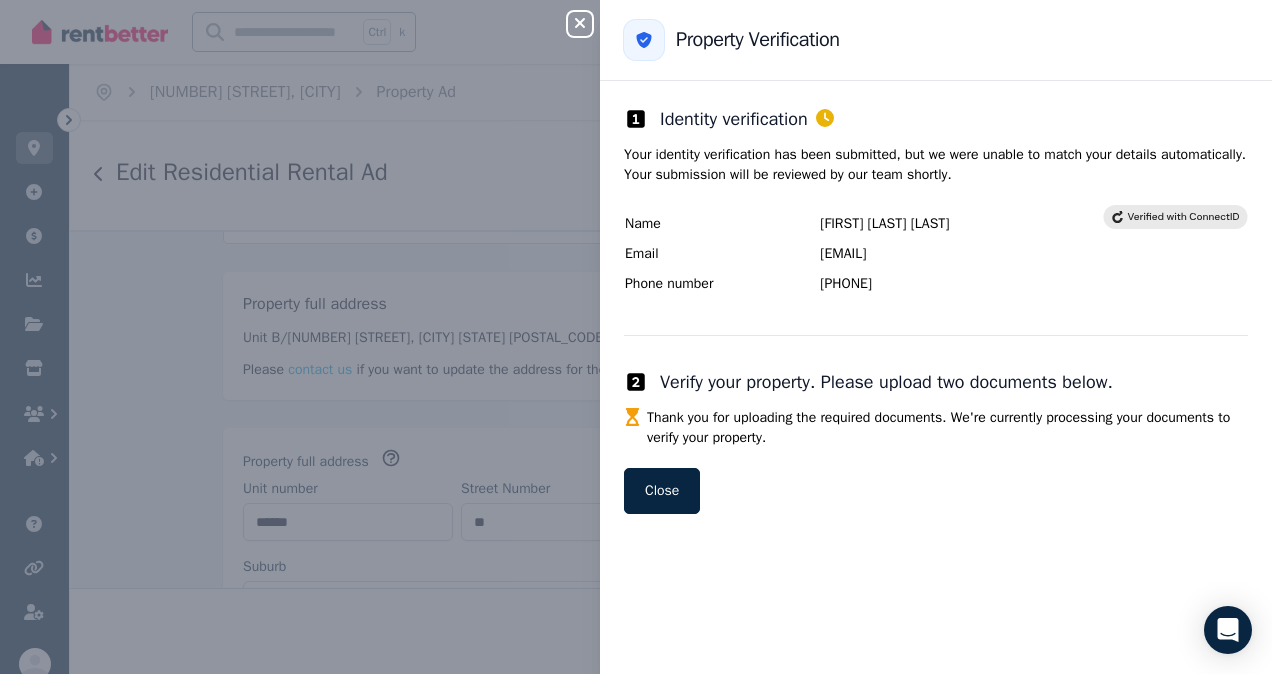 click 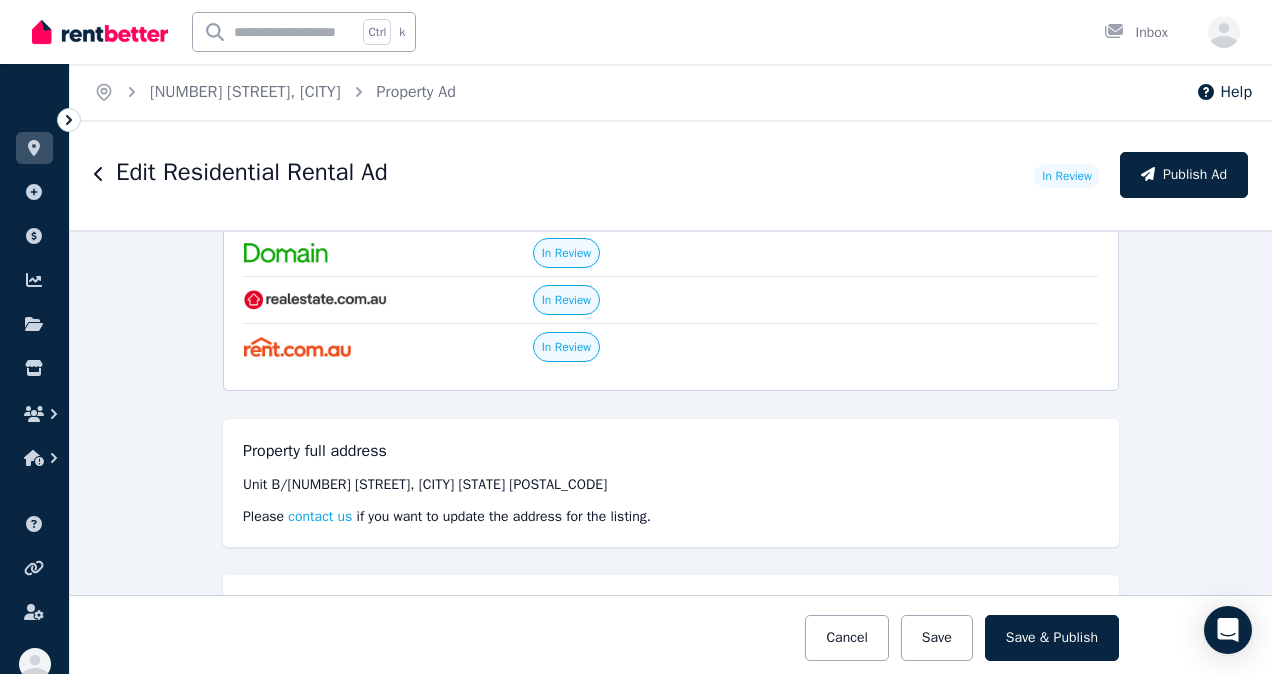 scroll, scrollTop: 99, scrollLeft: 0, axis: vertical 